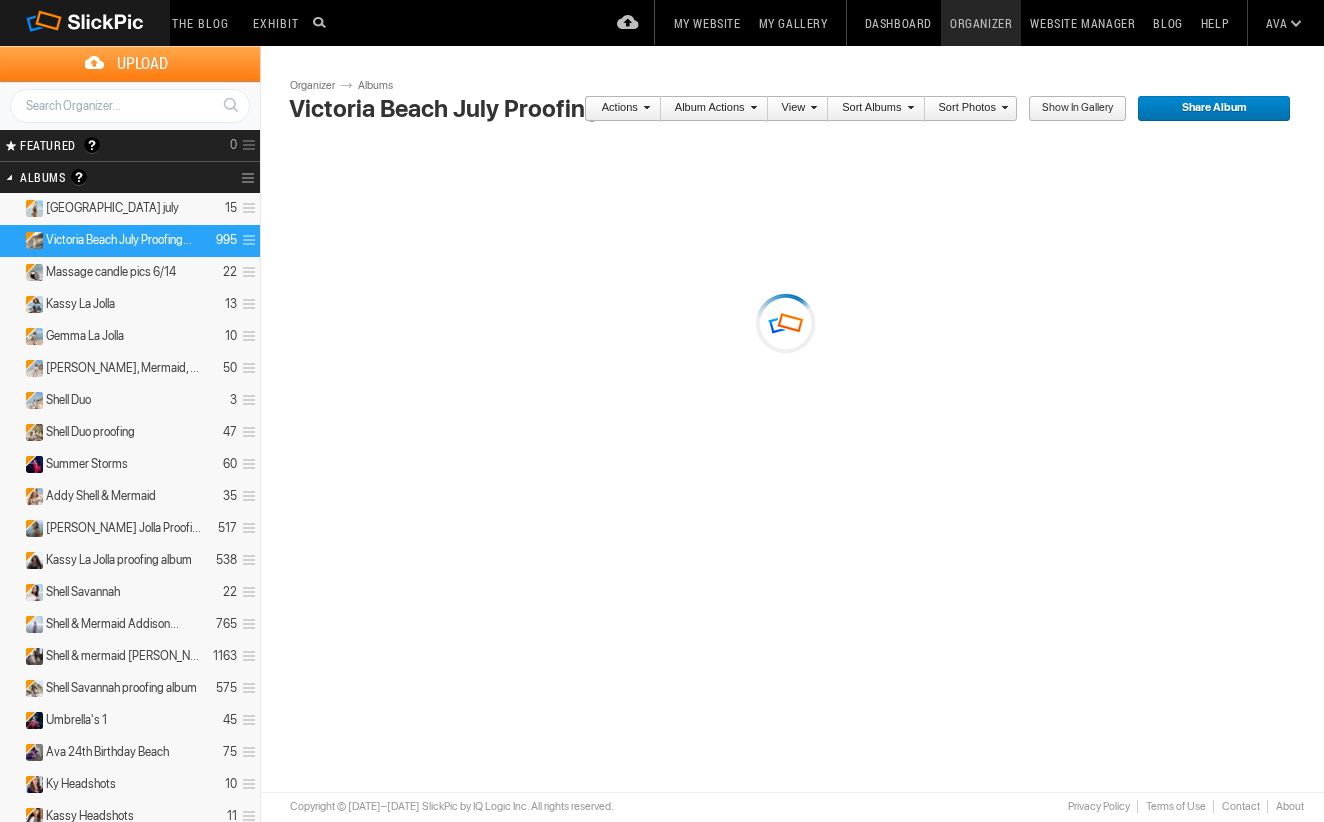 scroll, scrollTop: 0, scrollLeft: 0, axis: both 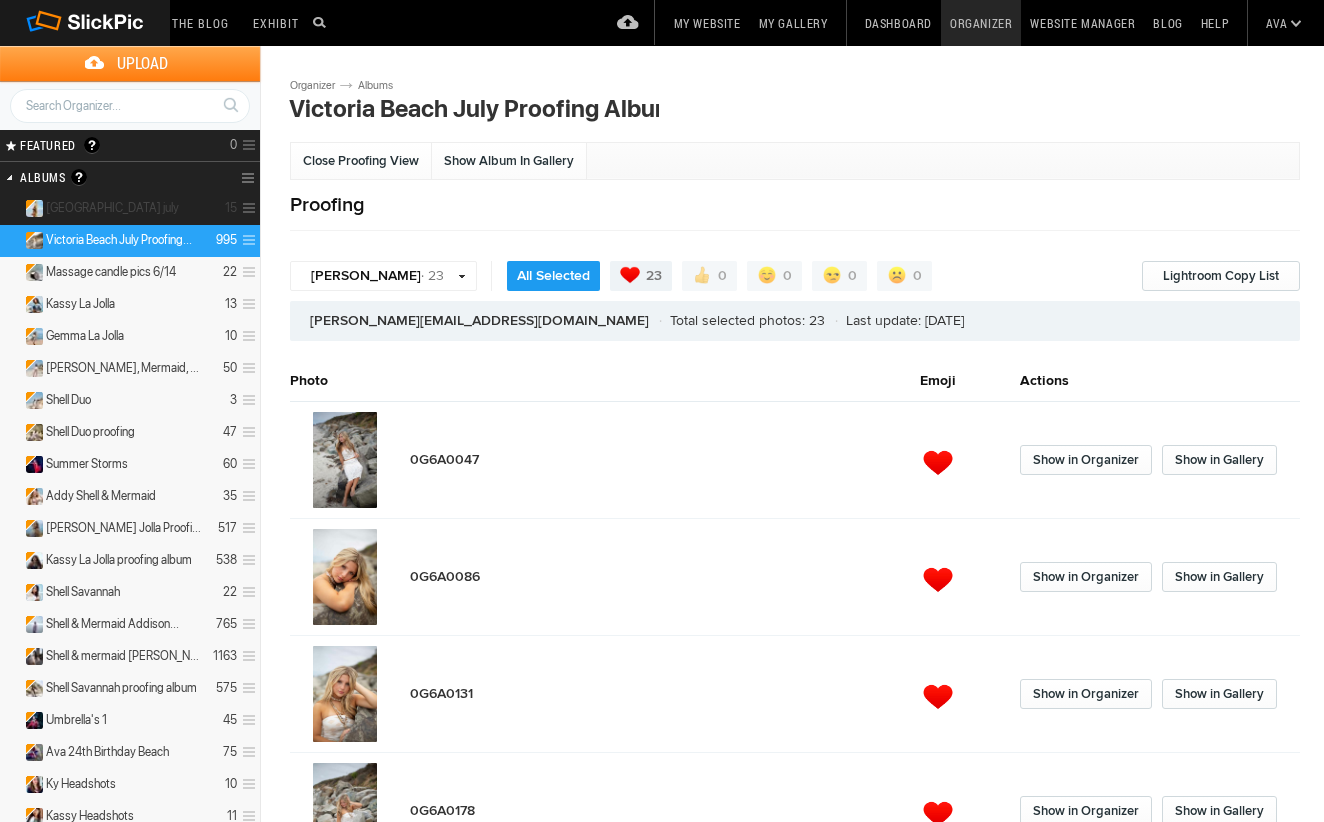 click on "[GEOGRAPHIC_DATA] july" at bounding box center (112, 208) 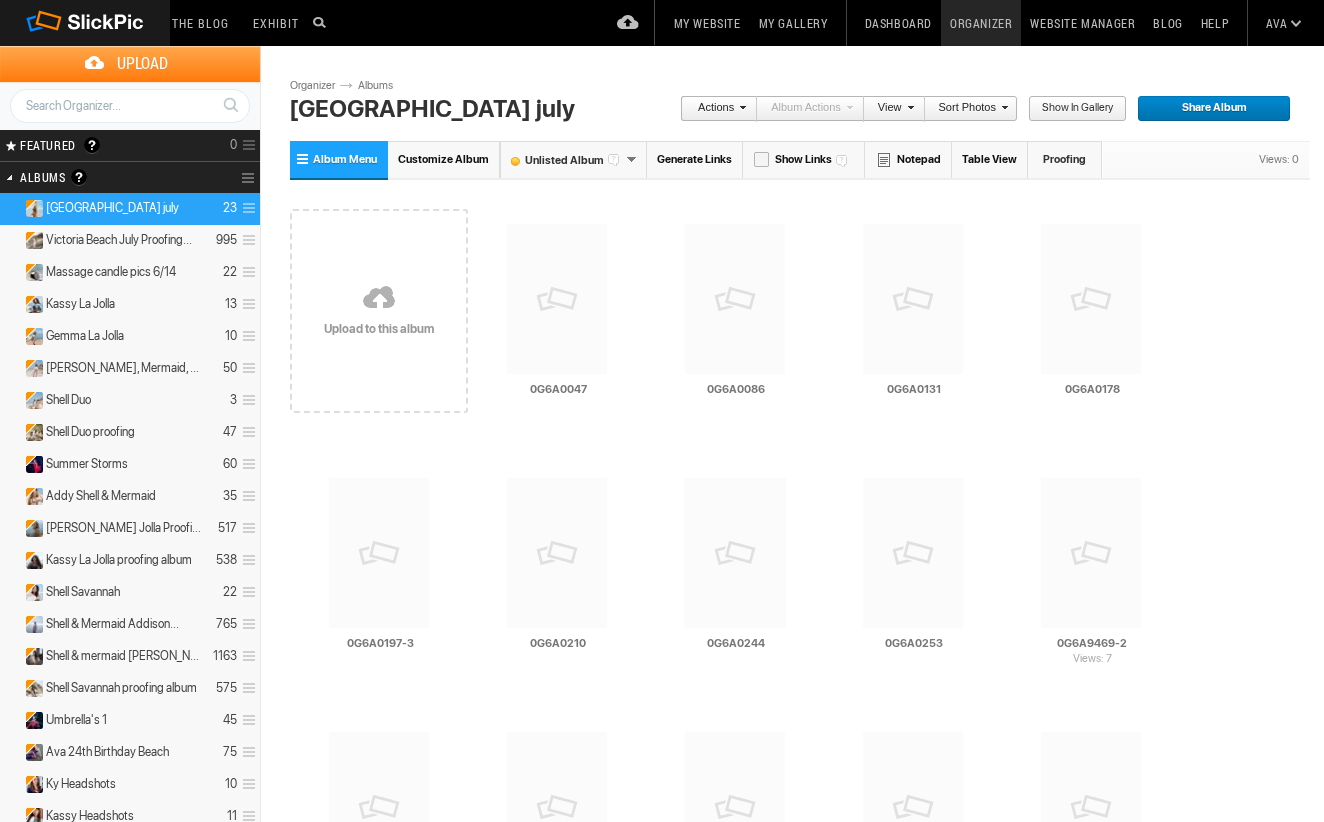 scroll, scrollTop: 0, scrollLeft: 0, axis: both 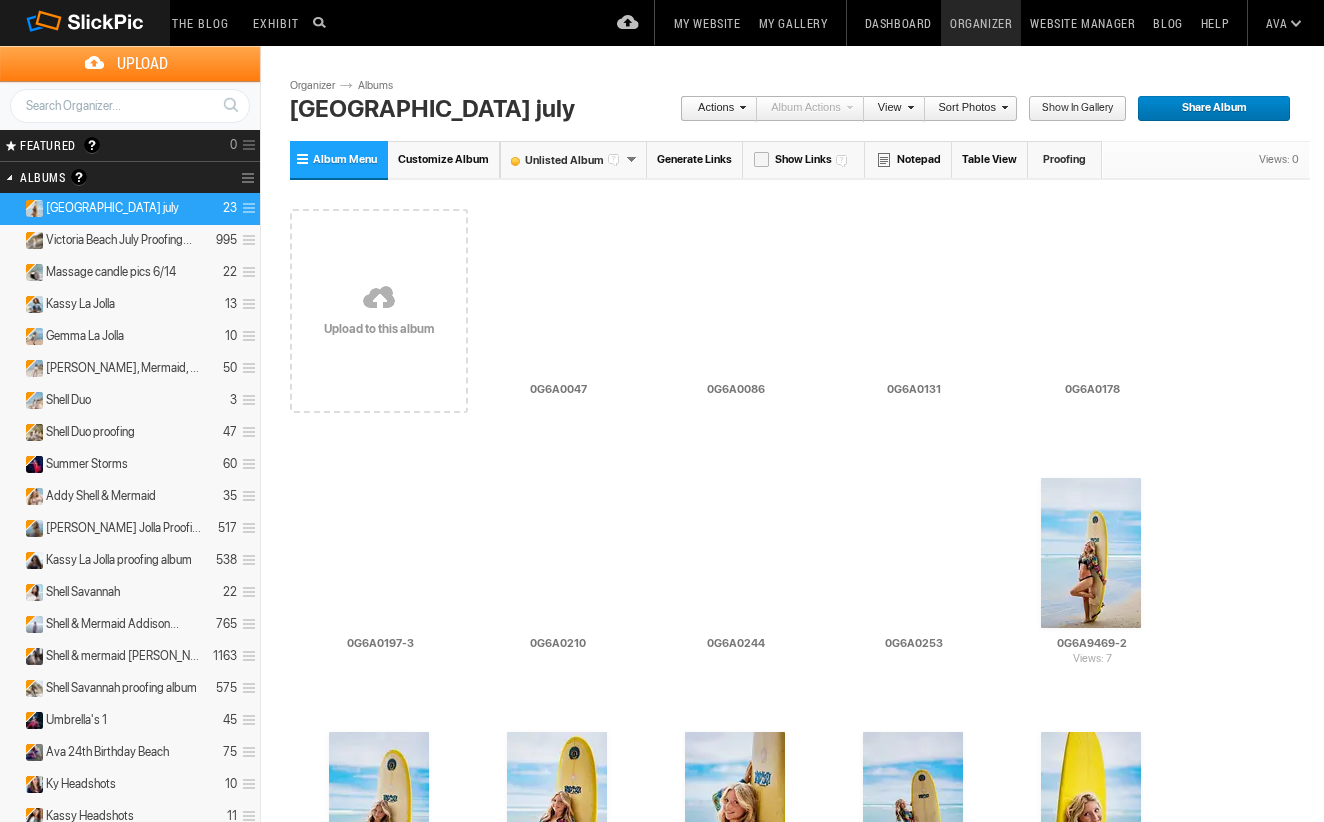 click on "Share Album" at bounding box center [1207, 109] 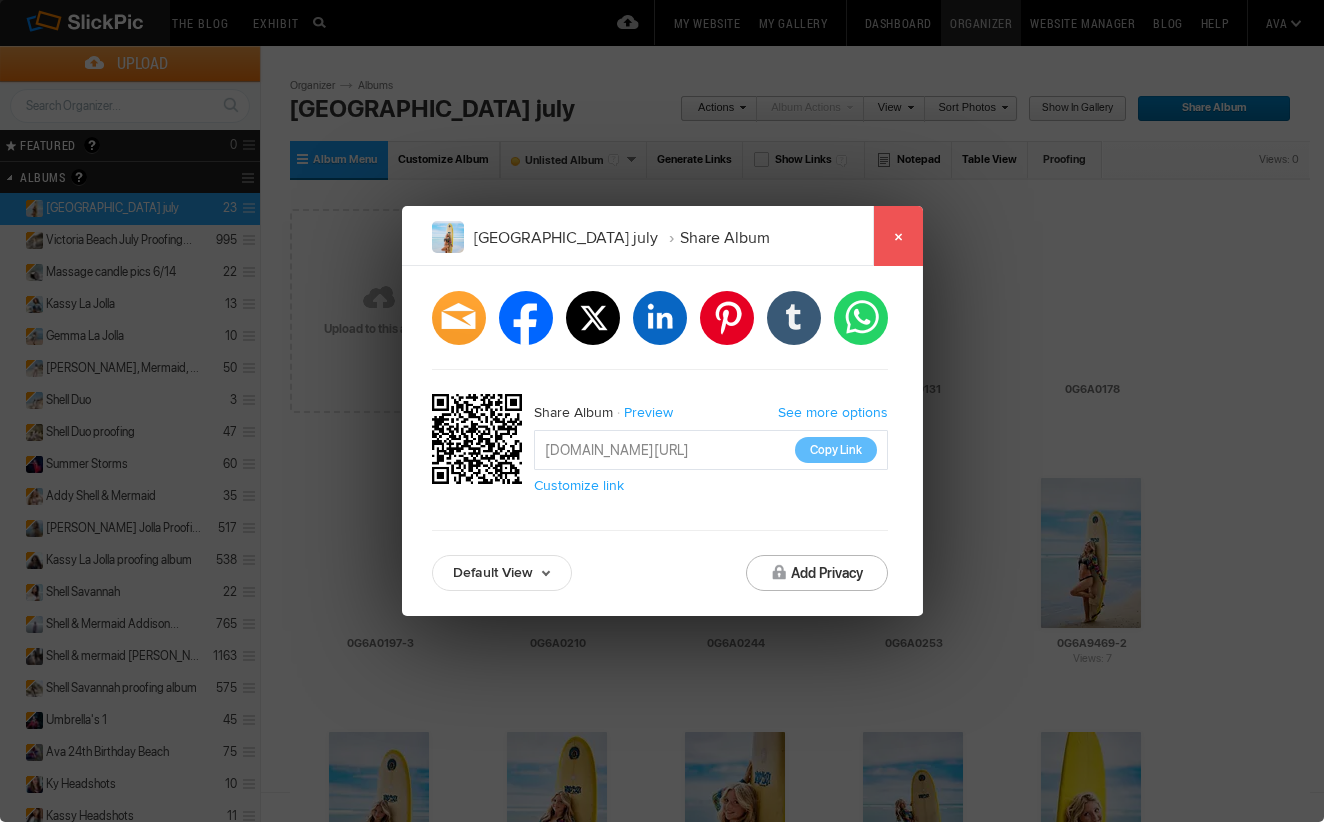 click on "×" 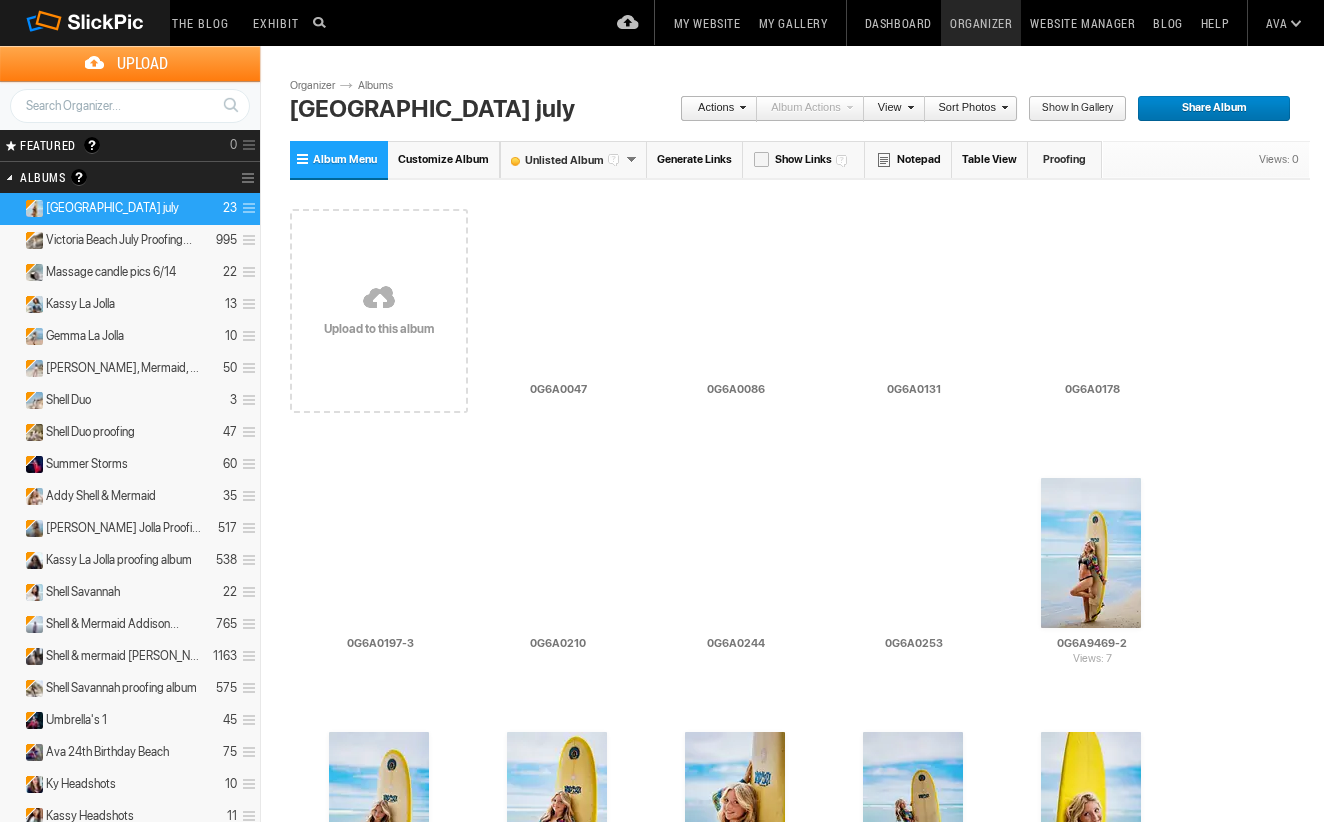 click on "Customize Album" at bounding box center (443, 159) 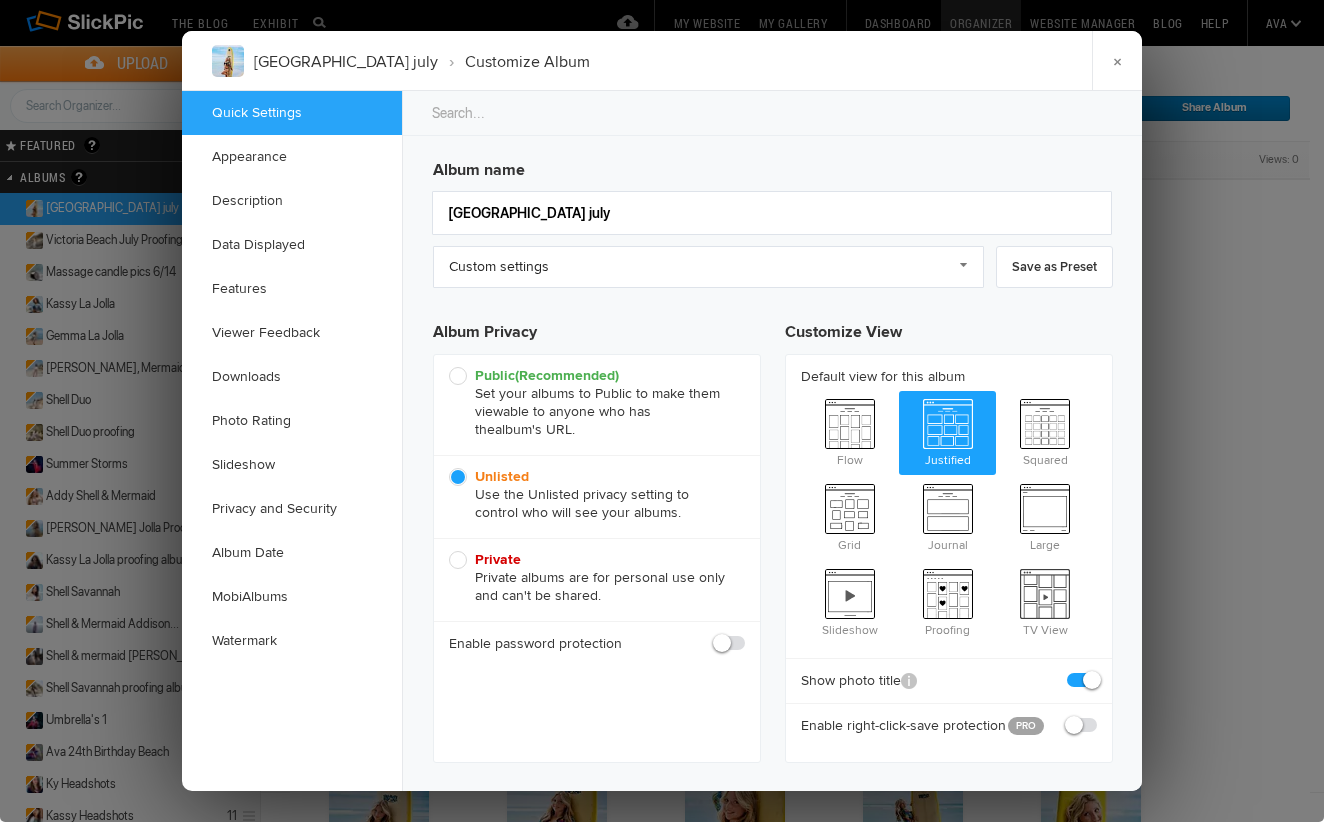 scroll, scrollTop: 0, scrollLeft: 0, axis: both 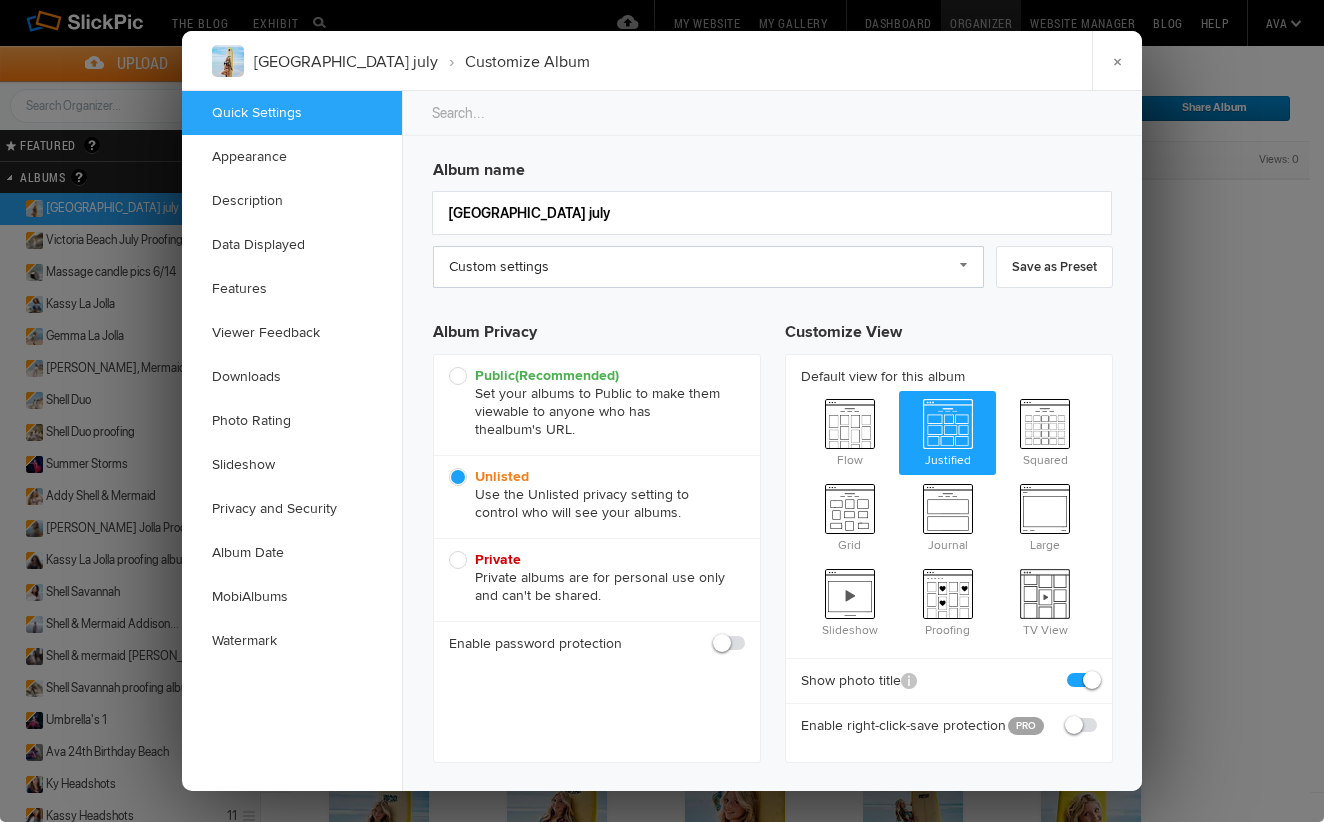 click on "Custom settings" 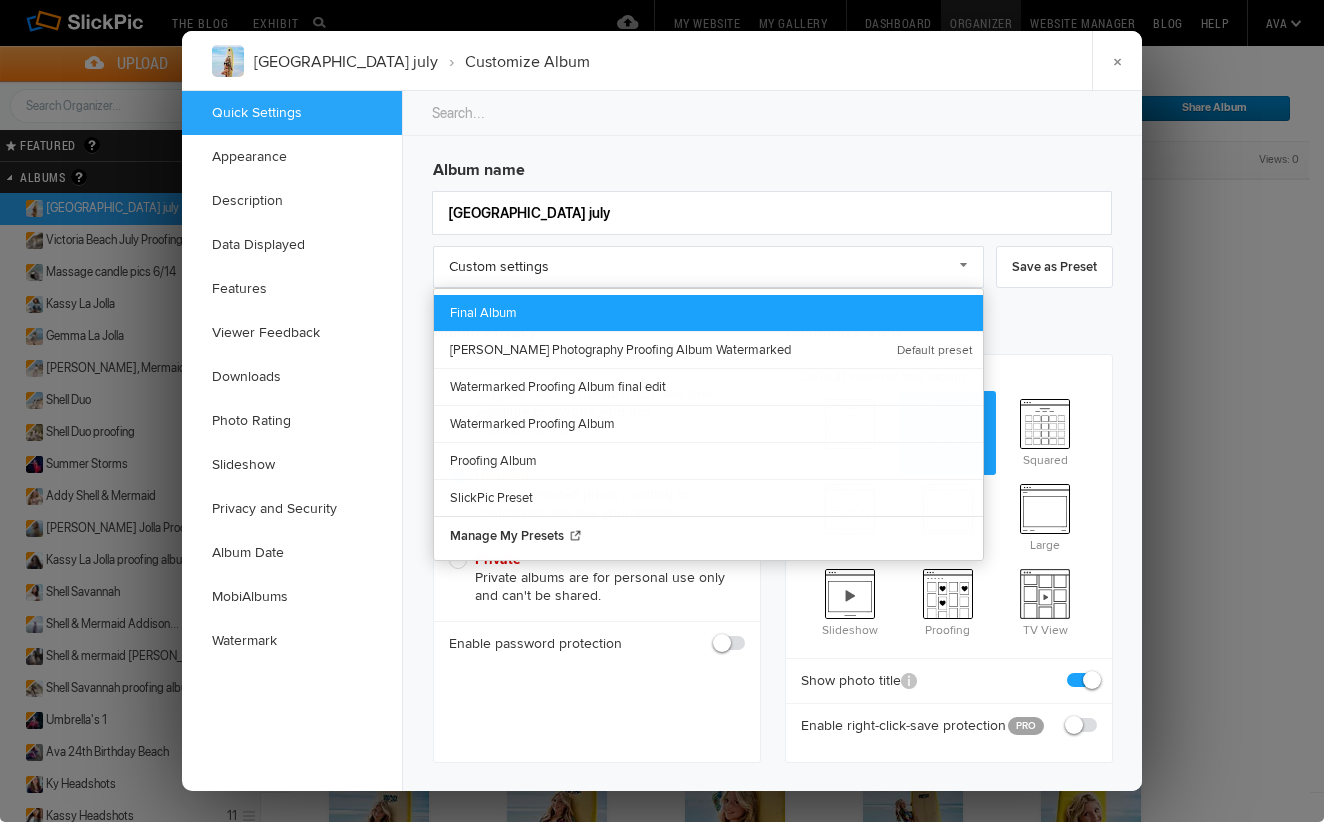 click on "Final Album" 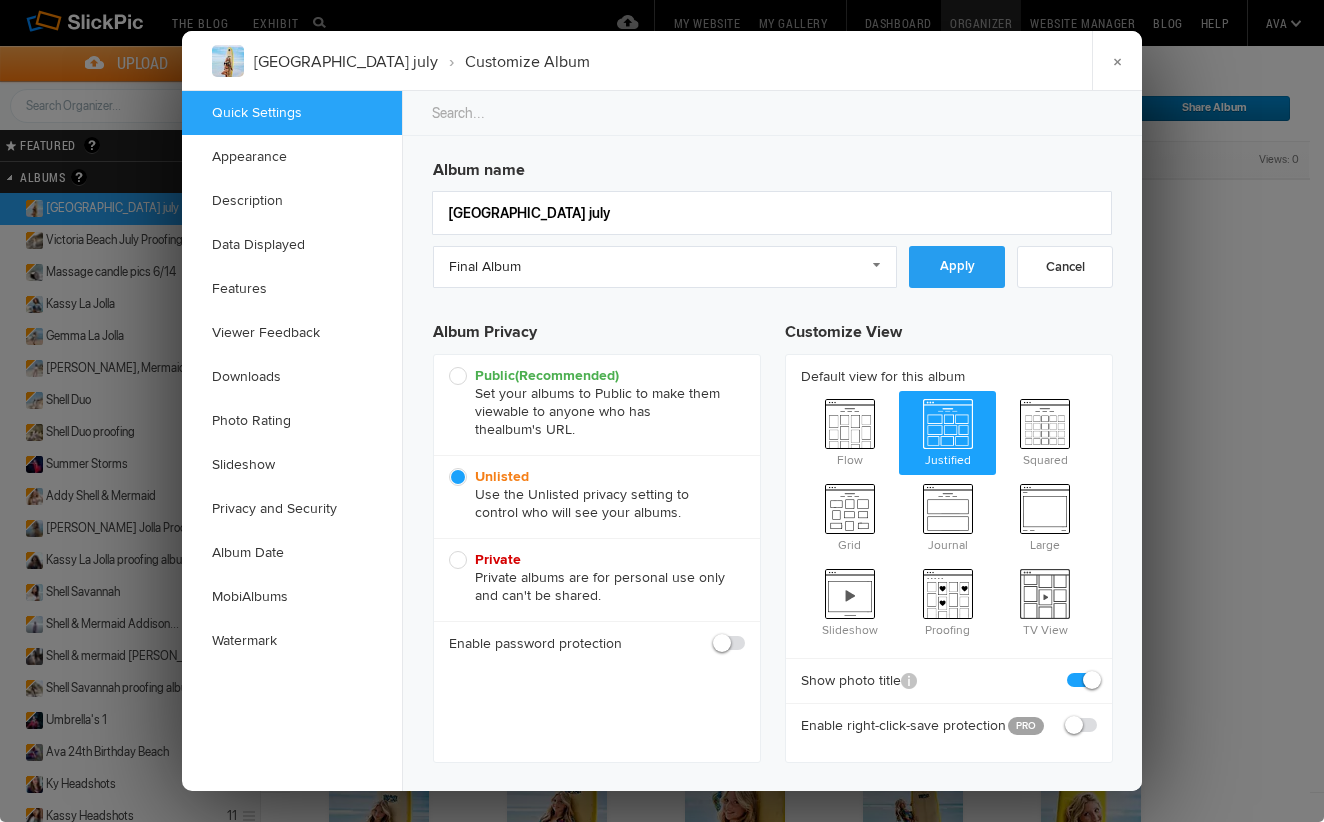 click on "Apply" 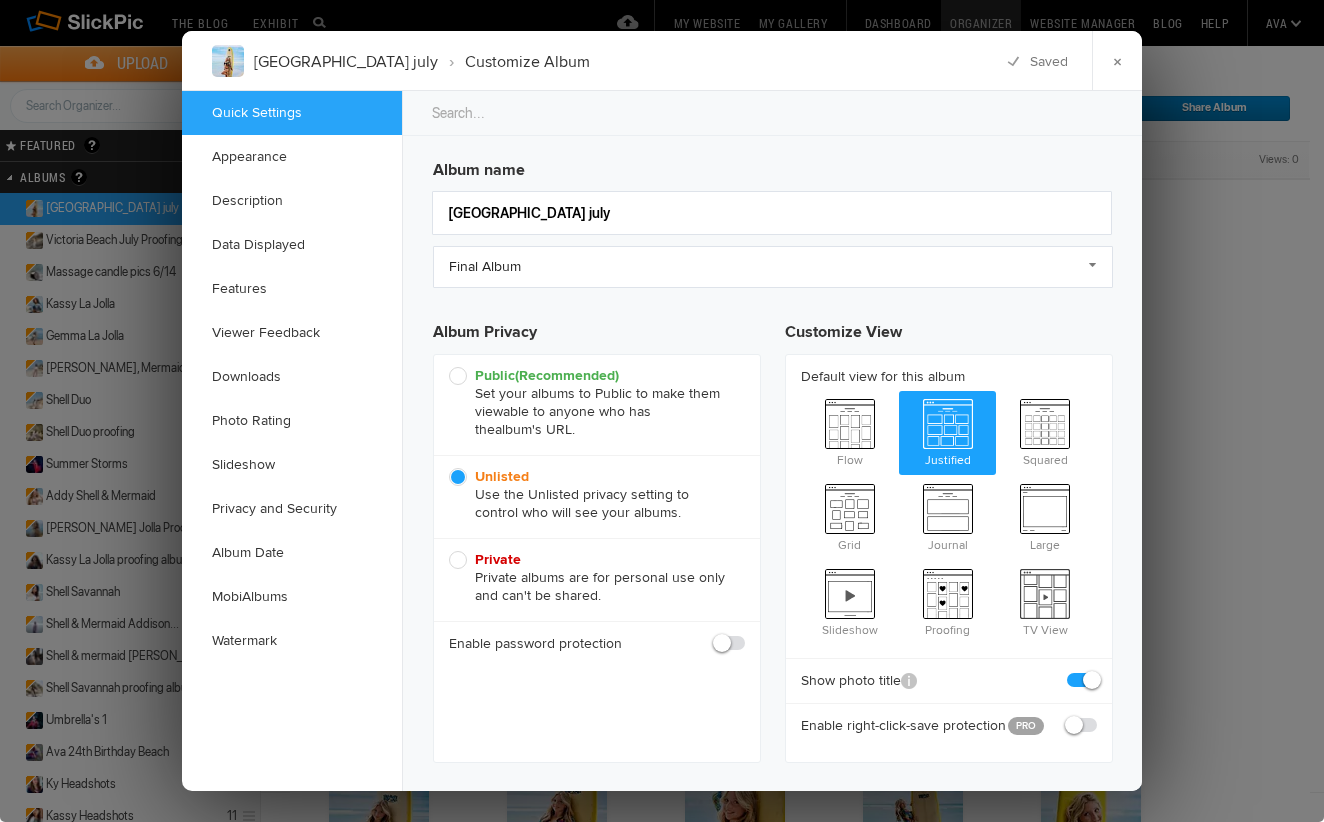 click 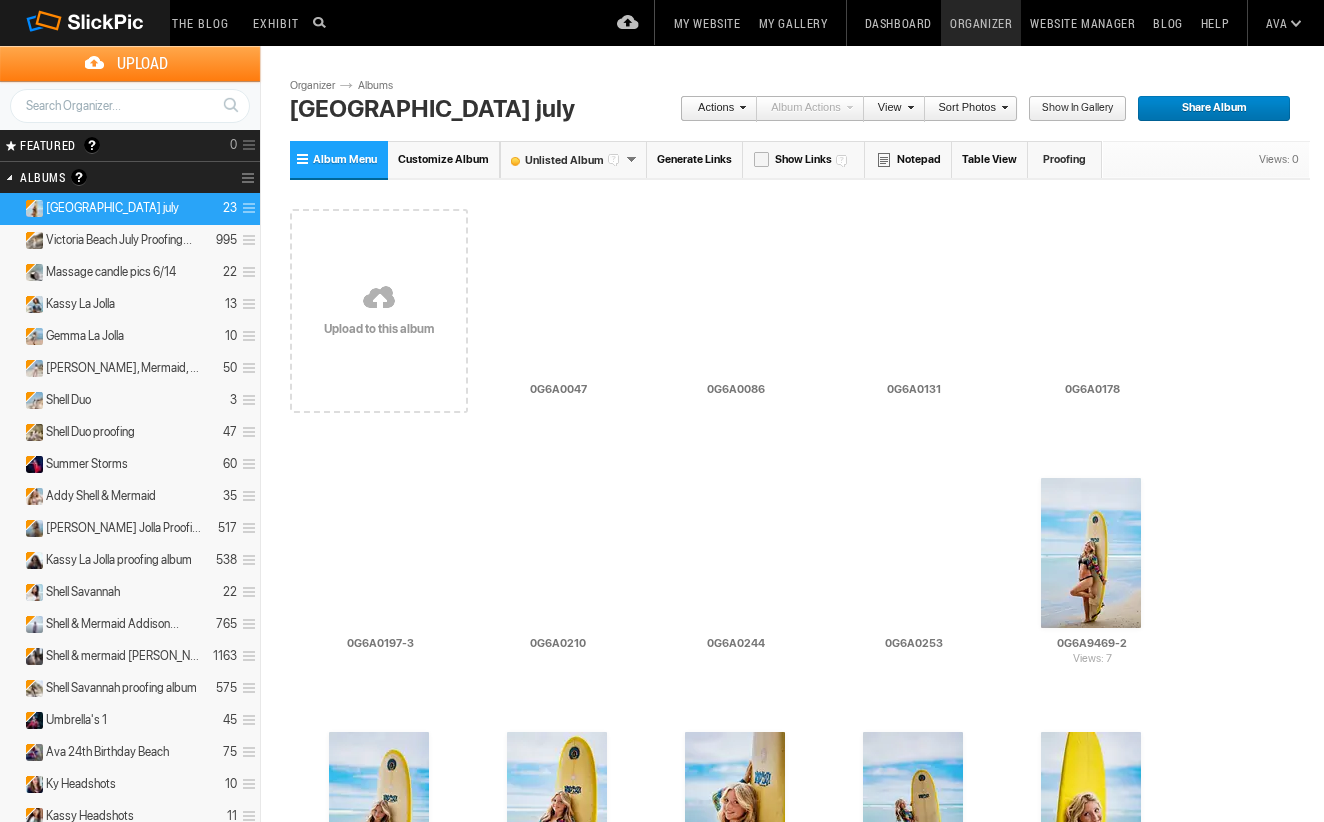 click on "Share Album" at bounding box center [1207, 109] 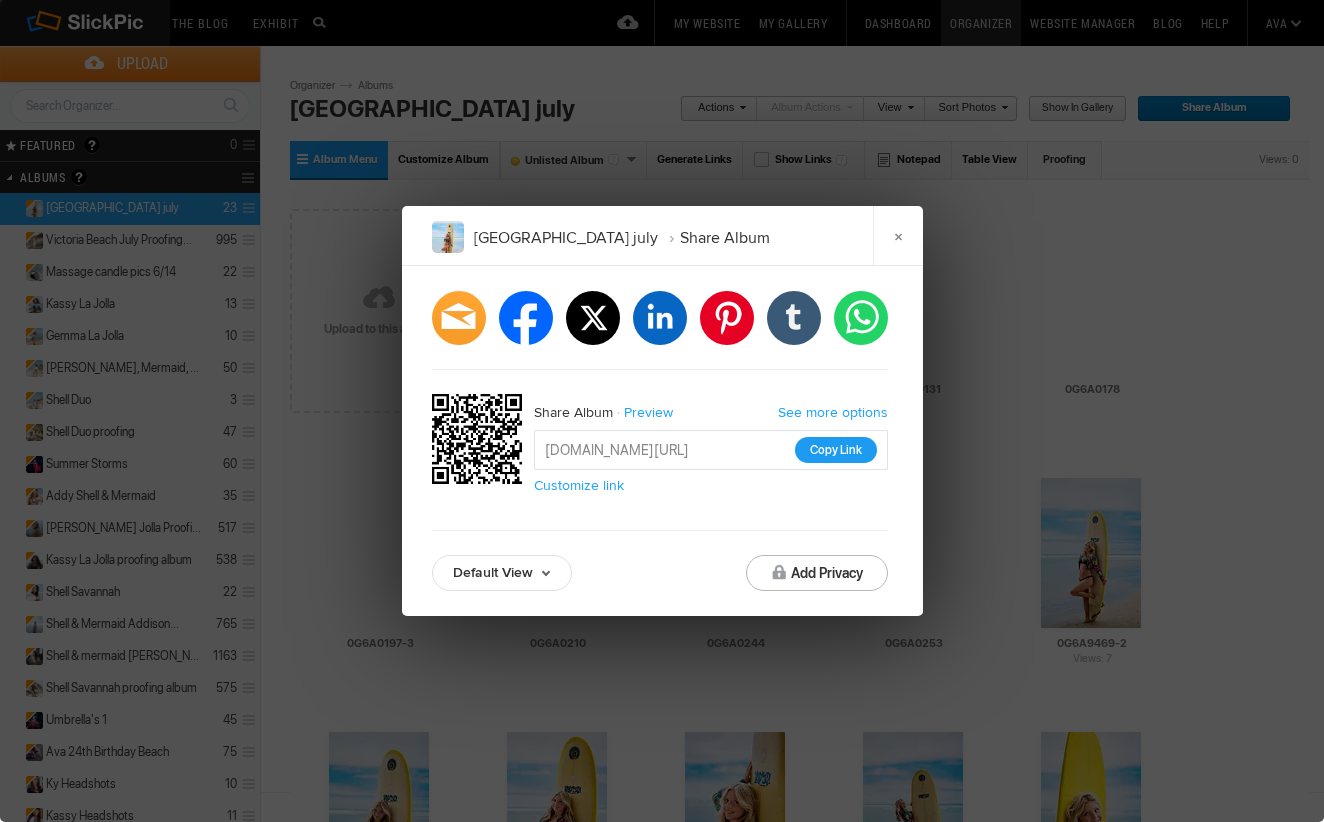 click on "Copy Link" 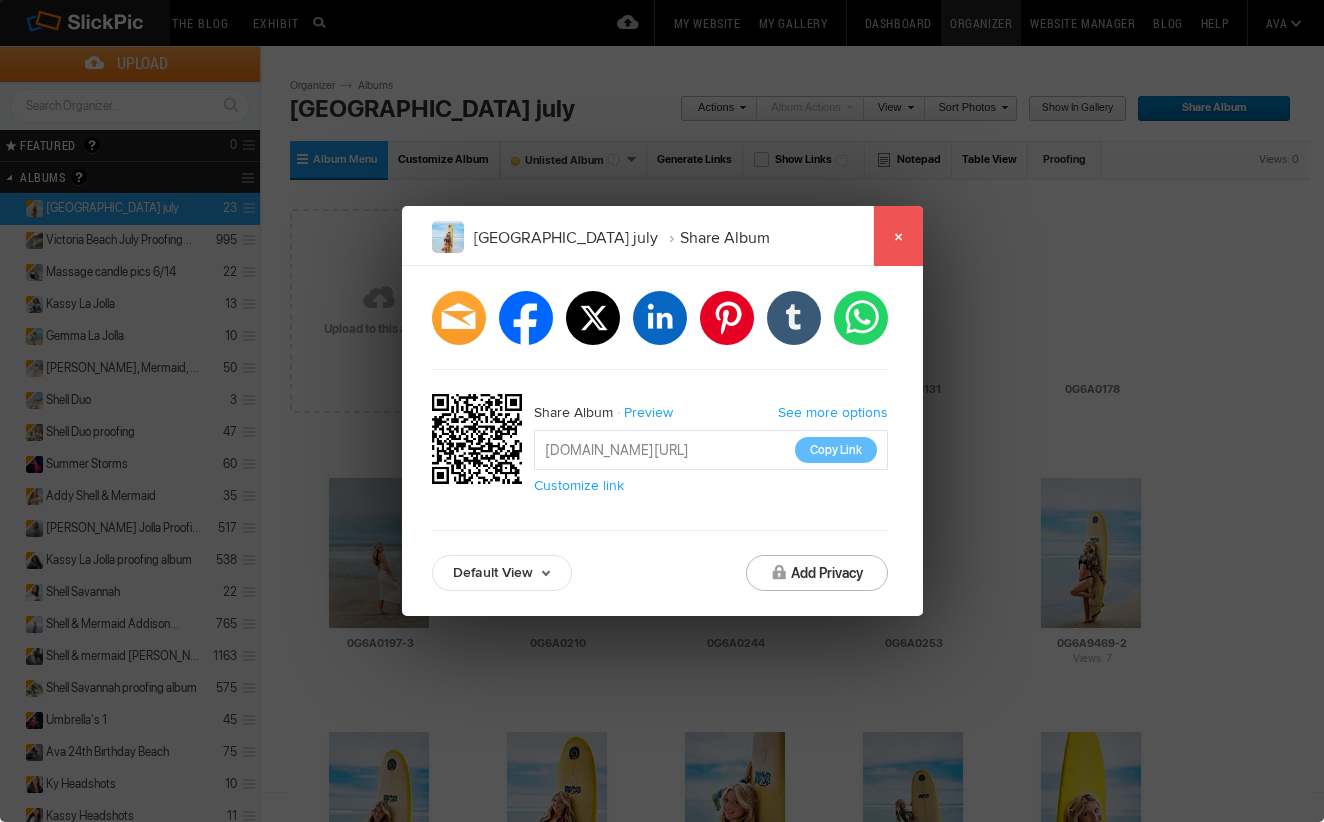 click on "×" 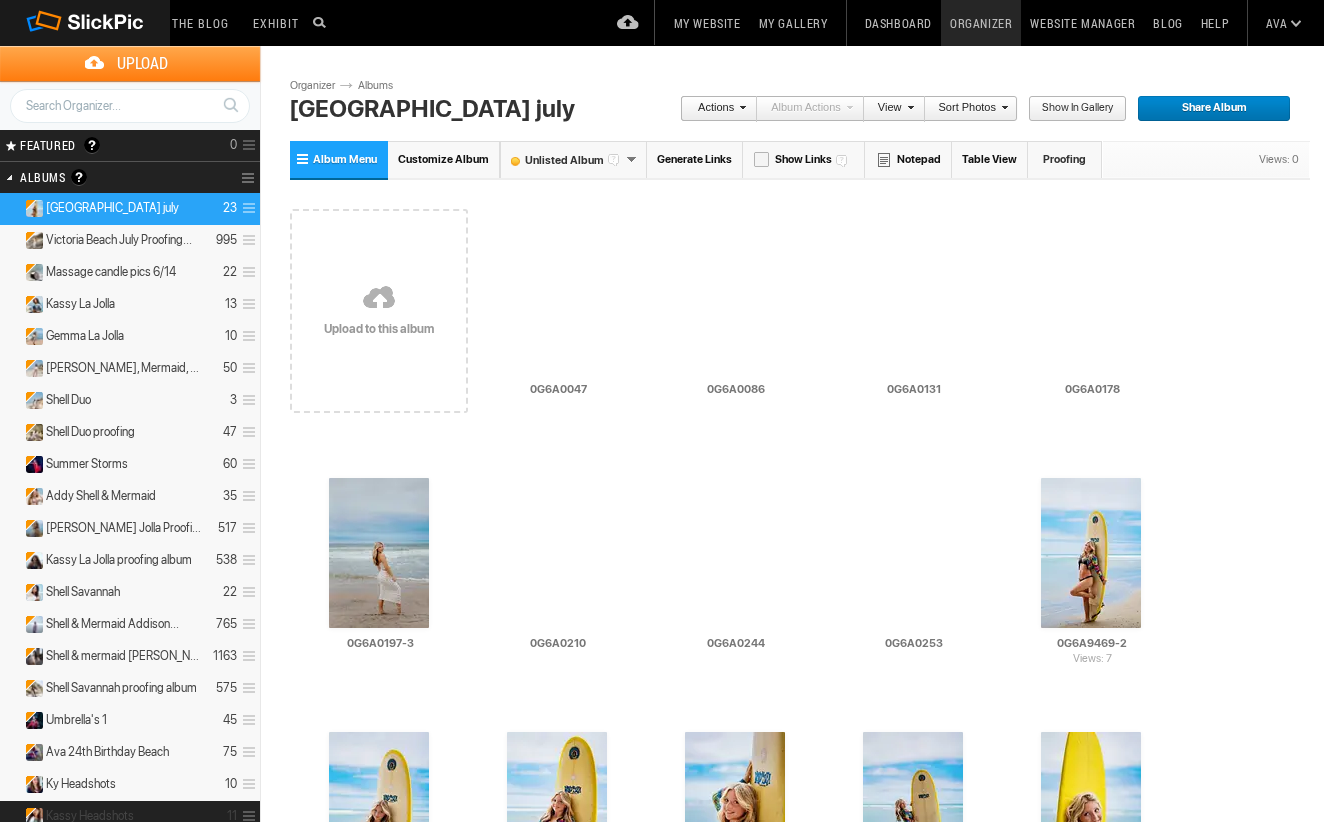 scroll, scrollTop: 0, scrollLeft: 0, axis: both 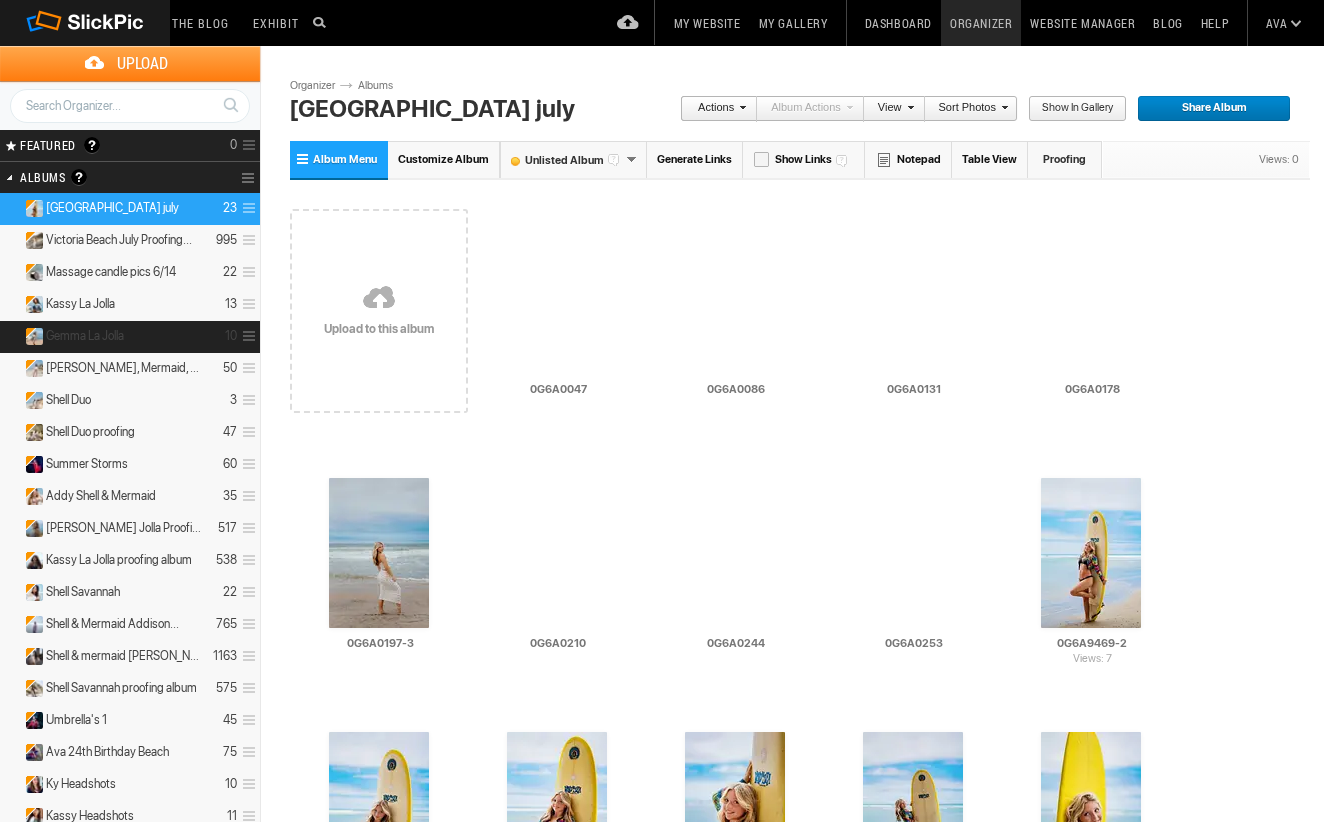 click on "Gemma La Jolla" at bounding box center (85, 336) 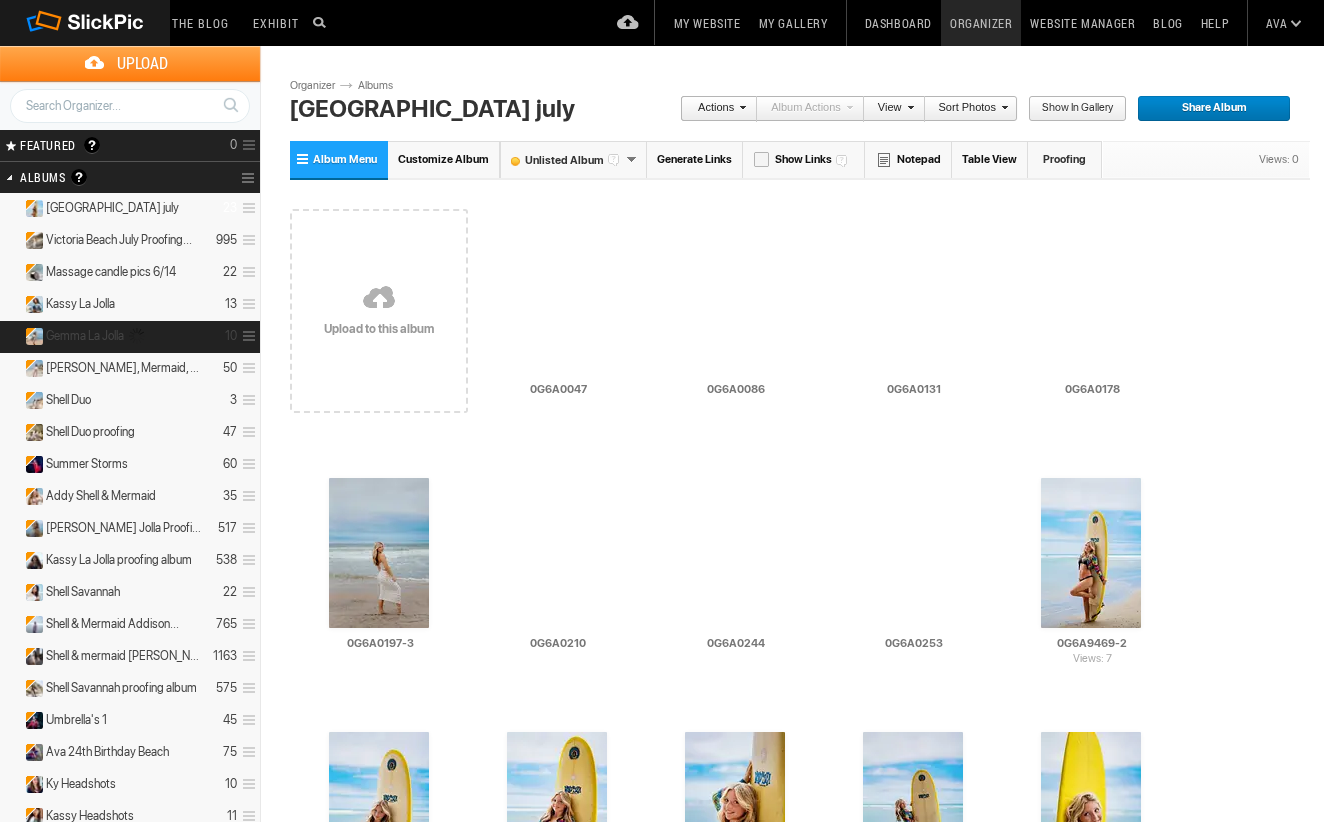 click on "Gianna Shell, Mermaid, and green..." at bounding box center [124, 368] 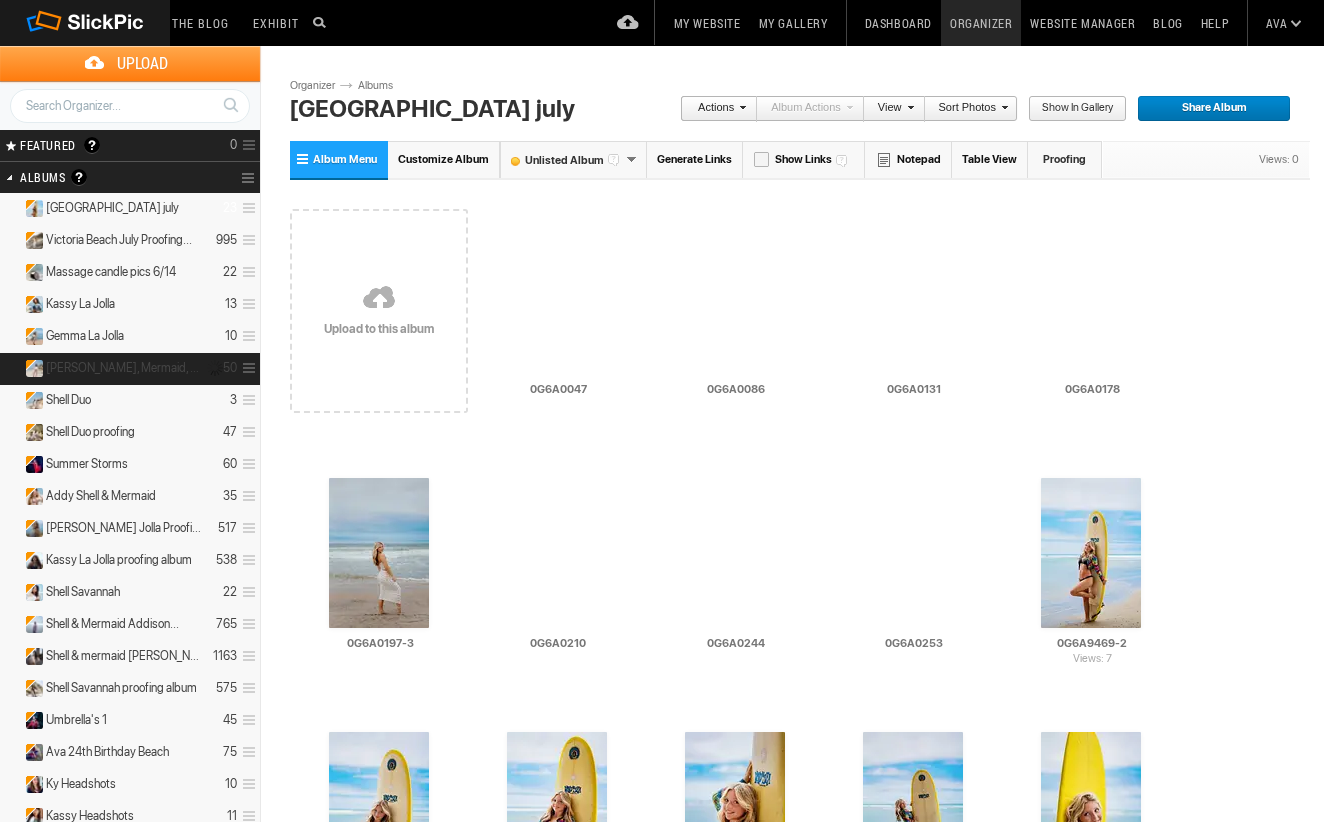 click on "Gianna Shell, Mermaid, and green..." at bounding box center (124, 368) 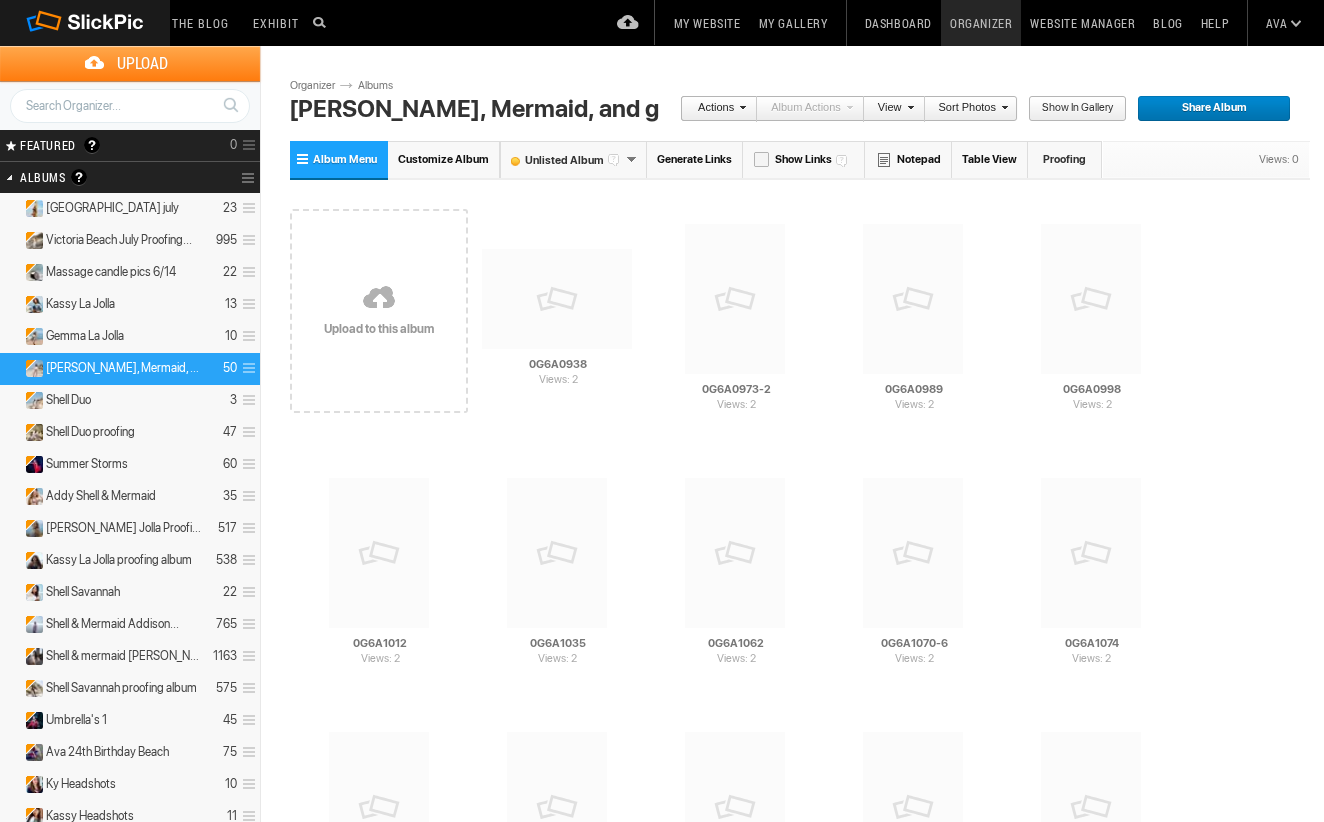 scroll, scrollTop: 0, scrollLeft: 0, axis: both 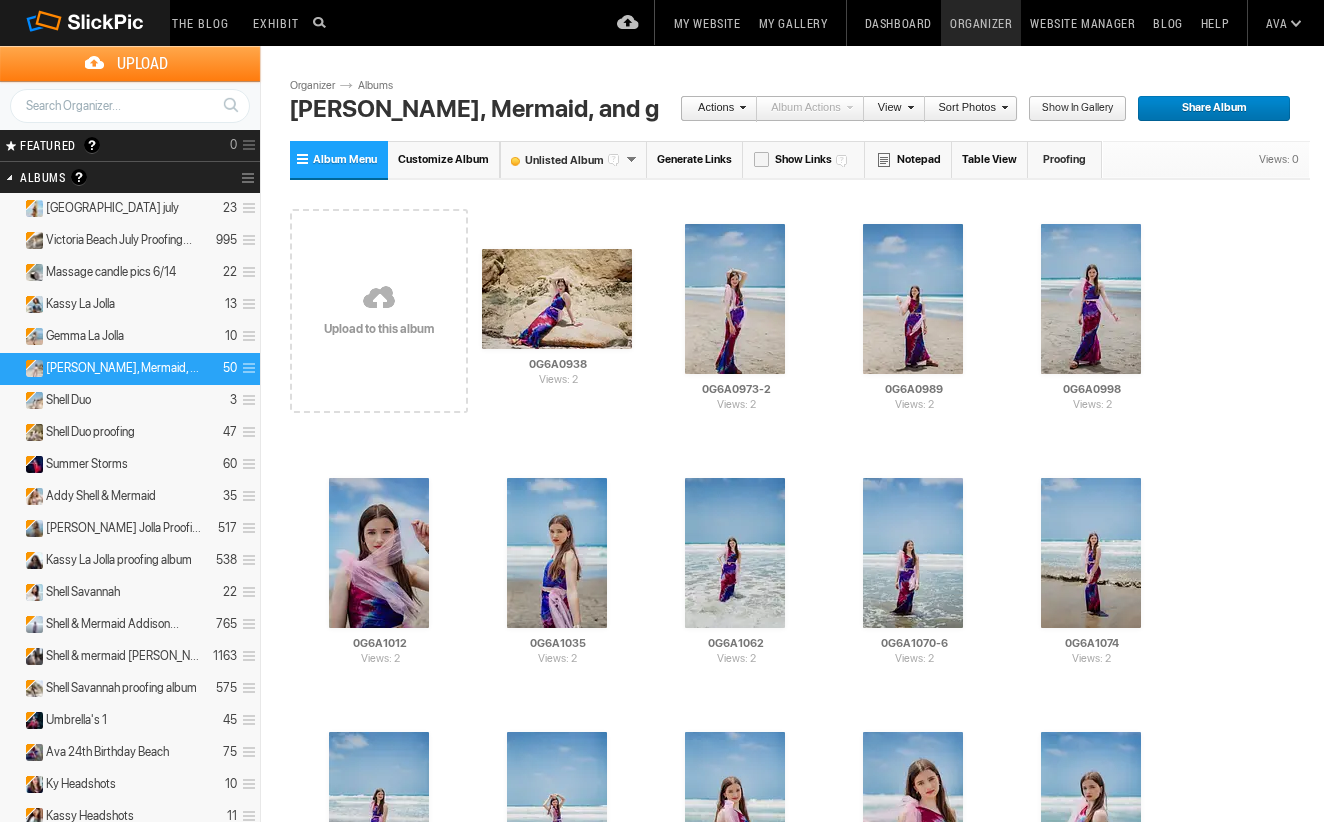 click on "Gianna Shell, Mermaid, and green kelp dress" at bounding box center [472, 109] 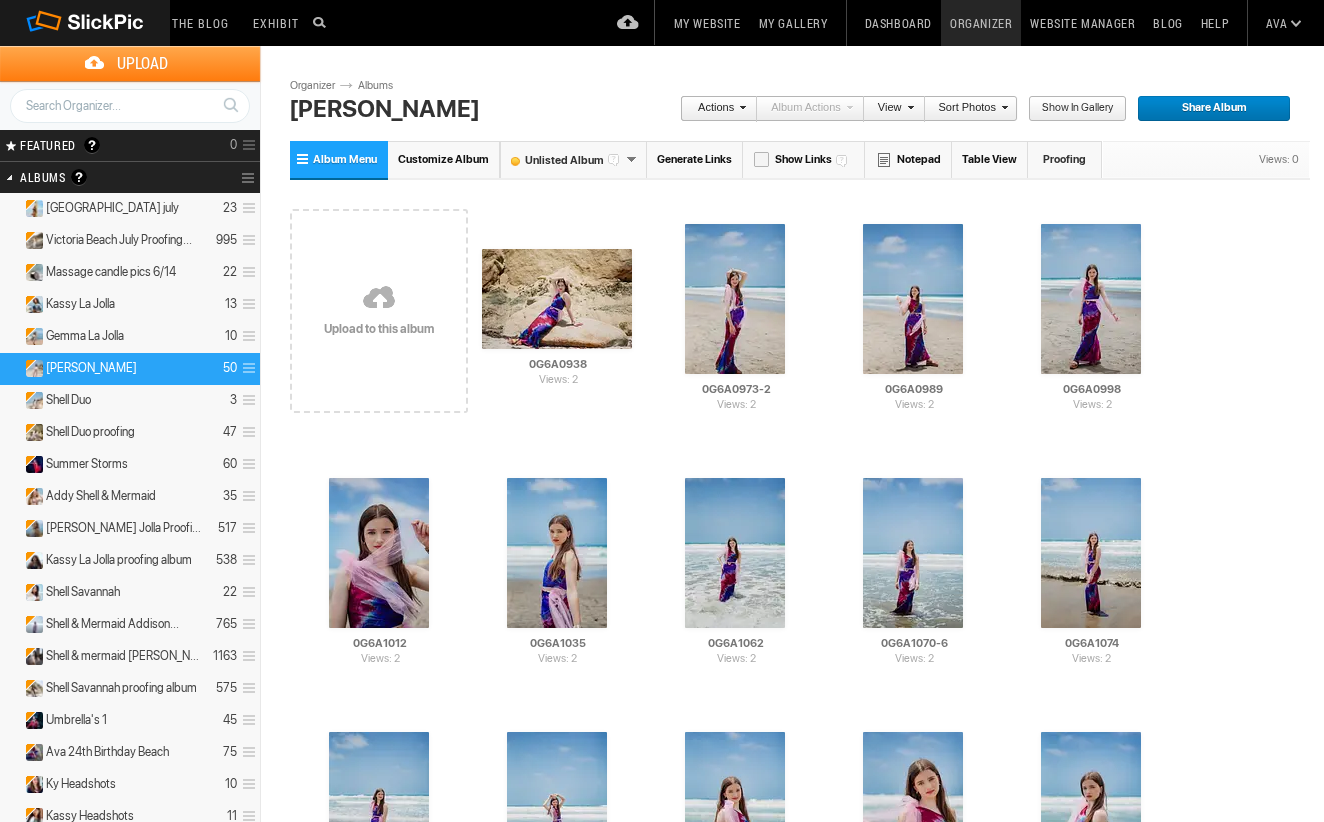 type on "[PERSON_NAME]" 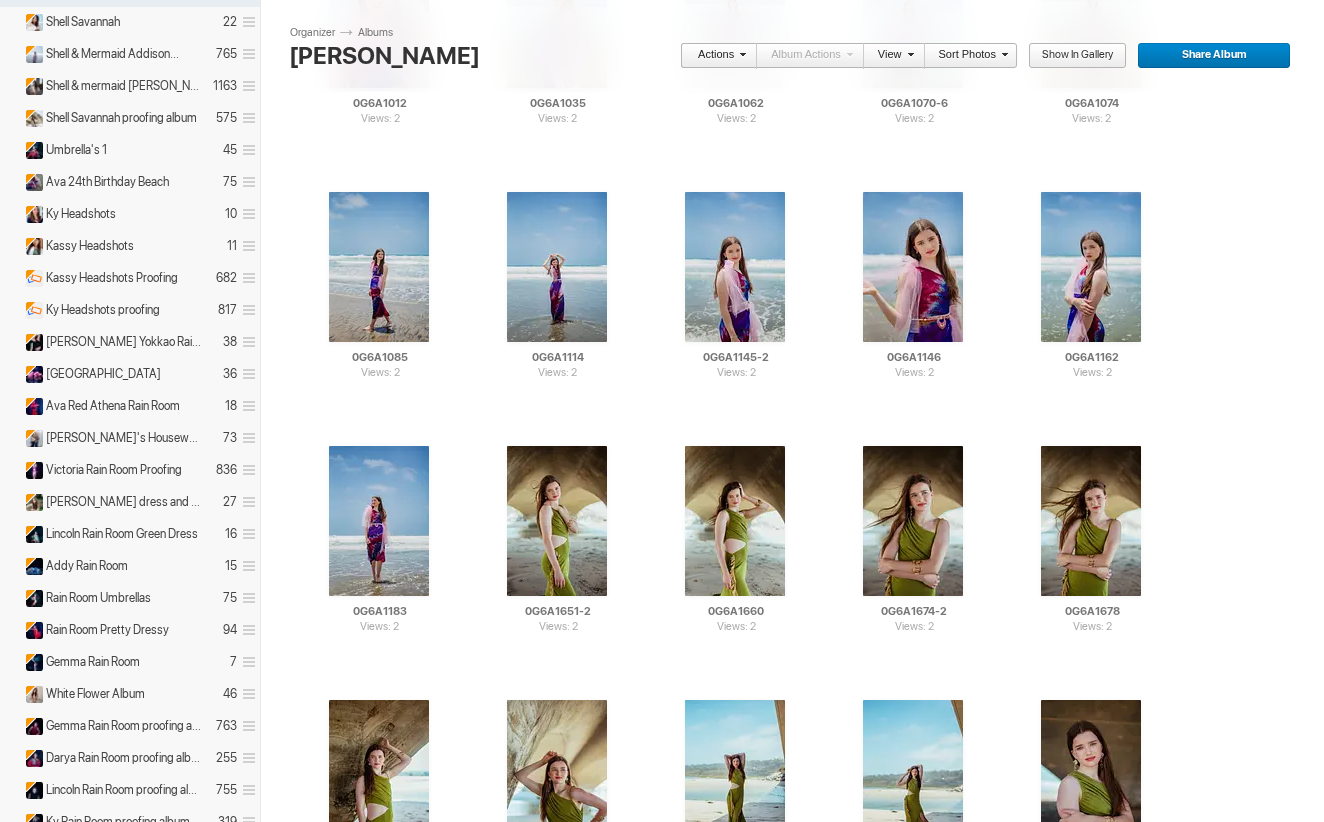 scroll, scrollTop: 570, scrollLeft: 0, axis: vertical 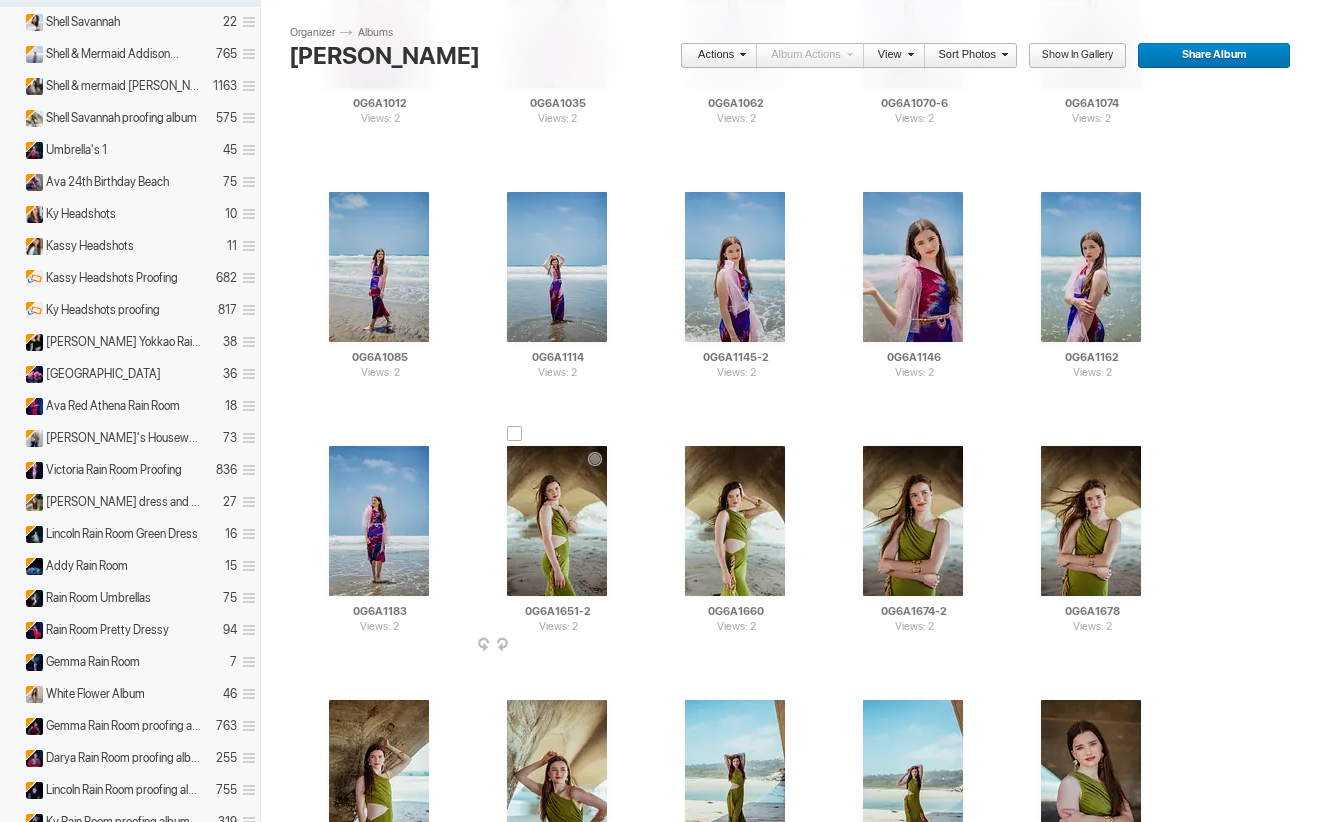click at bounding box center (515, 434) 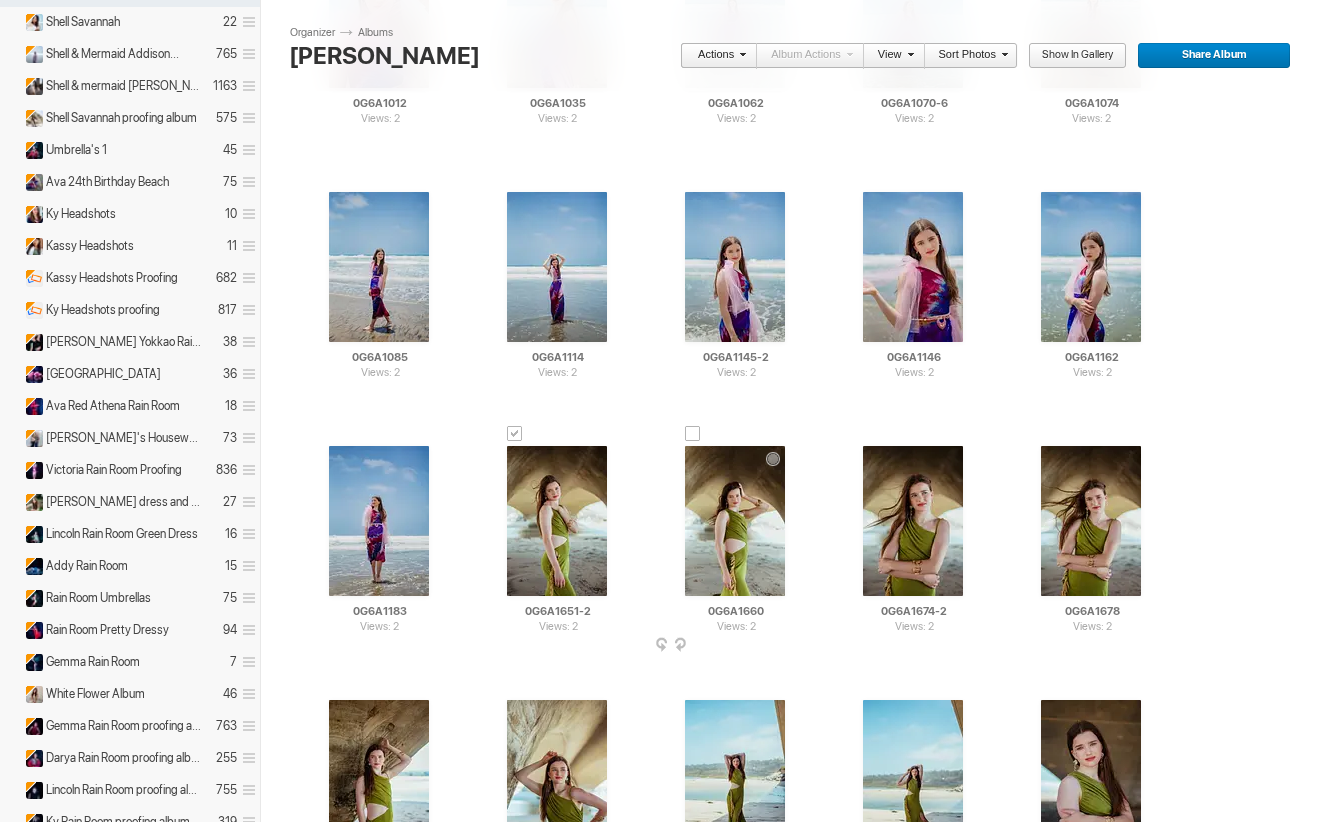 click at bounding box center [693, 434] 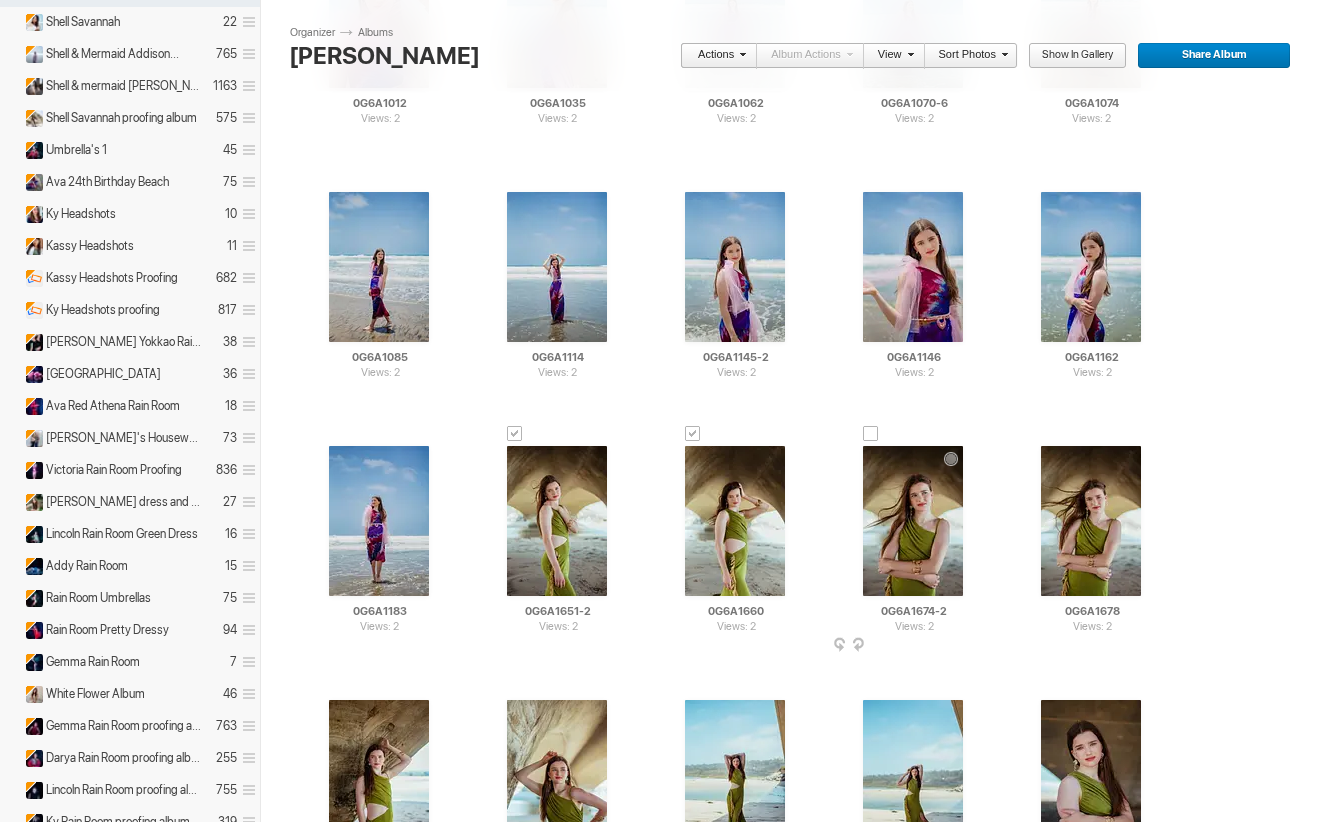 click at bounding box center (871, 434) 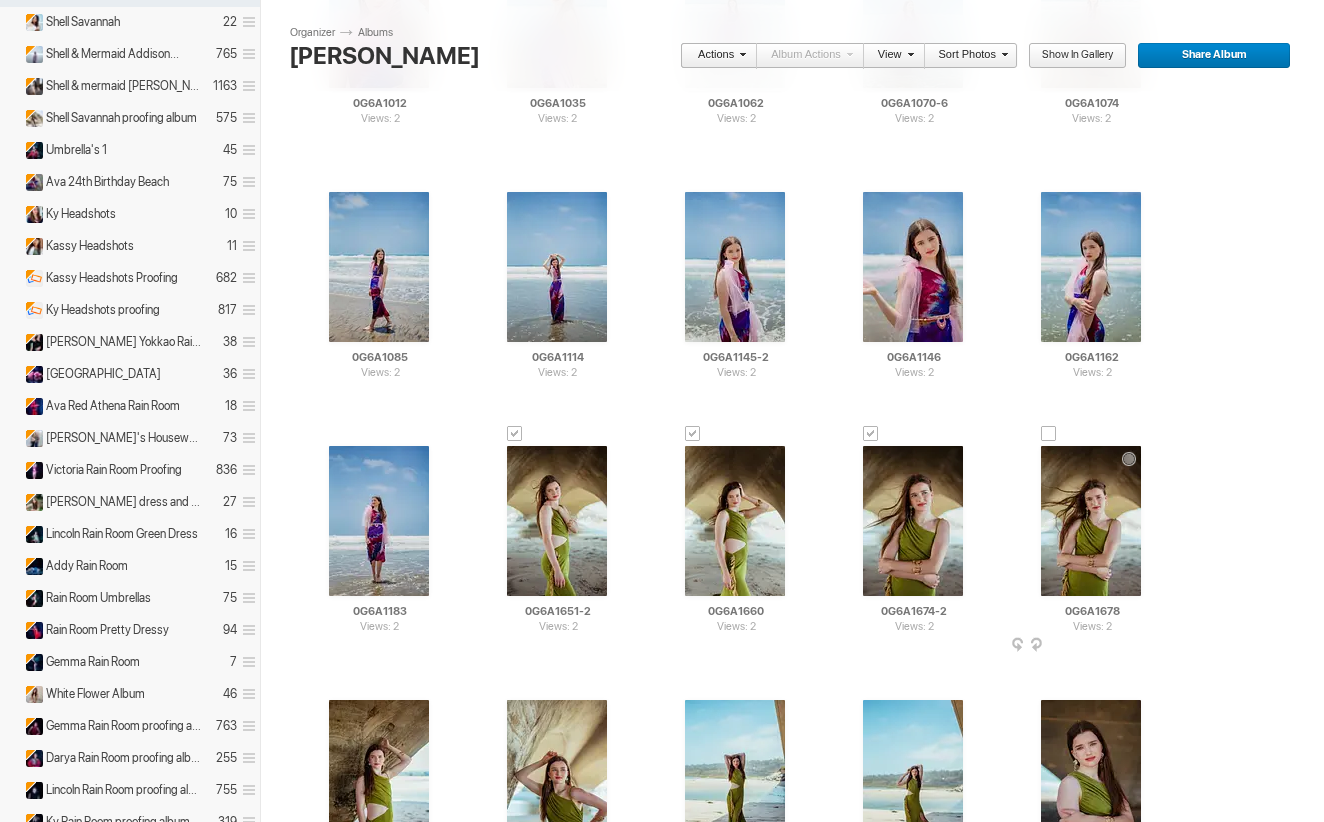 click at bounding box center (1049, 434) 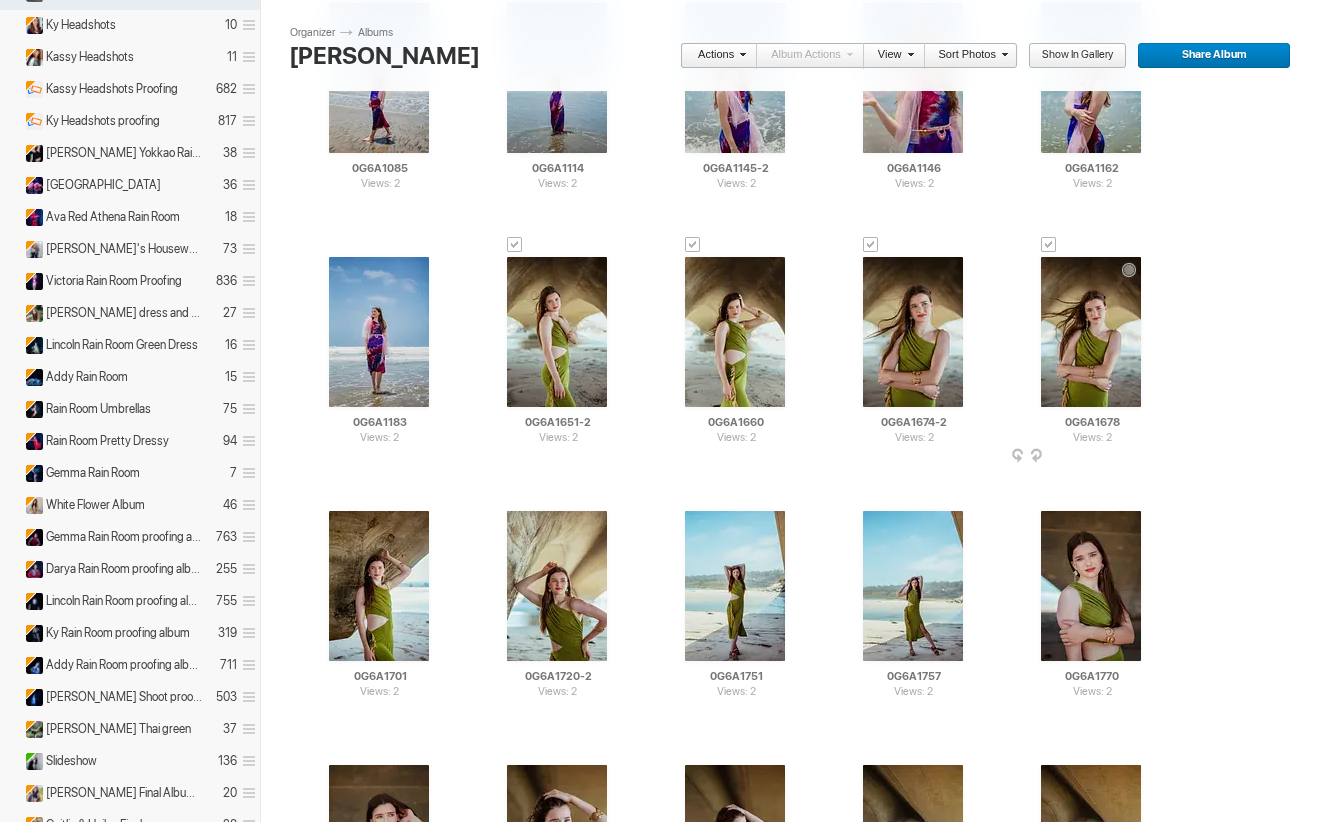 scroll, scrollTop: 779, scrollLeft: 0, axis: vertical 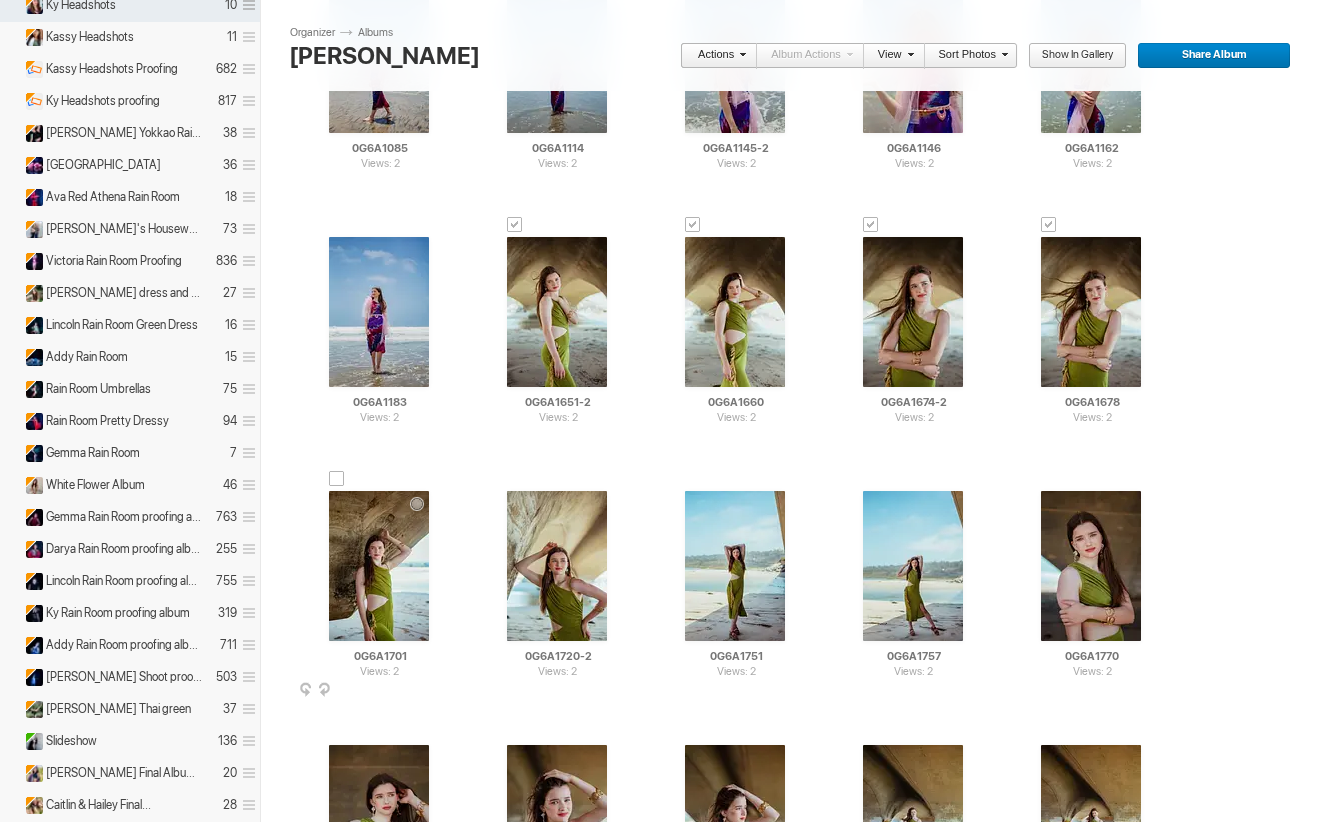 click at bounding box center [337, 479] 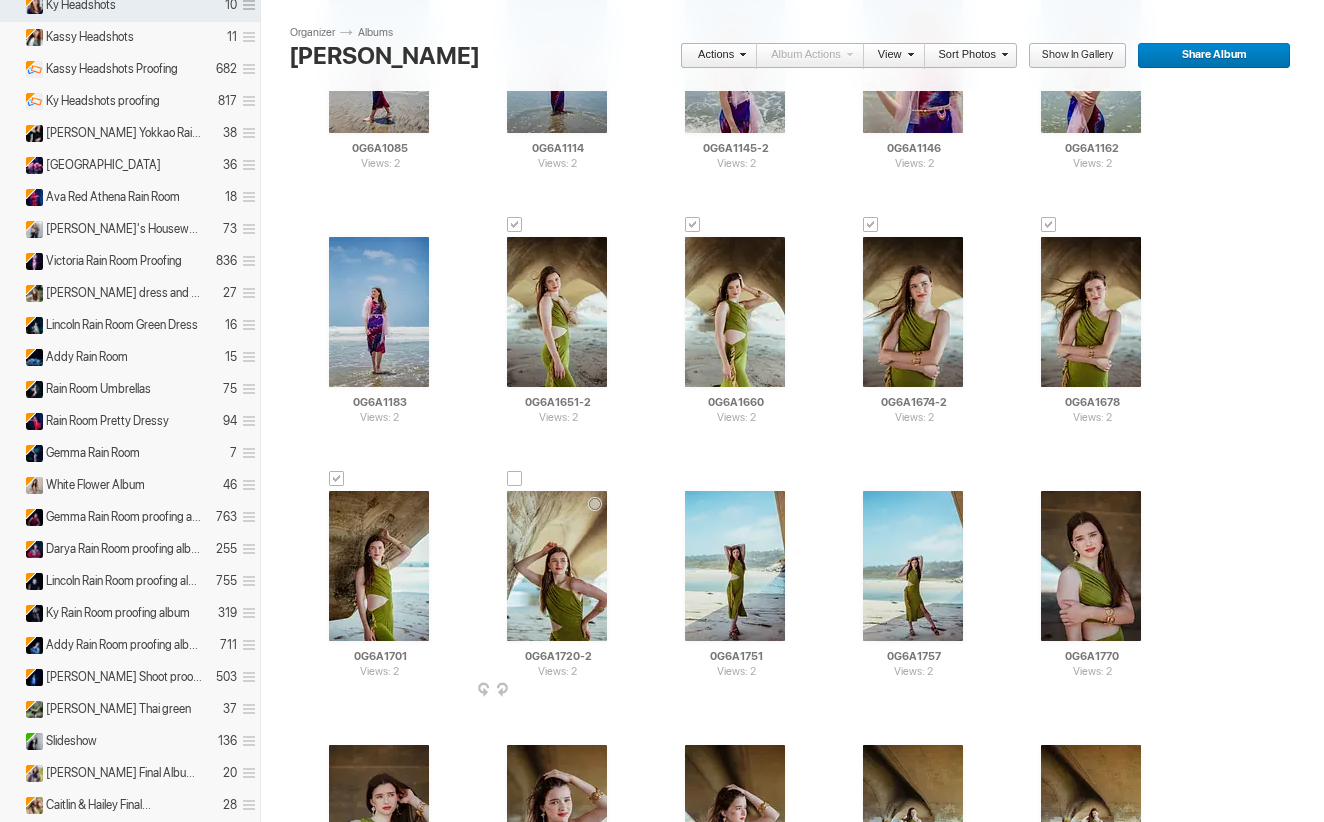 click at bounding box center [515, 479] 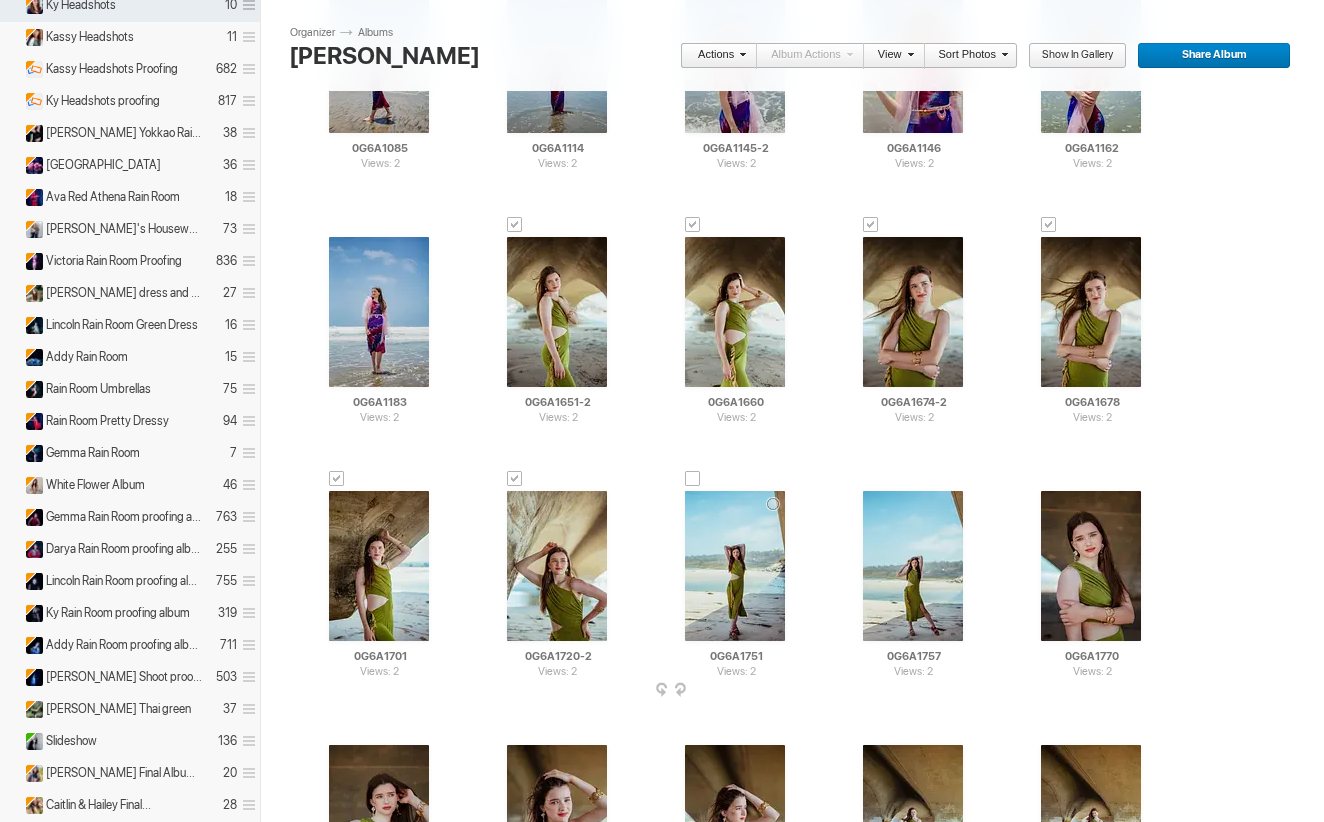 click at bounding box center (693, 479) 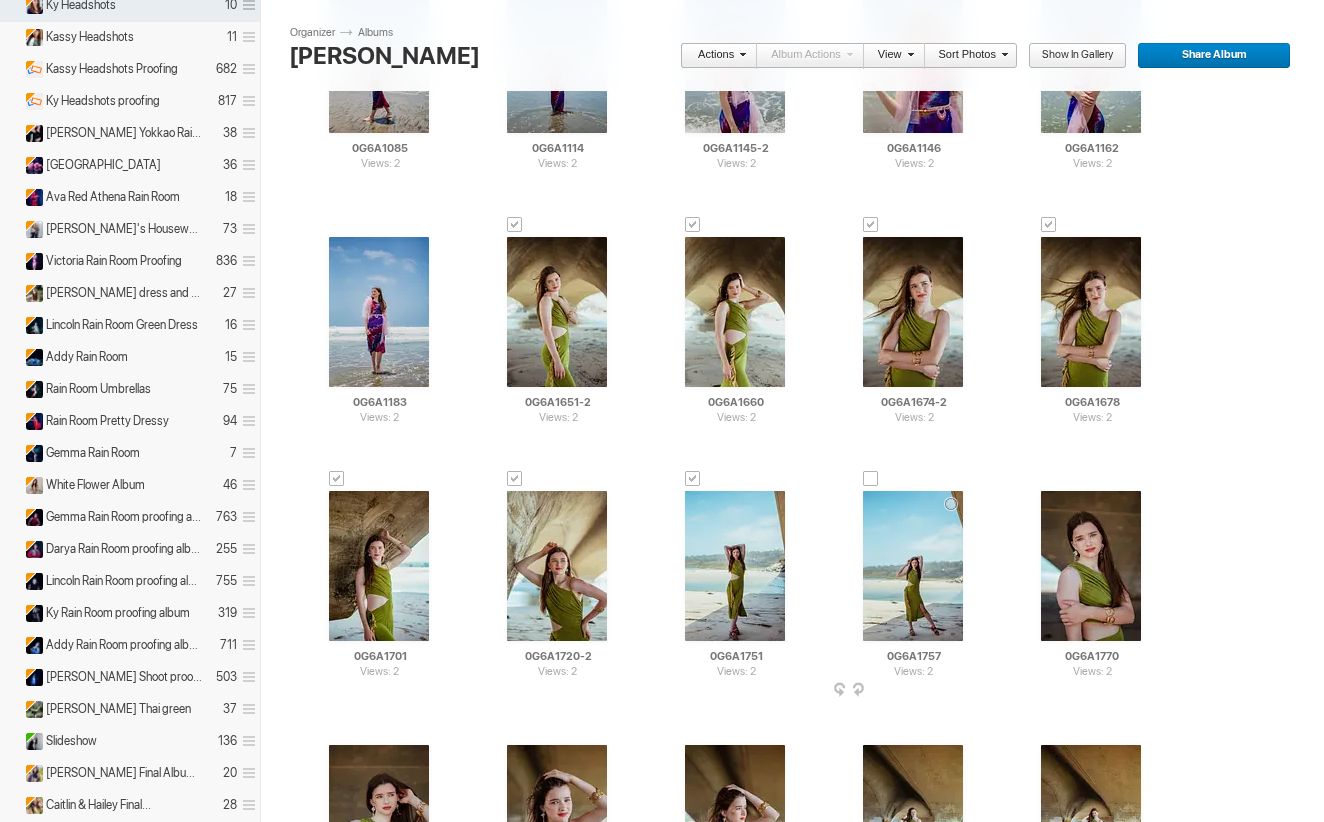 click on "Views: 2 AI 0G6A1757
HTML:
Direct:
Forum:
Photo ID:
22695566
More..." at bounding box center [913, 566] 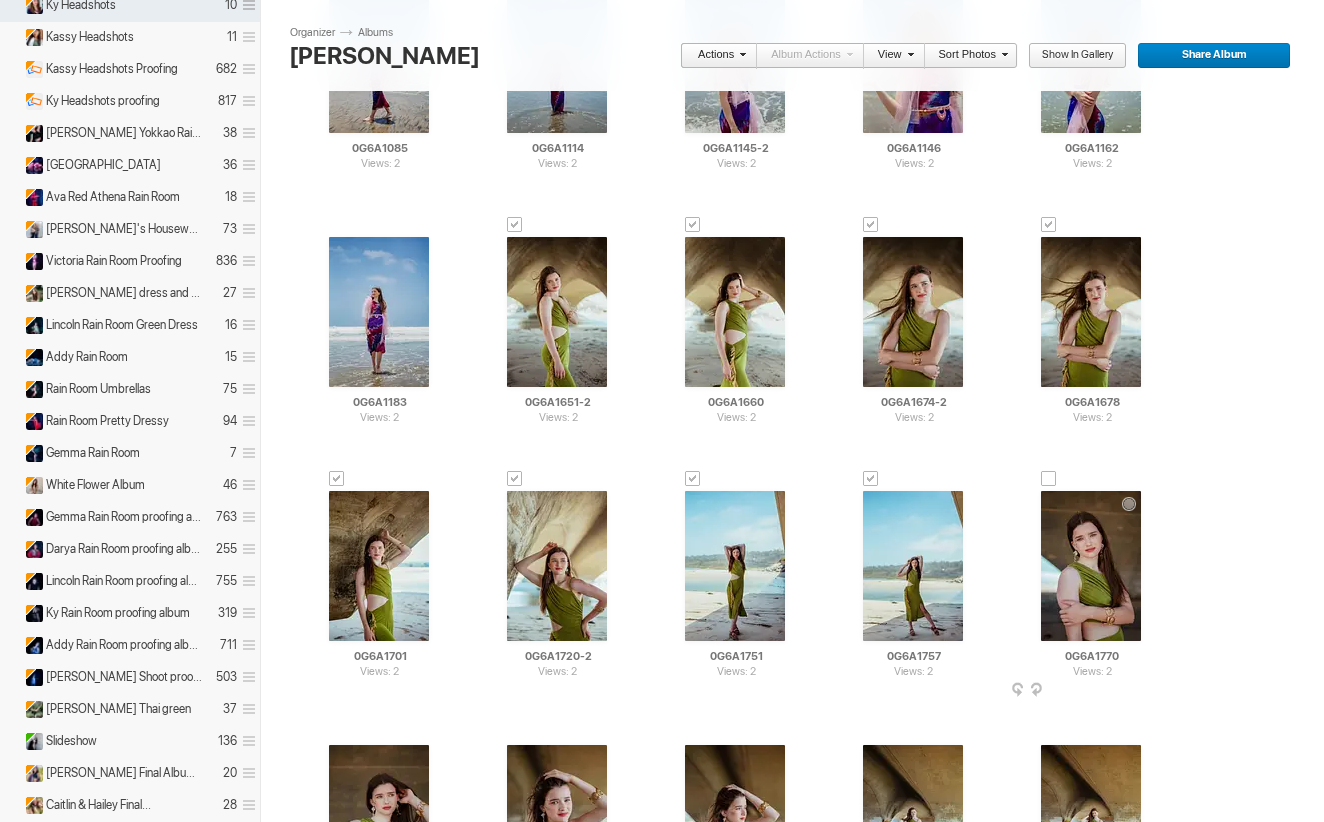 click at bounding box center (1049, 479) 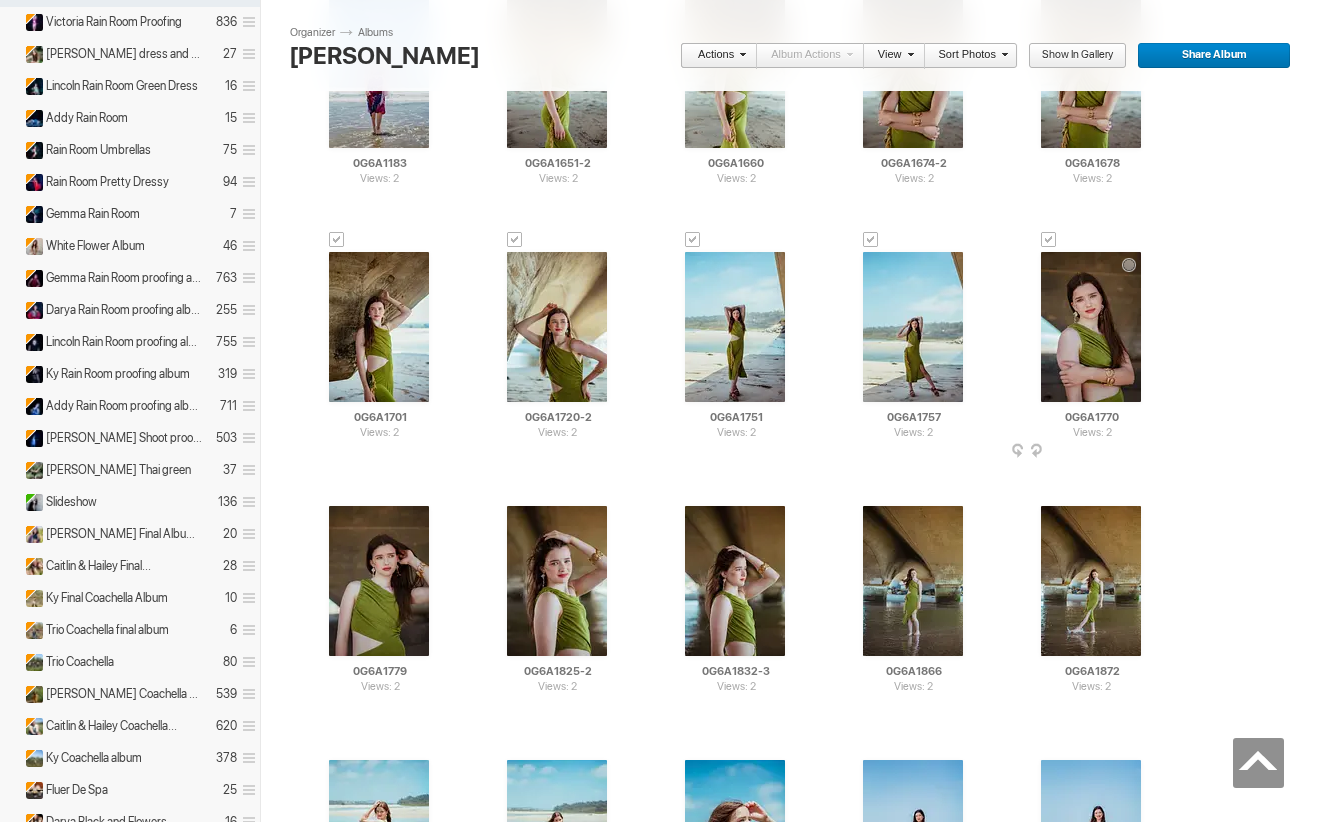 scroll, scrollTop: 1081, scrollLeft: 0, axis: vertical 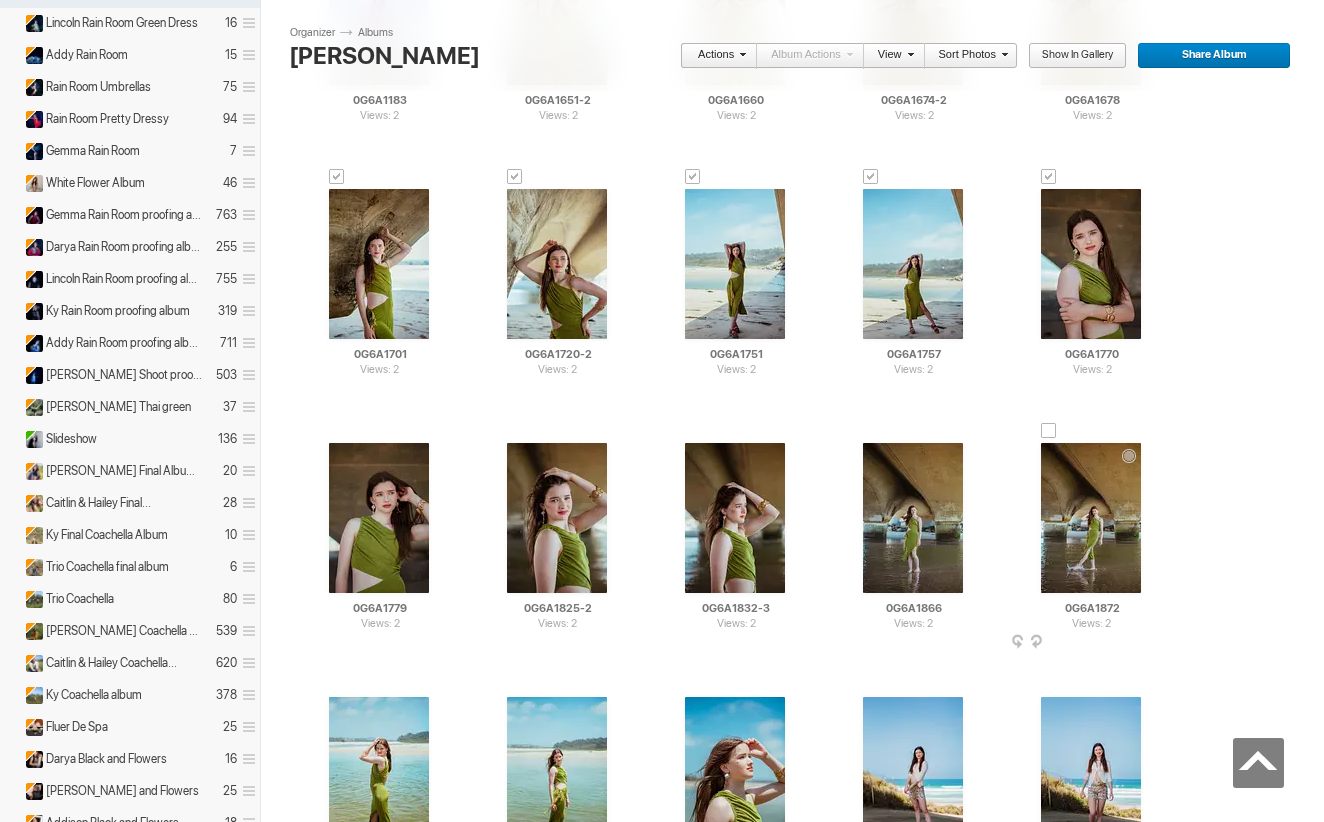 click at bounding box center (1049, 431) 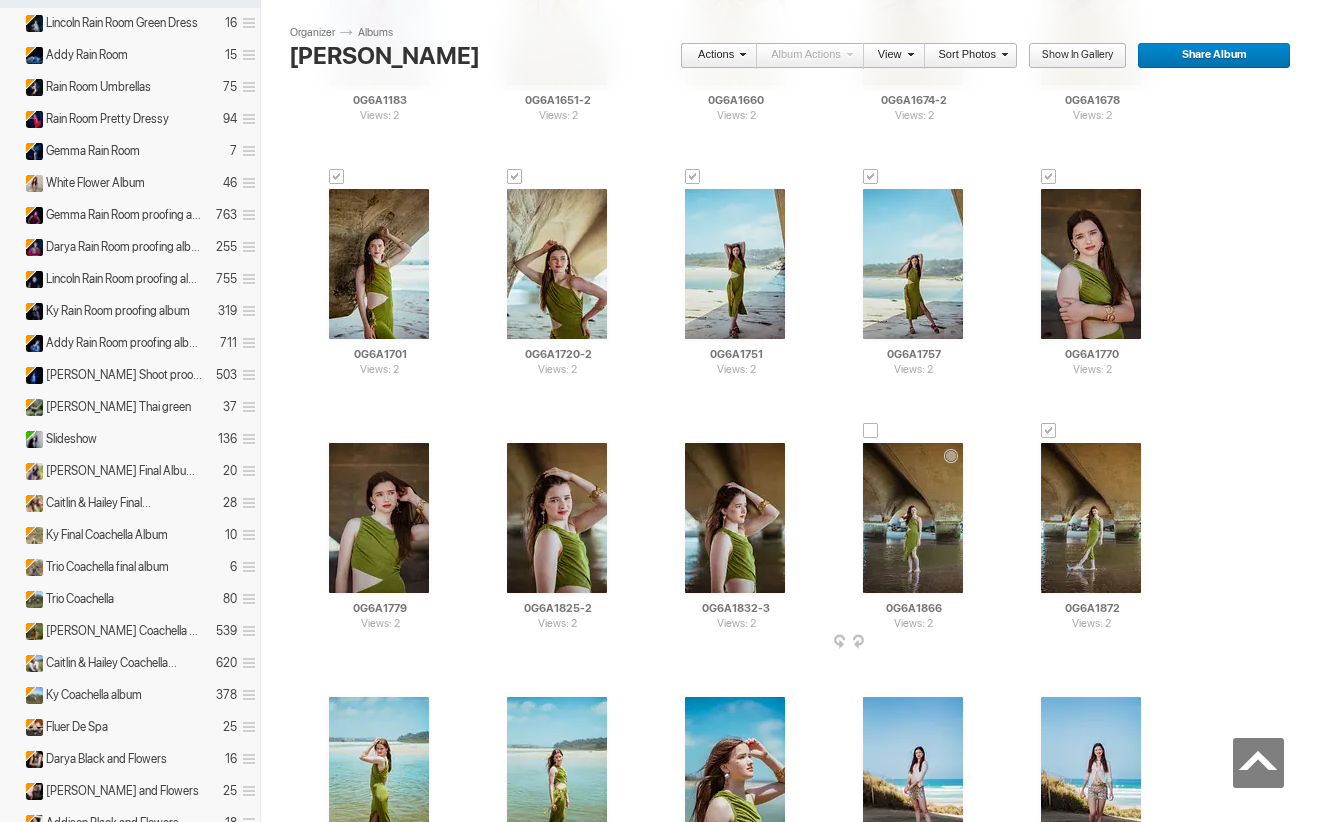click at bounding box center [871, 431] 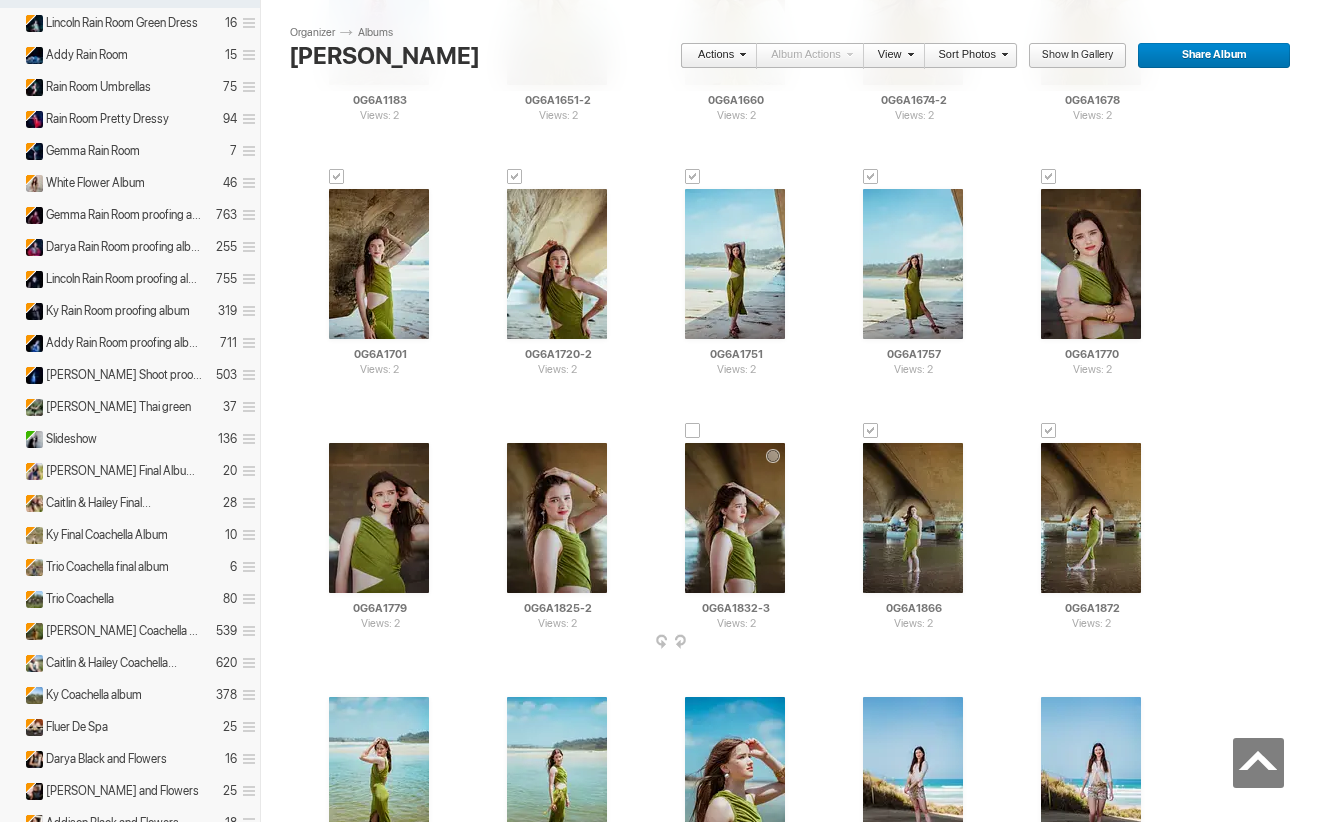 click at bounding box center [693, 431] 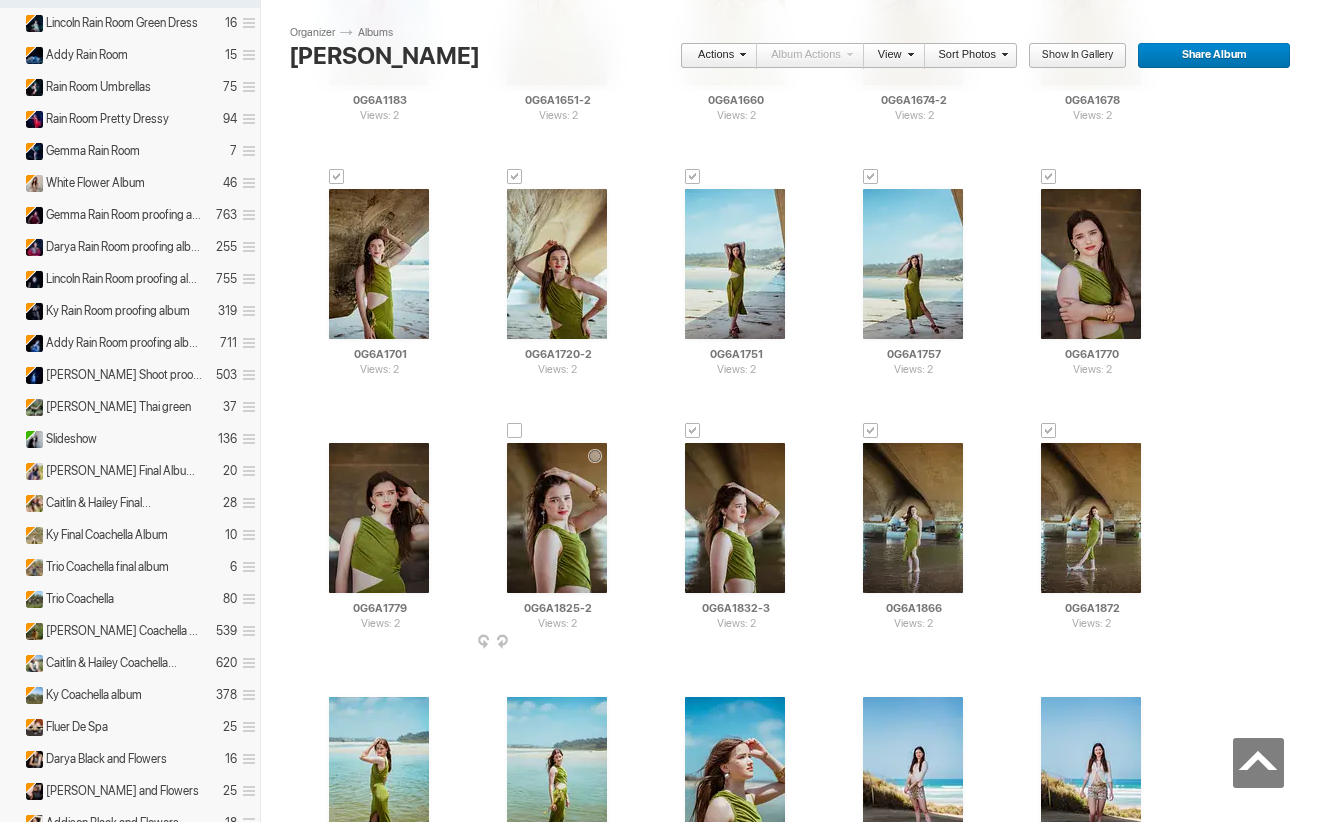click at bounding box center (515, 431) 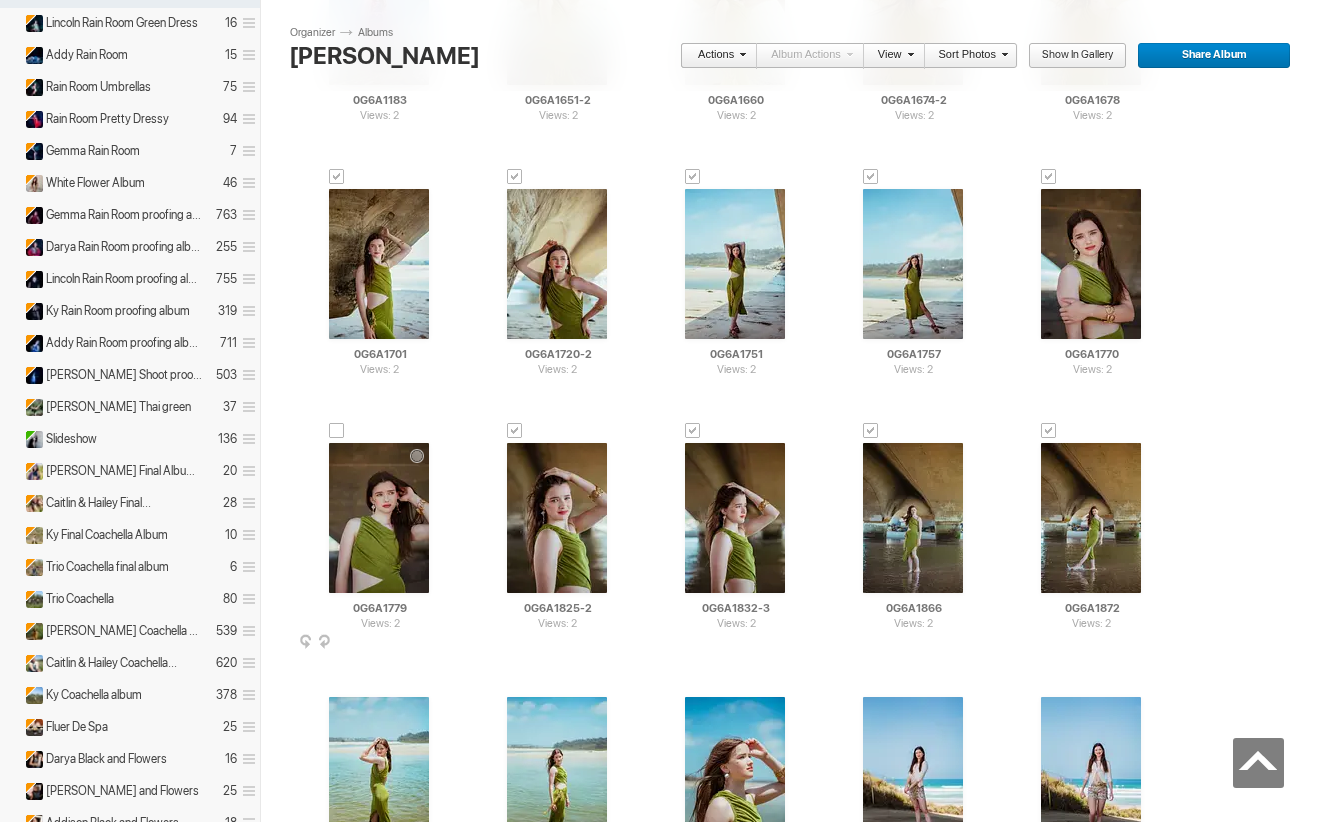 click at bounding box center (337, 431) 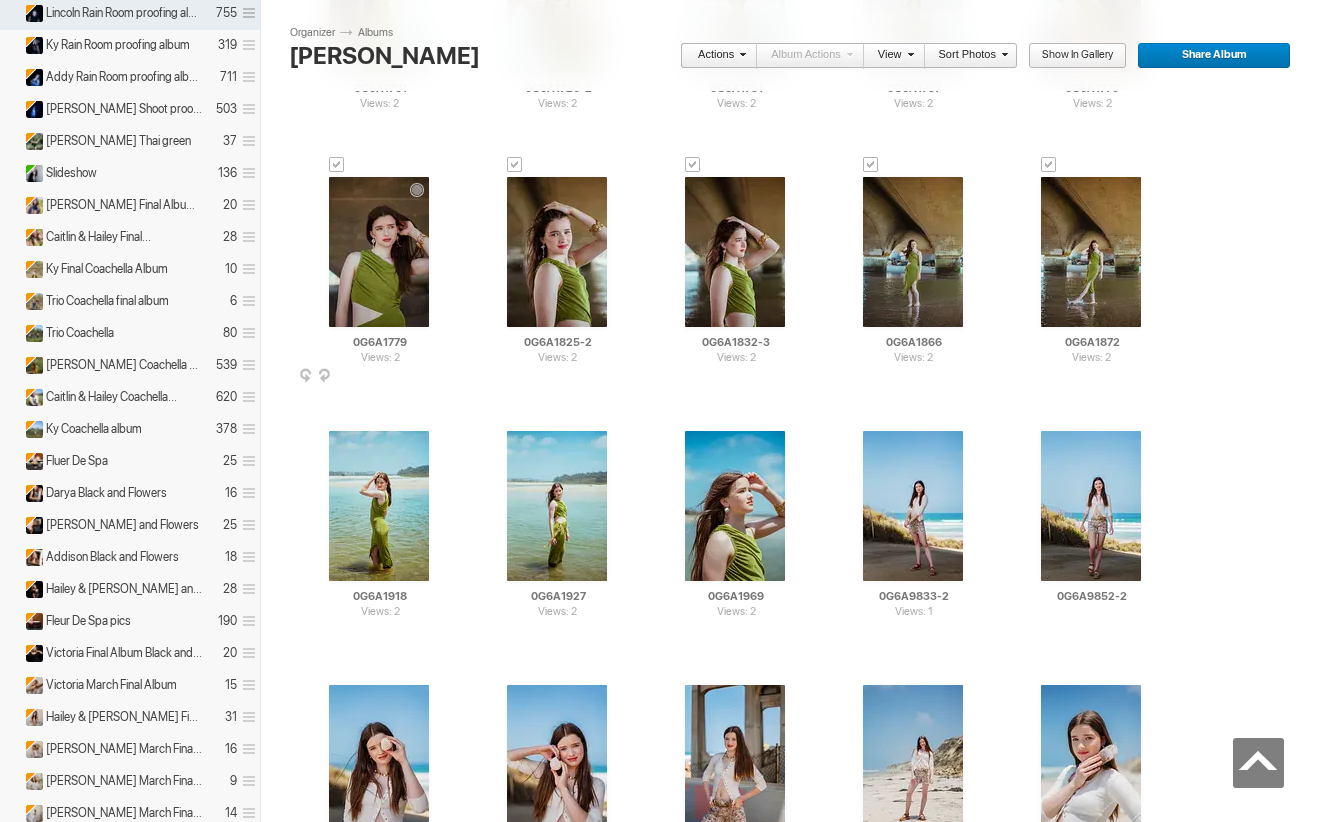 scroll, scrollTop: 1393, scrollLeft: 0, axis: vertical 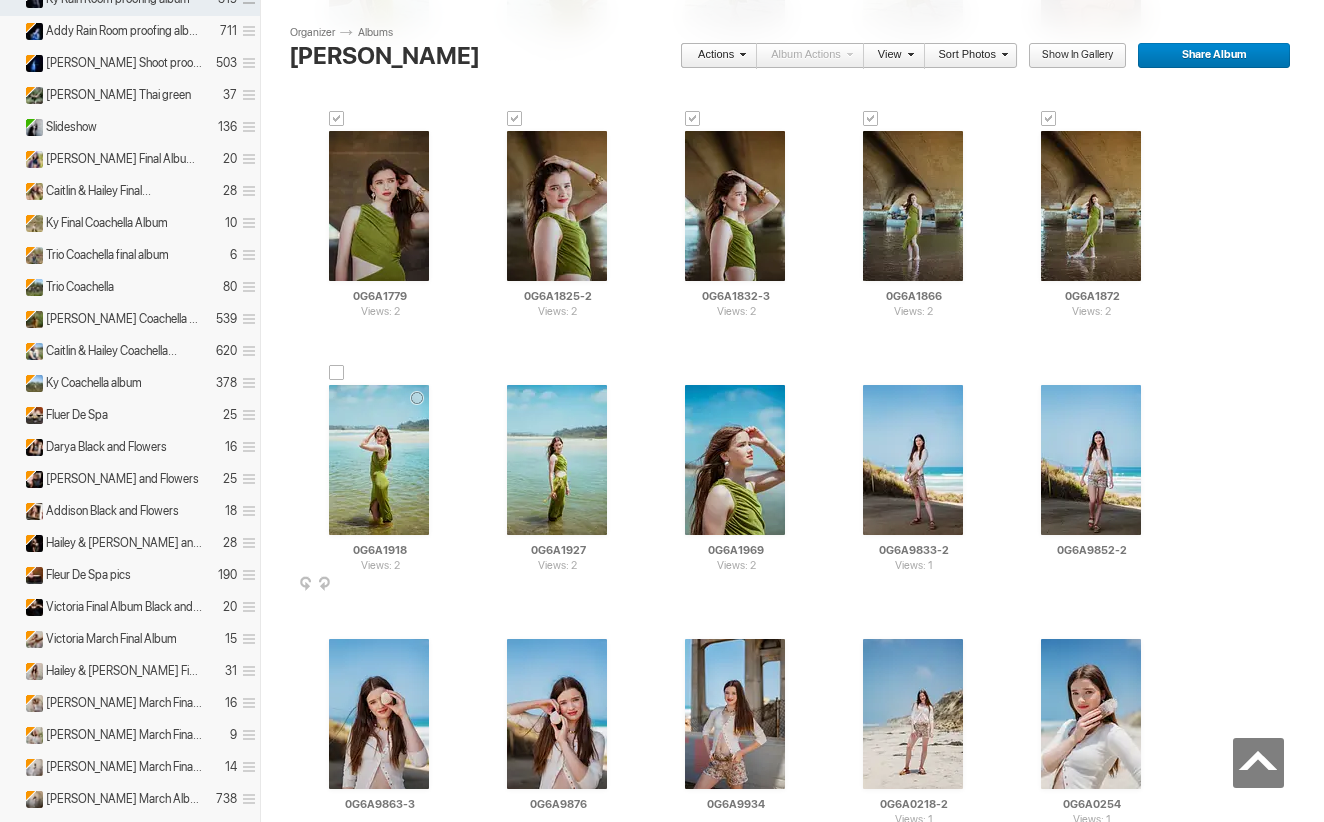 click at bounding box center [337, 373] 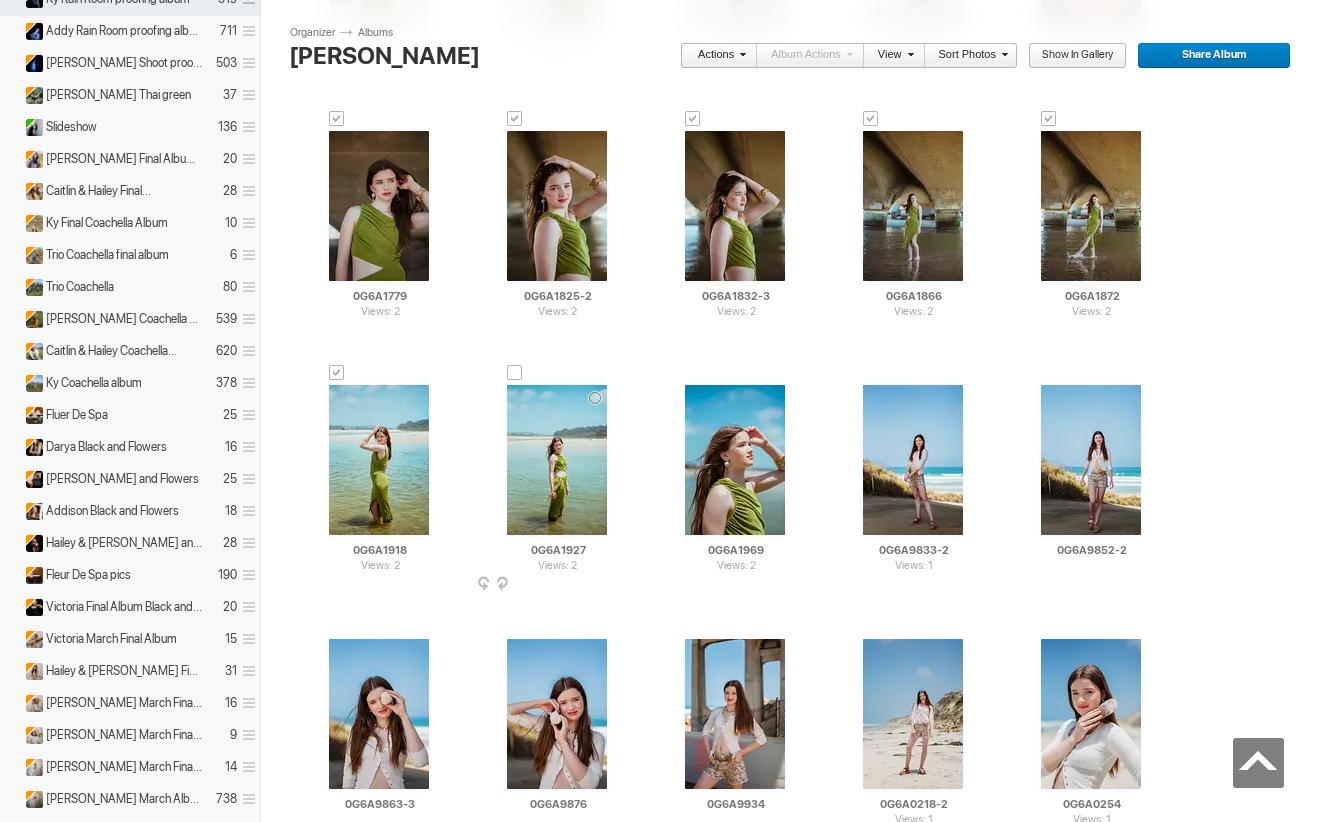 click at bounding box center (515, 373) 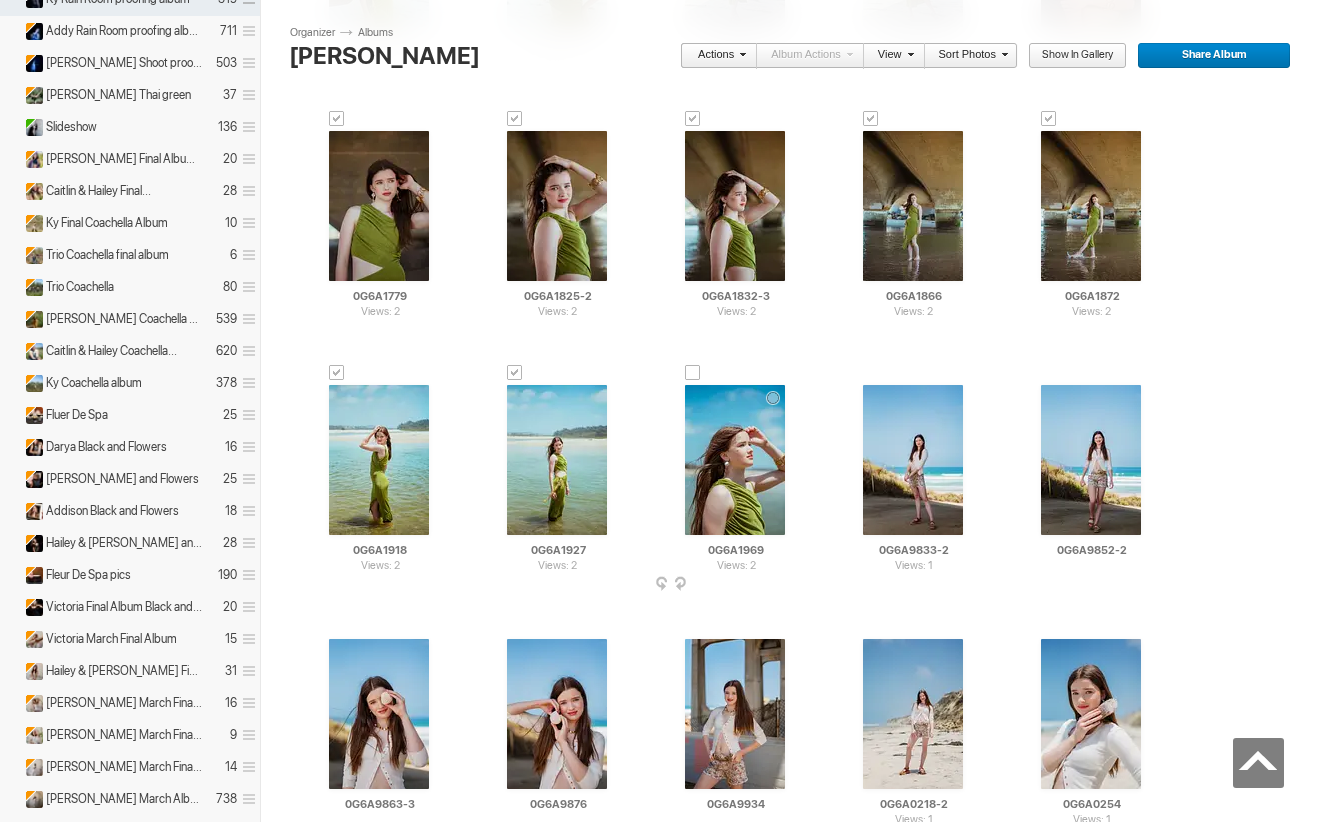 click at bounding box center [693, 373] 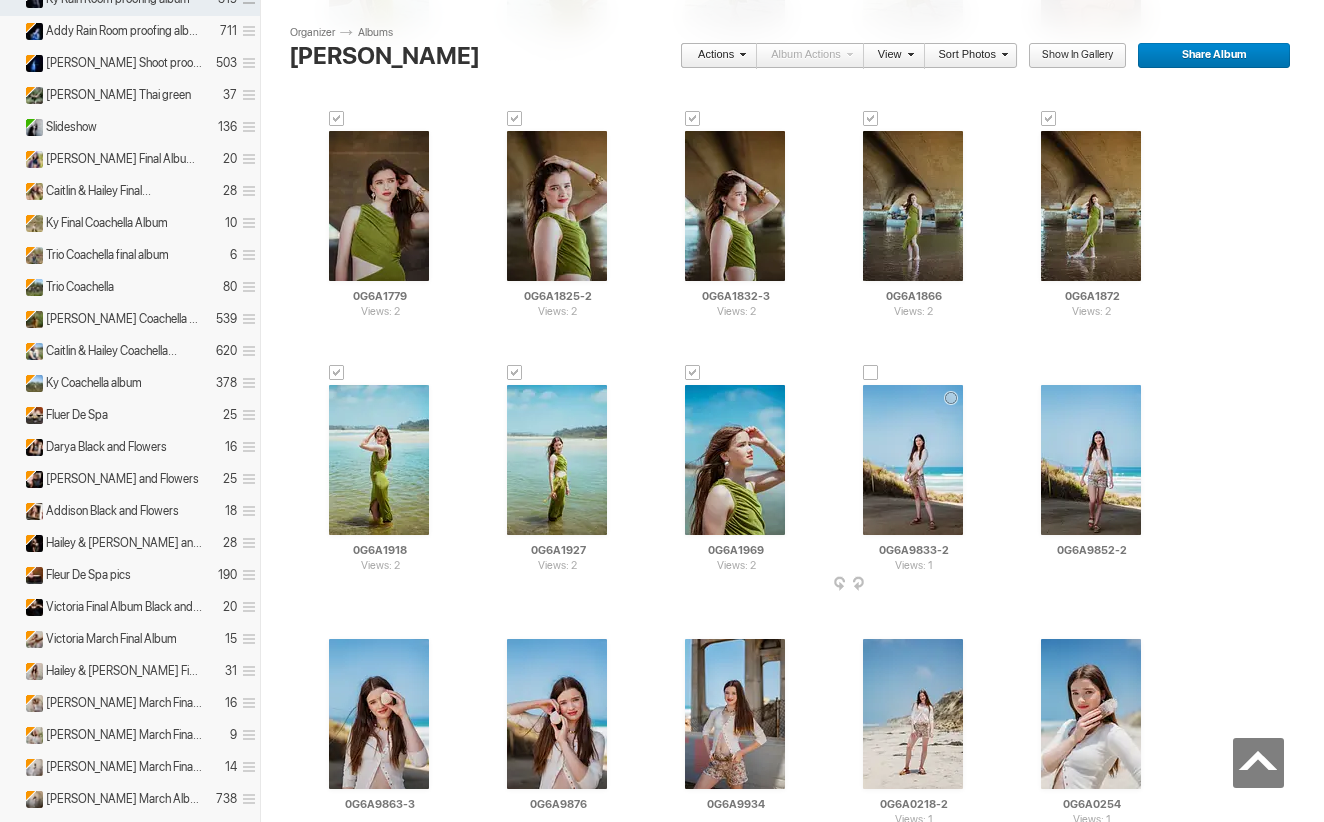 click at bounding box center (871, 373) 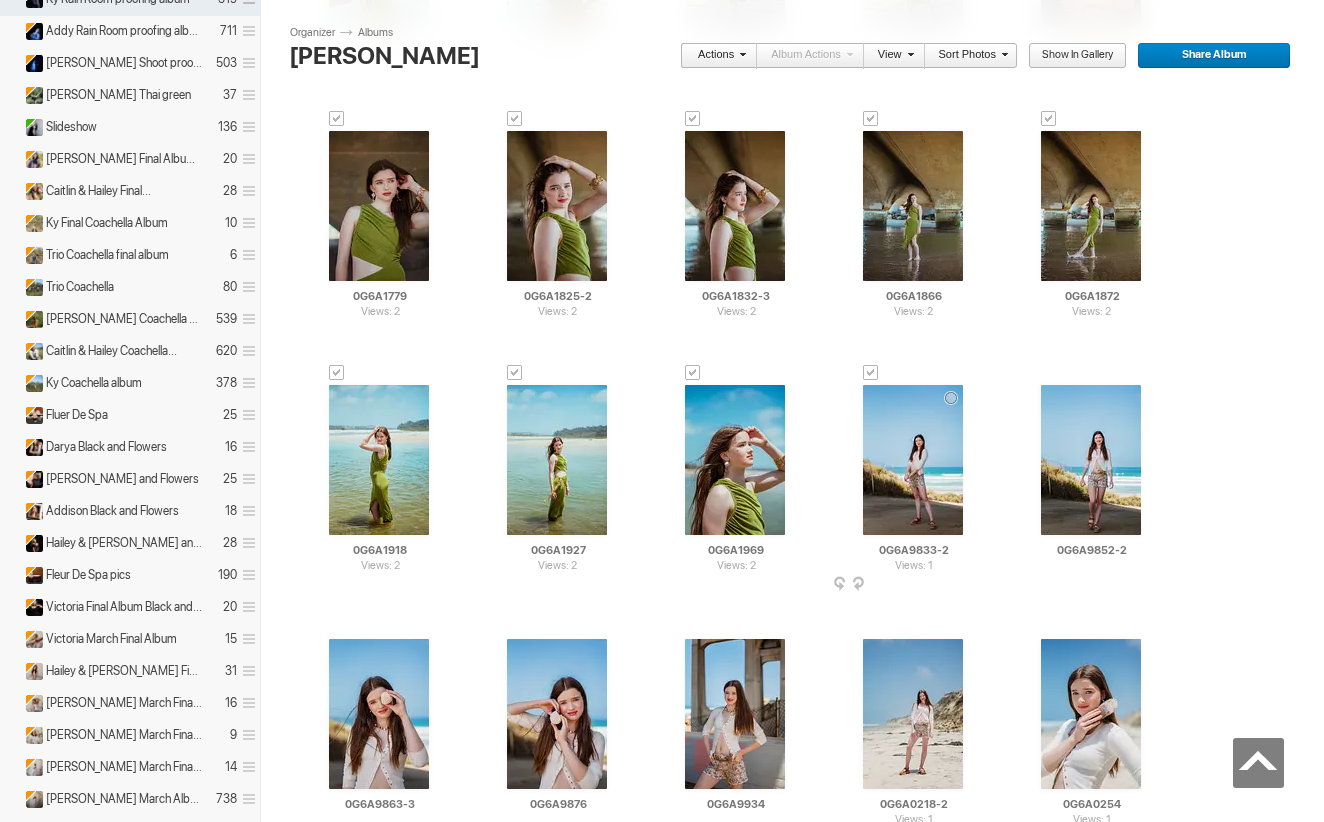 click at bounding box center (871, 373) 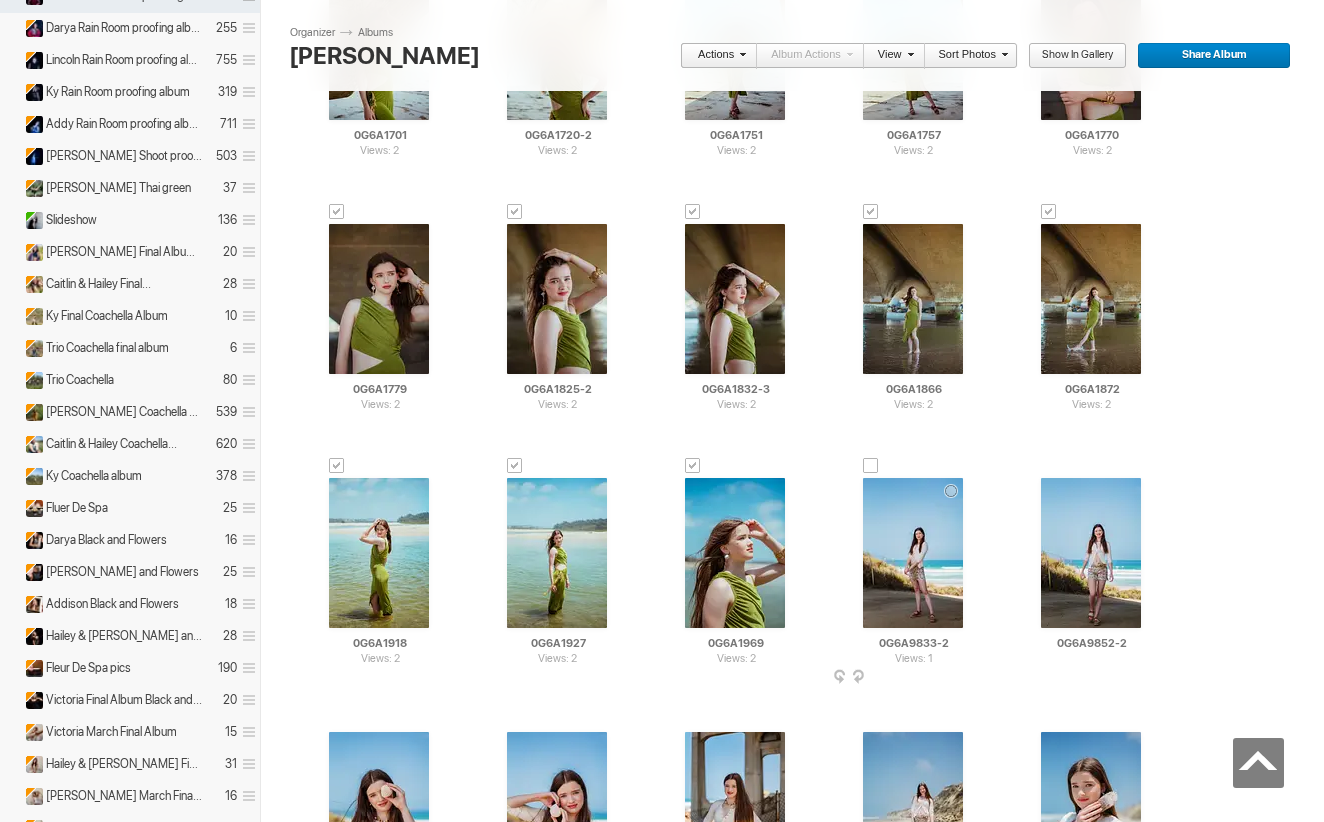 scroll, scrollTop: 1293, scrollLeft: 0, axis: vertical 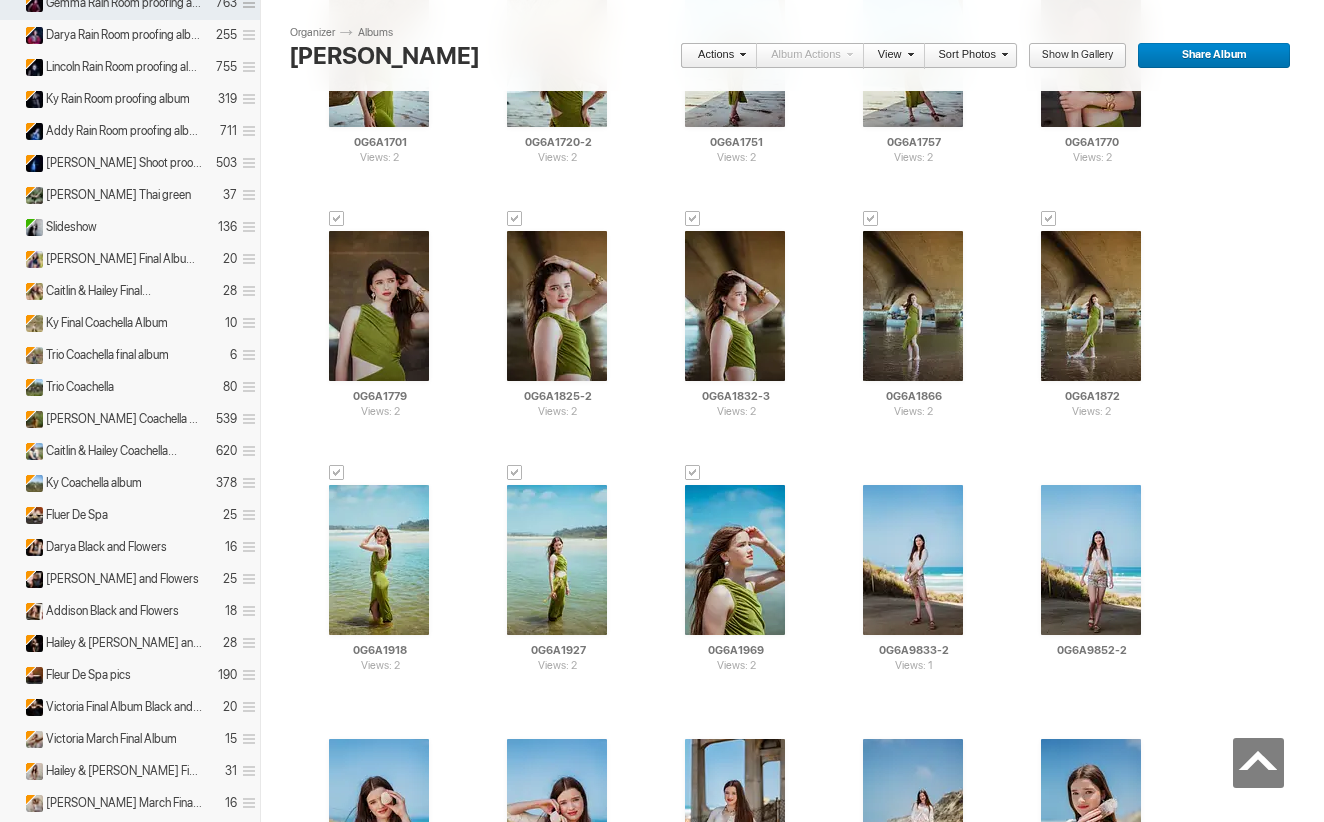 click on "Actions" at bounding box center [713, 56] 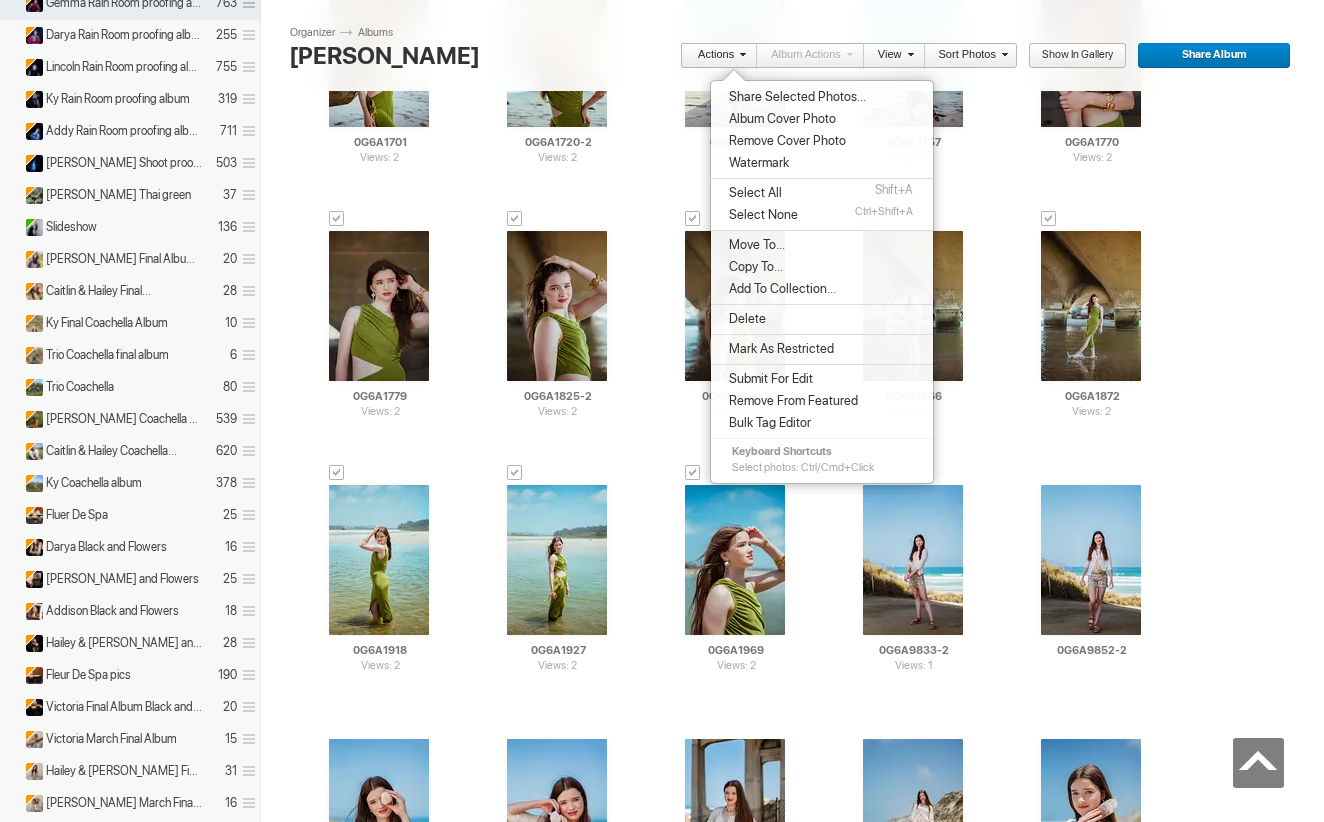 click on "Move To..." at bounding box center [822, 245] 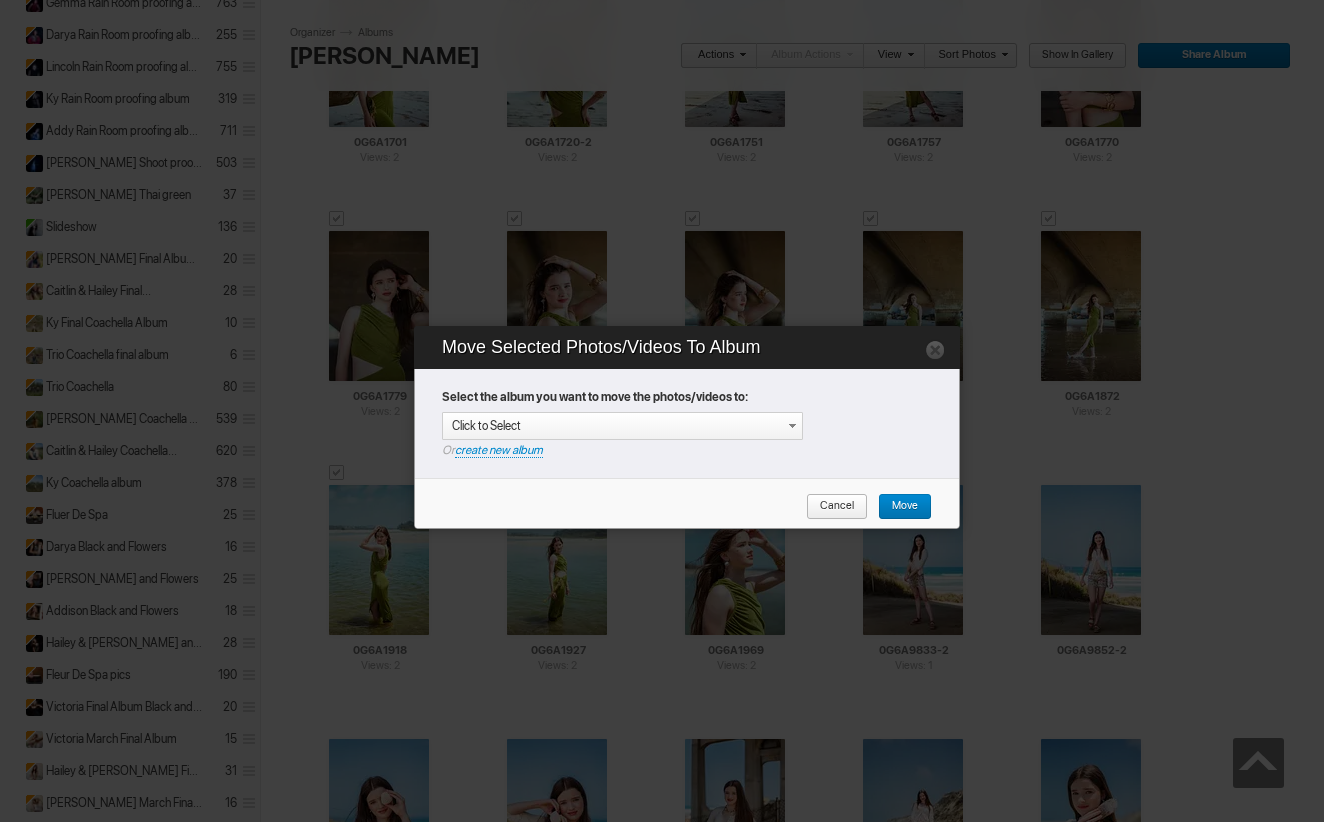 click on "create new album" at bounding box center (499, 450) 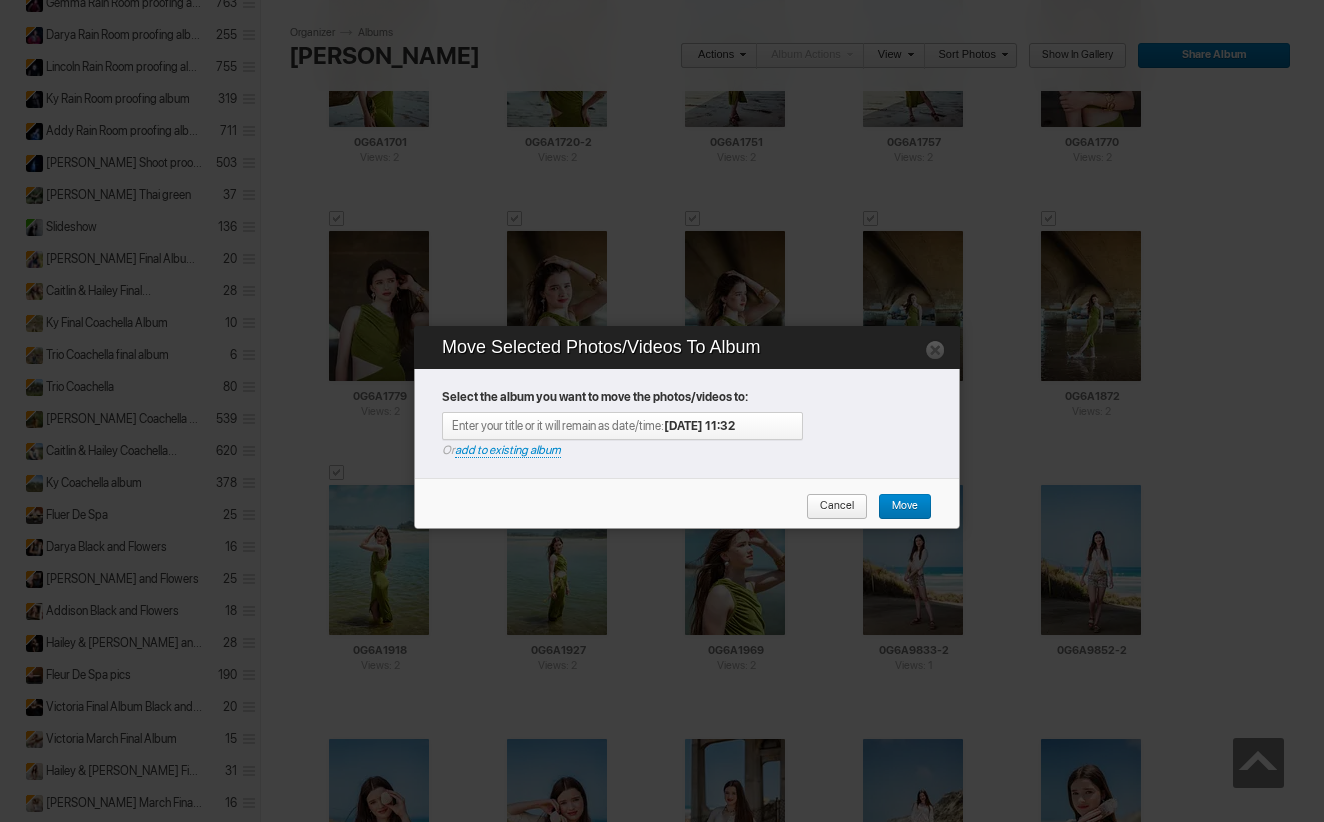 click on "Enter your title or it will remain as date/time:  2025-07-28 11:32" at bounding box center (627, 426) 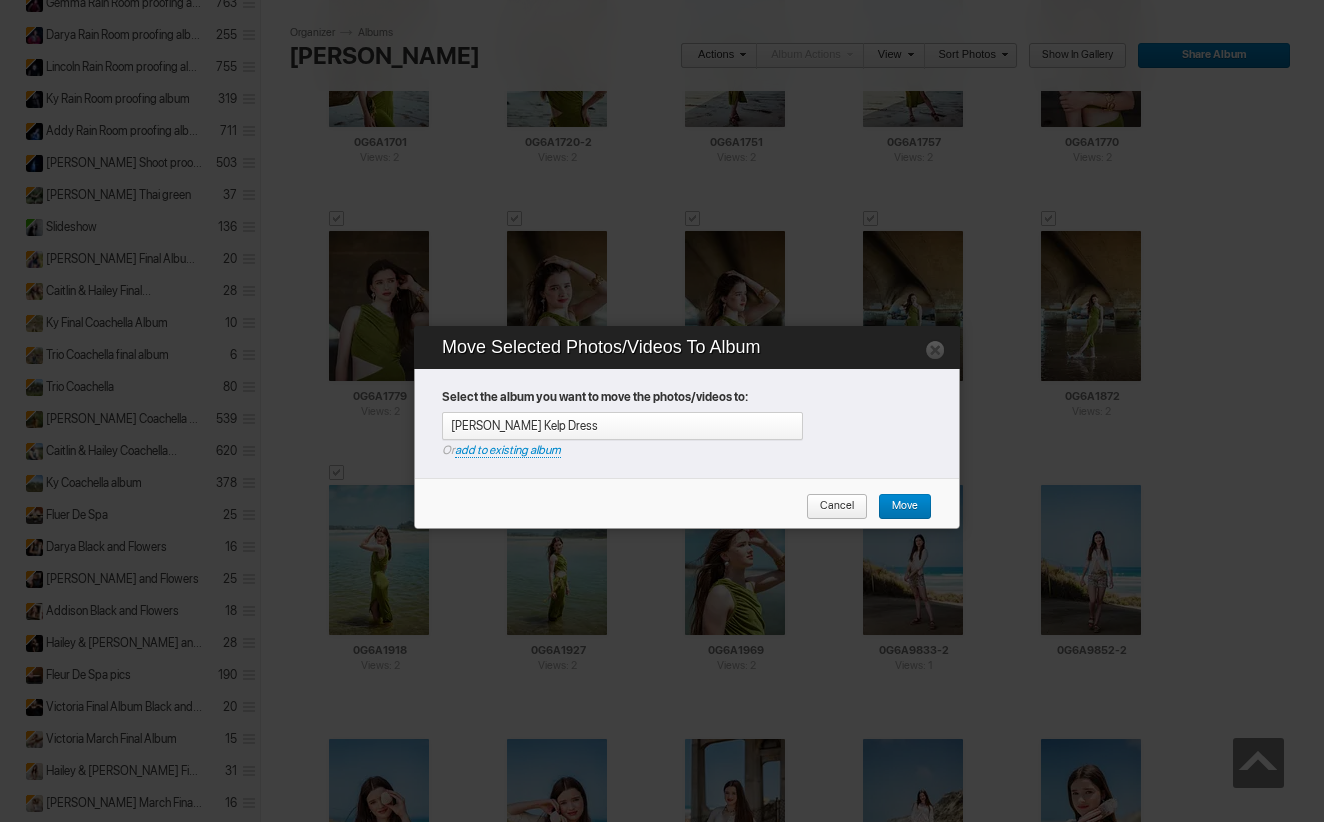 type on "[PERSON_NAME] Kelp Dress" 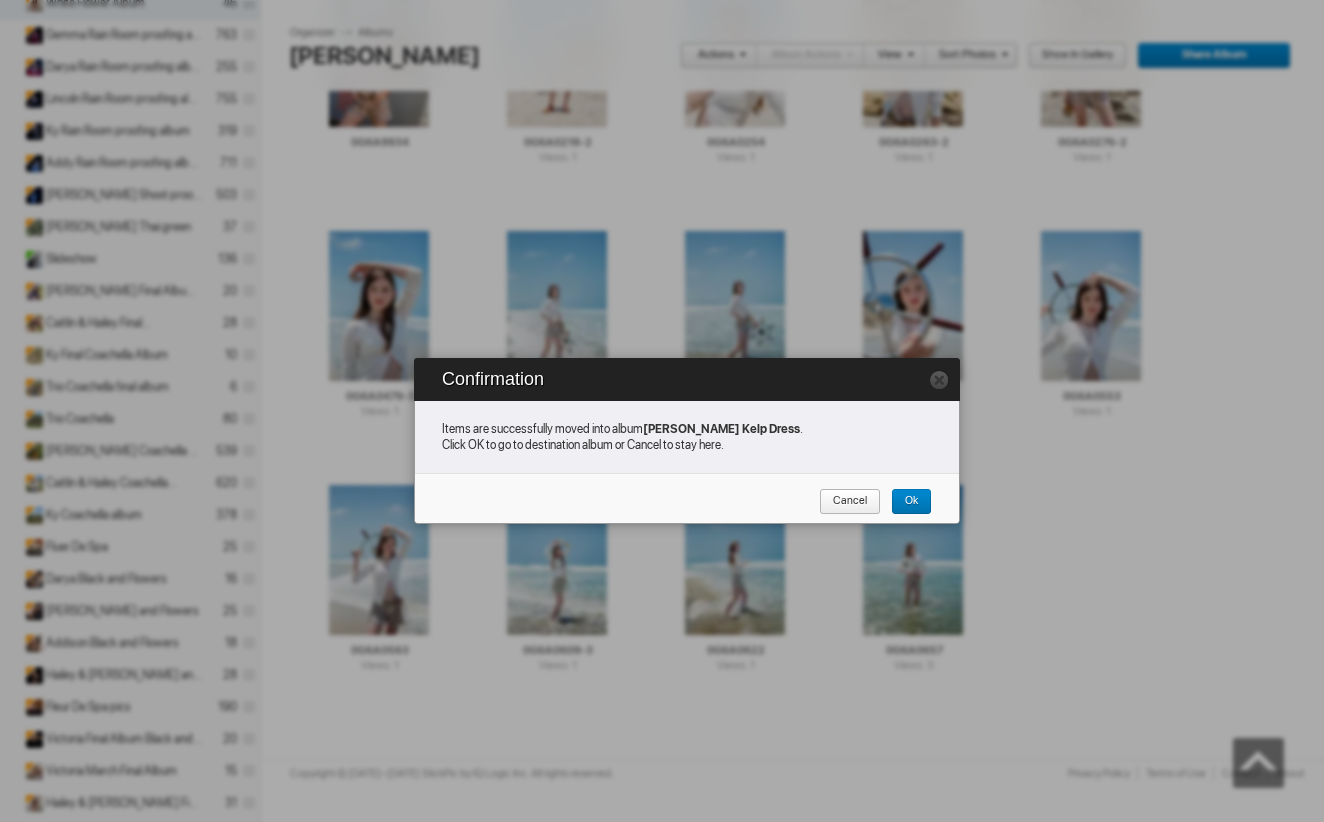 click on "Cancel" at bounding box center (843, 502) 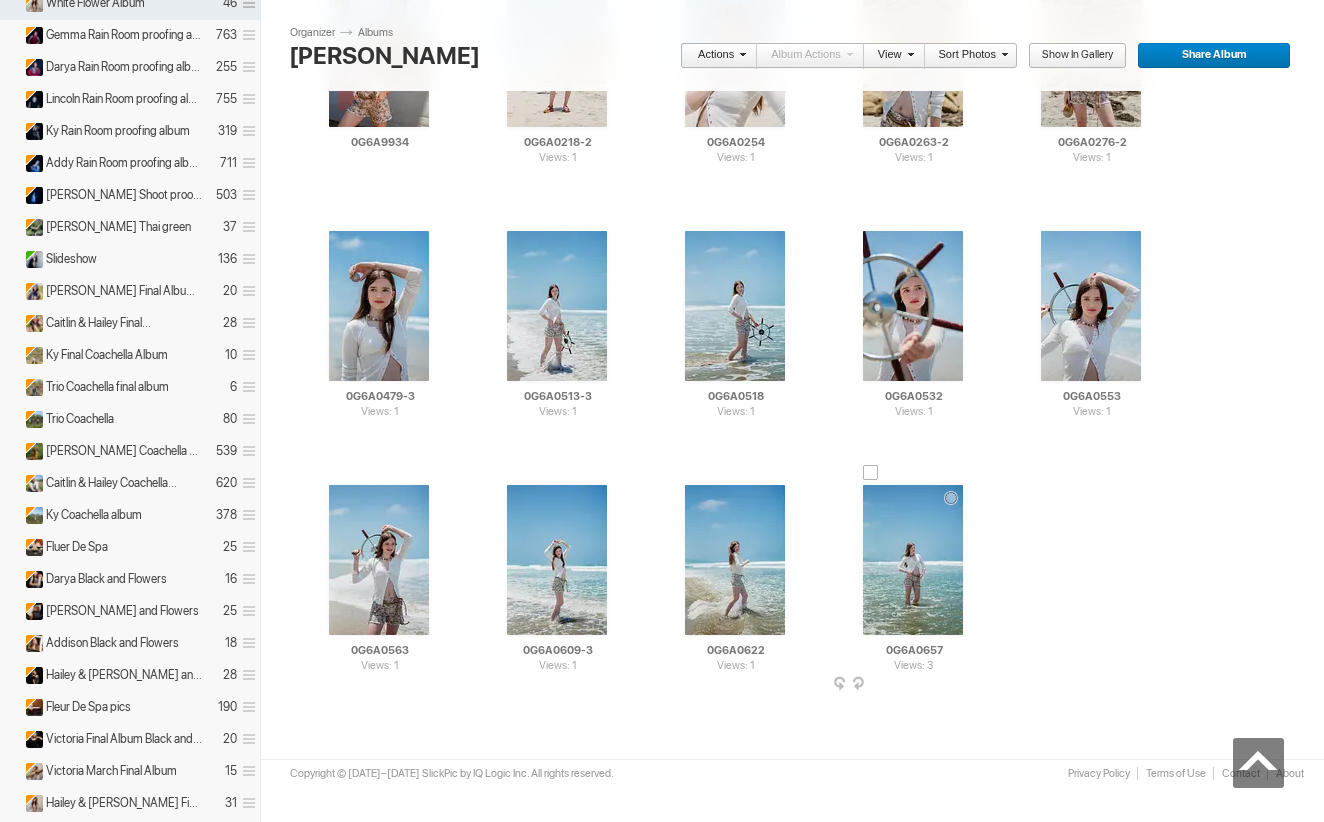 click at bounding box center [871, 473] 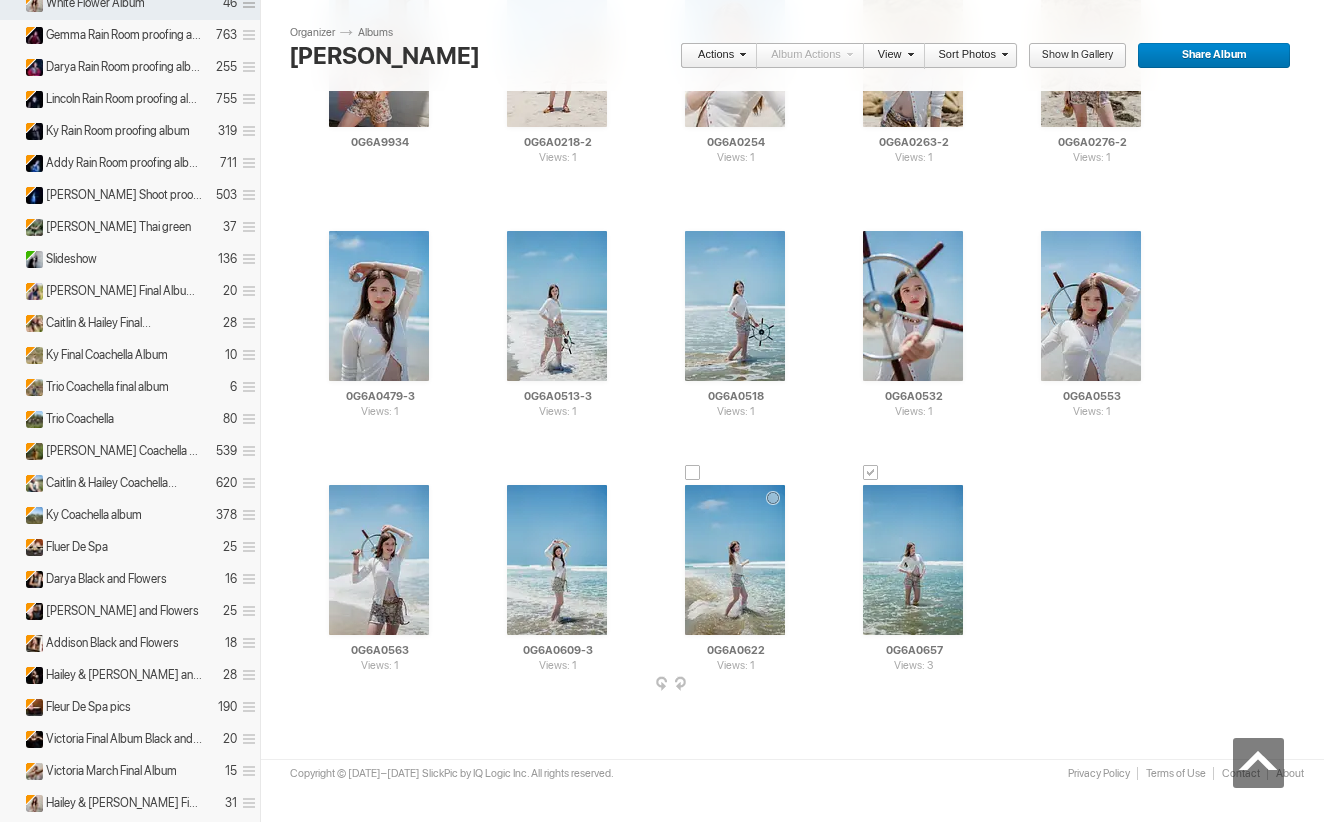 click at bounding box center [693, 473] 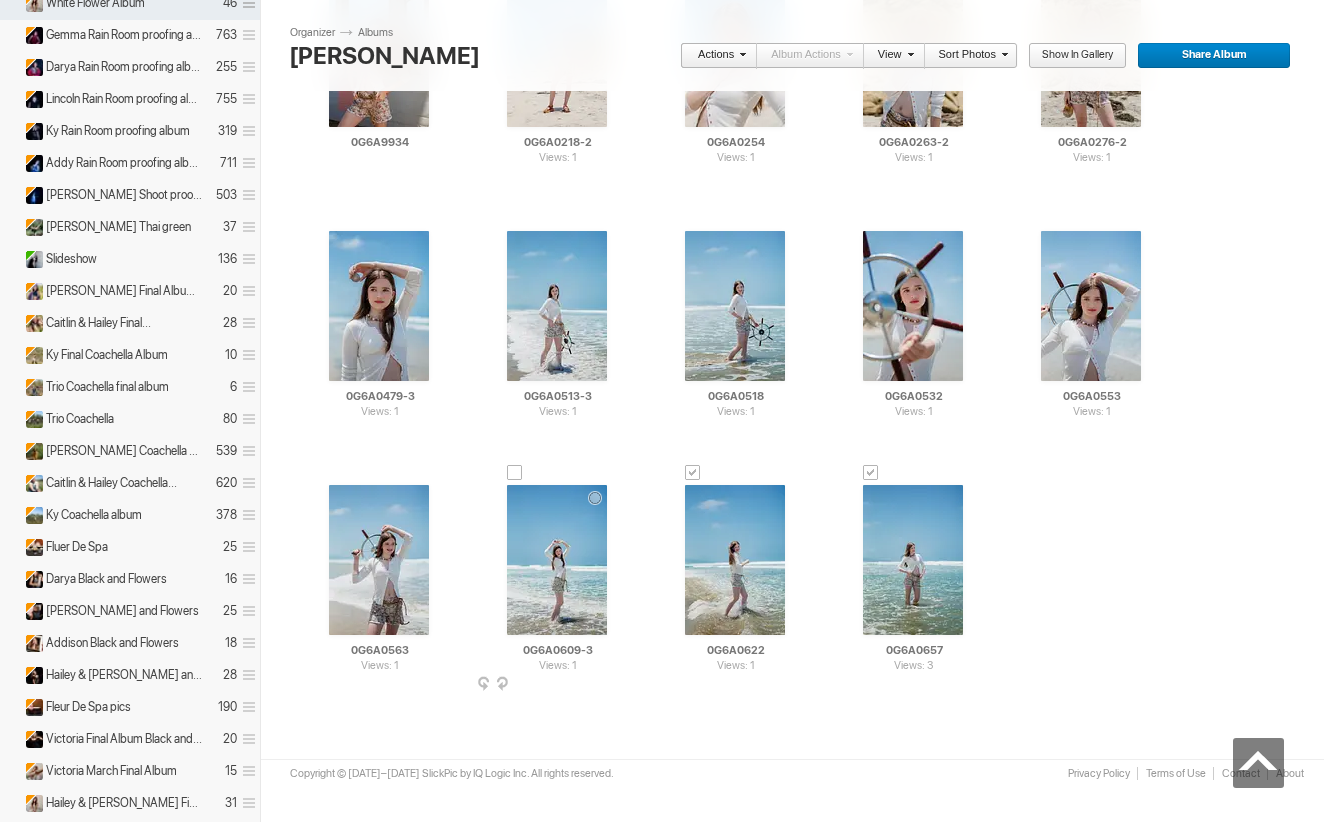click at bounding box center (515, 473) 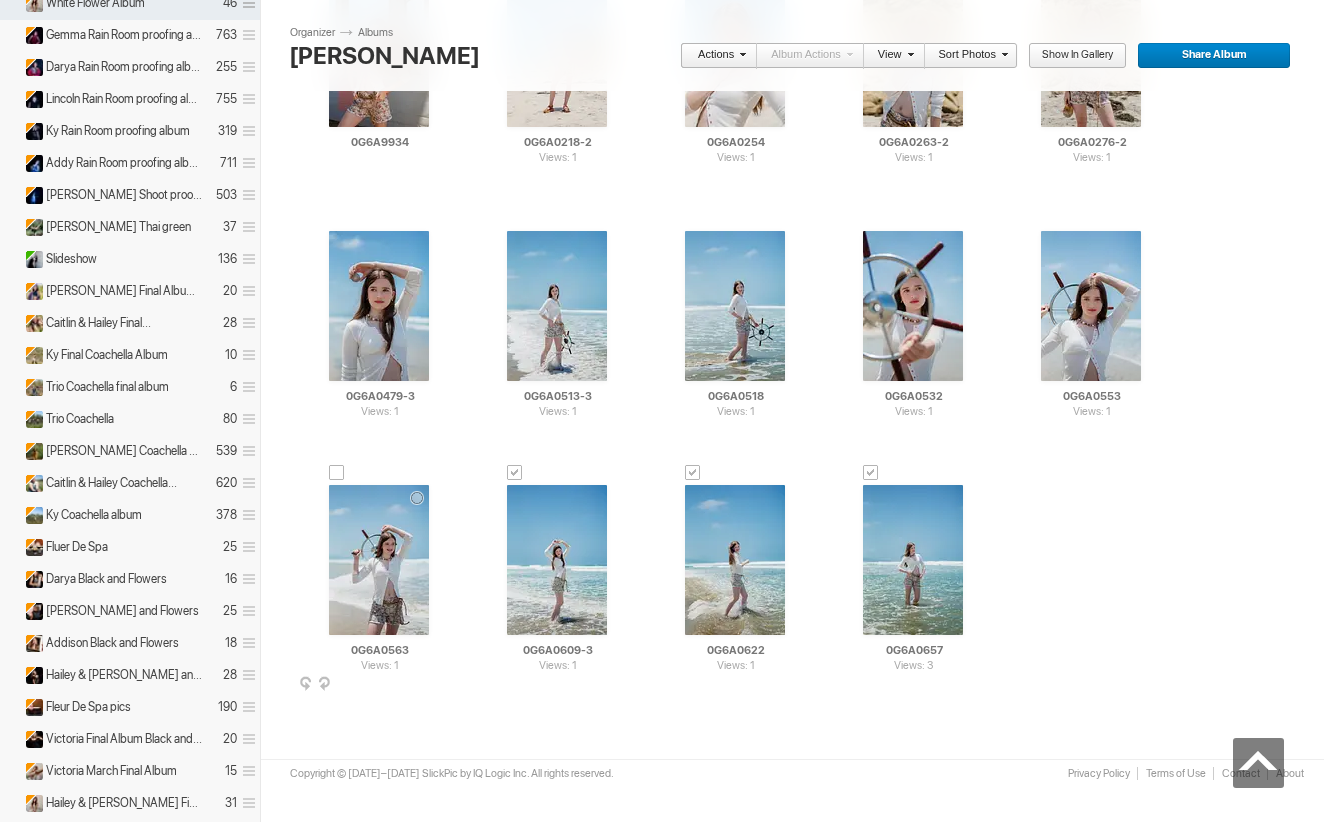 click at bounding box center [337, 473] 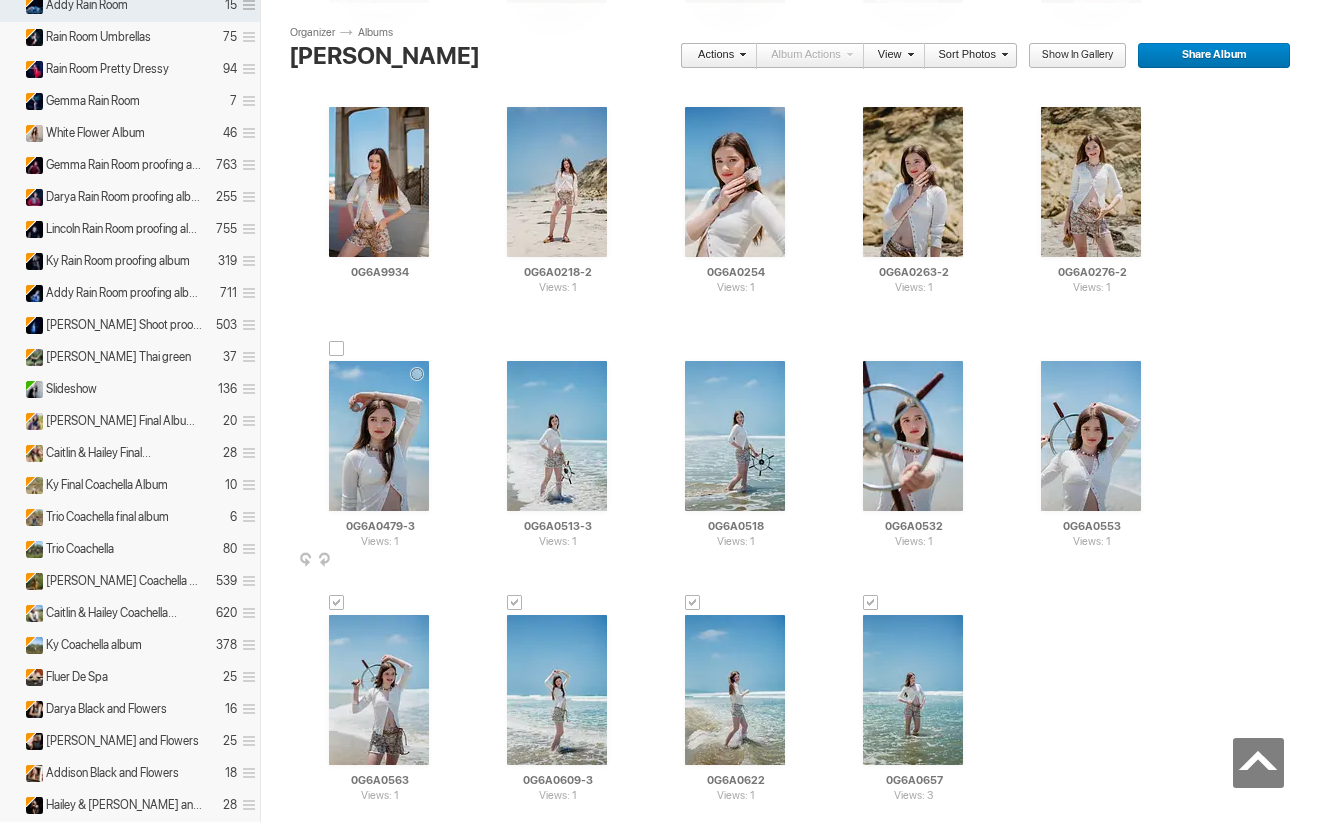 scroll, scrollTop: 1147, scrollLeft: 0, axis: vertical 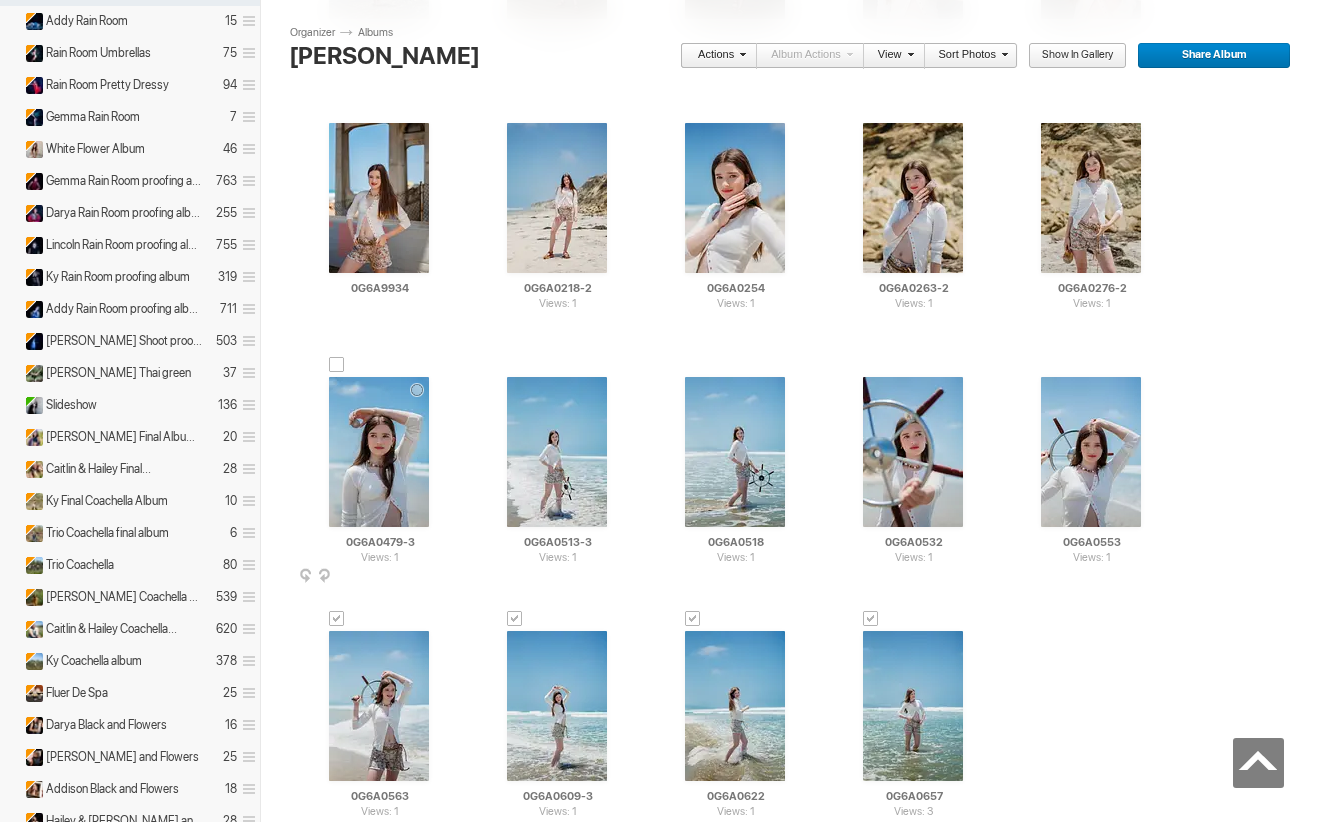 click at bounding box center [337, 365] 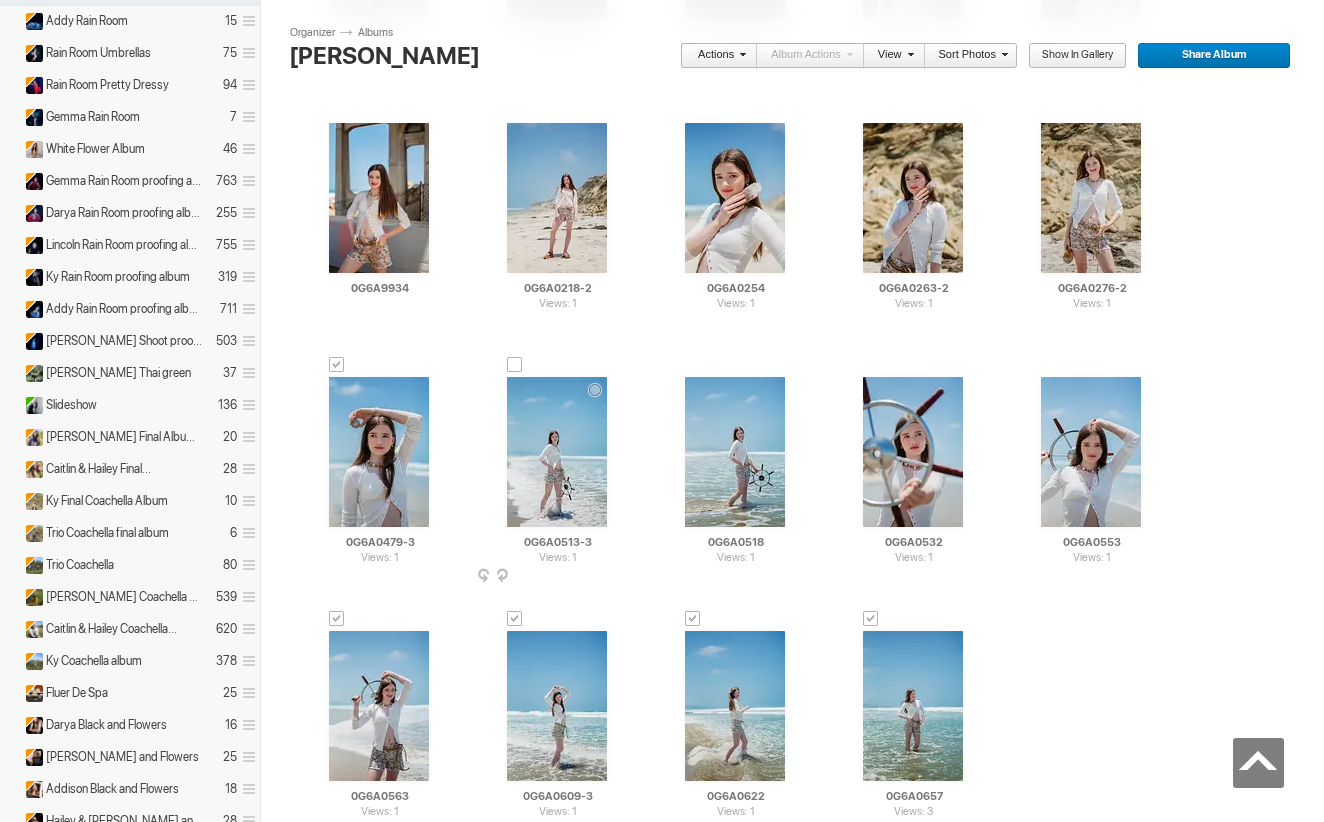 click at bounding box center (515, 365) 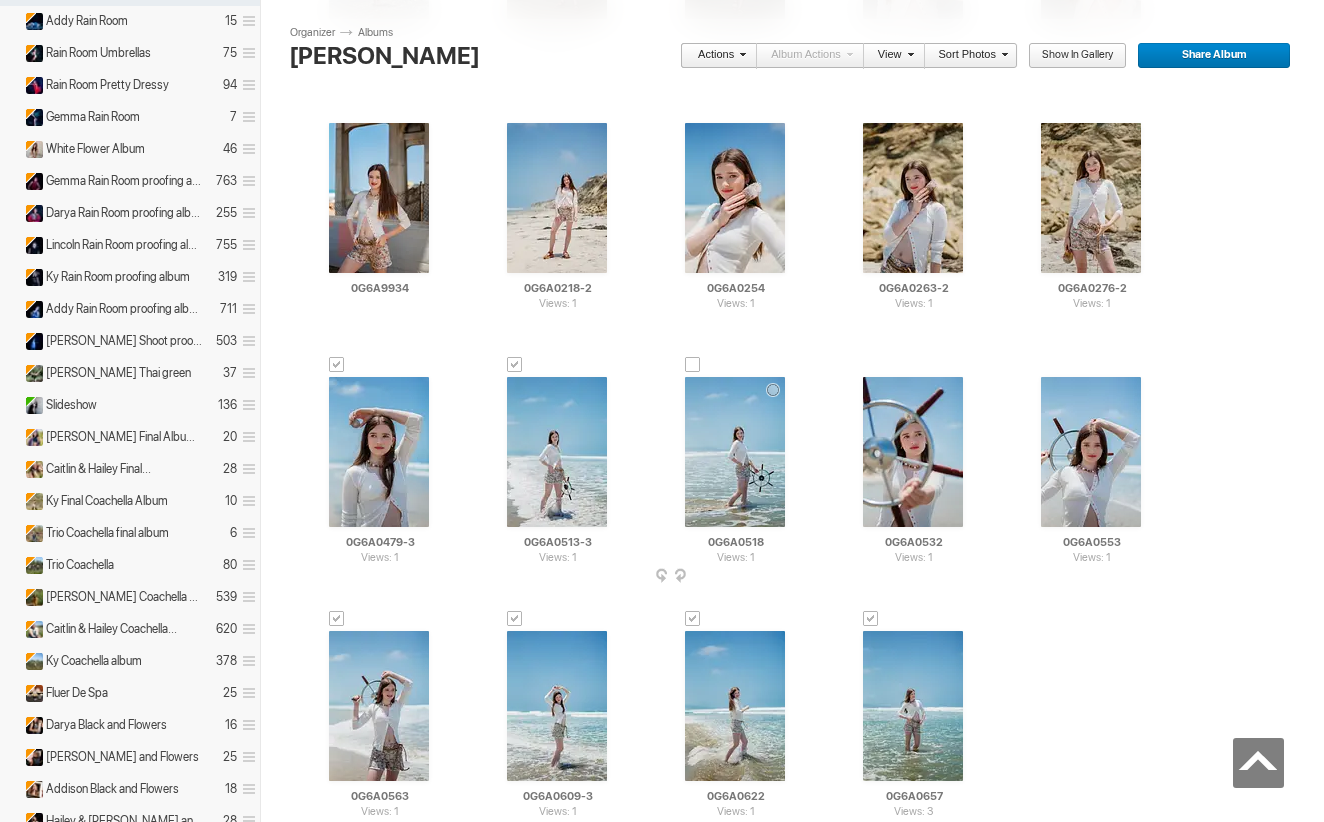 click at bounding box center [693, 365] 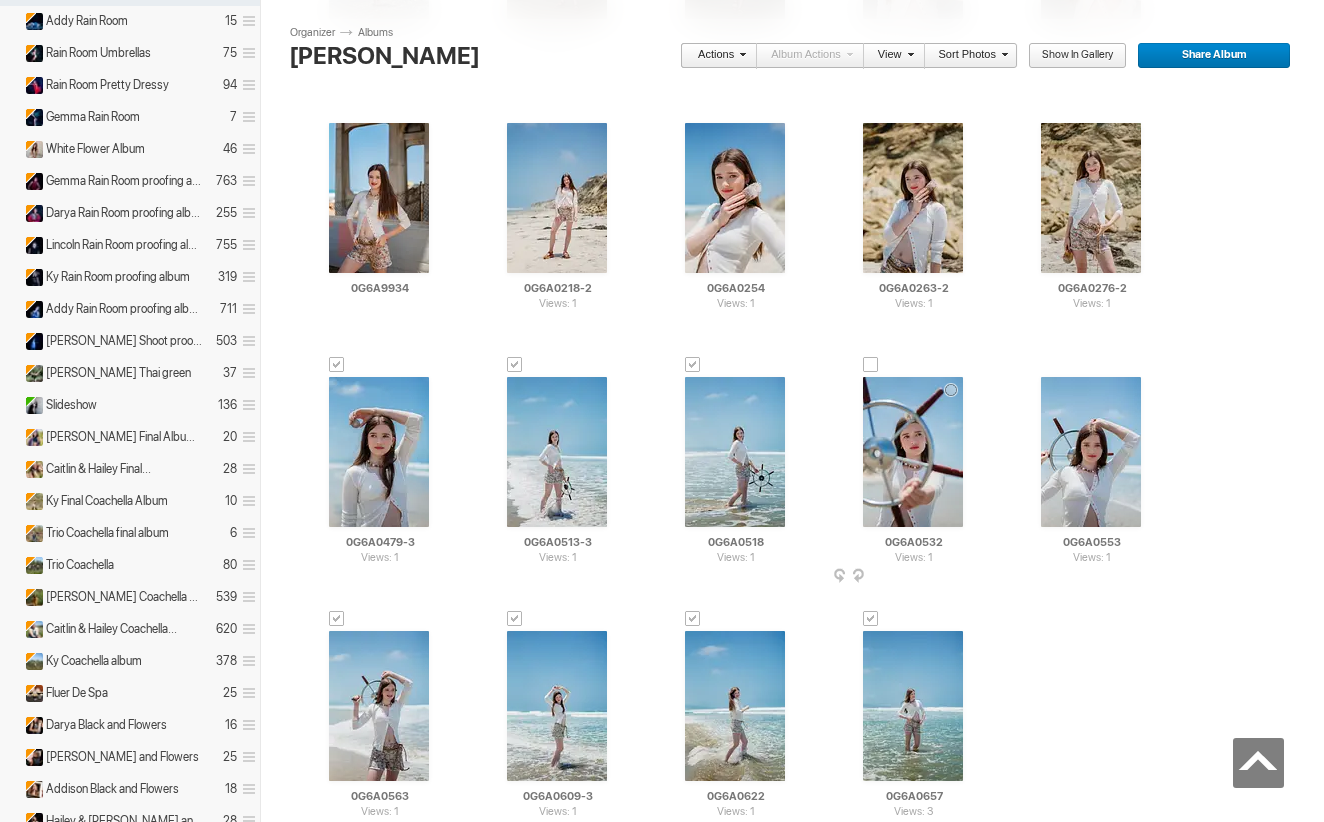click at bounding box center [871, 365] 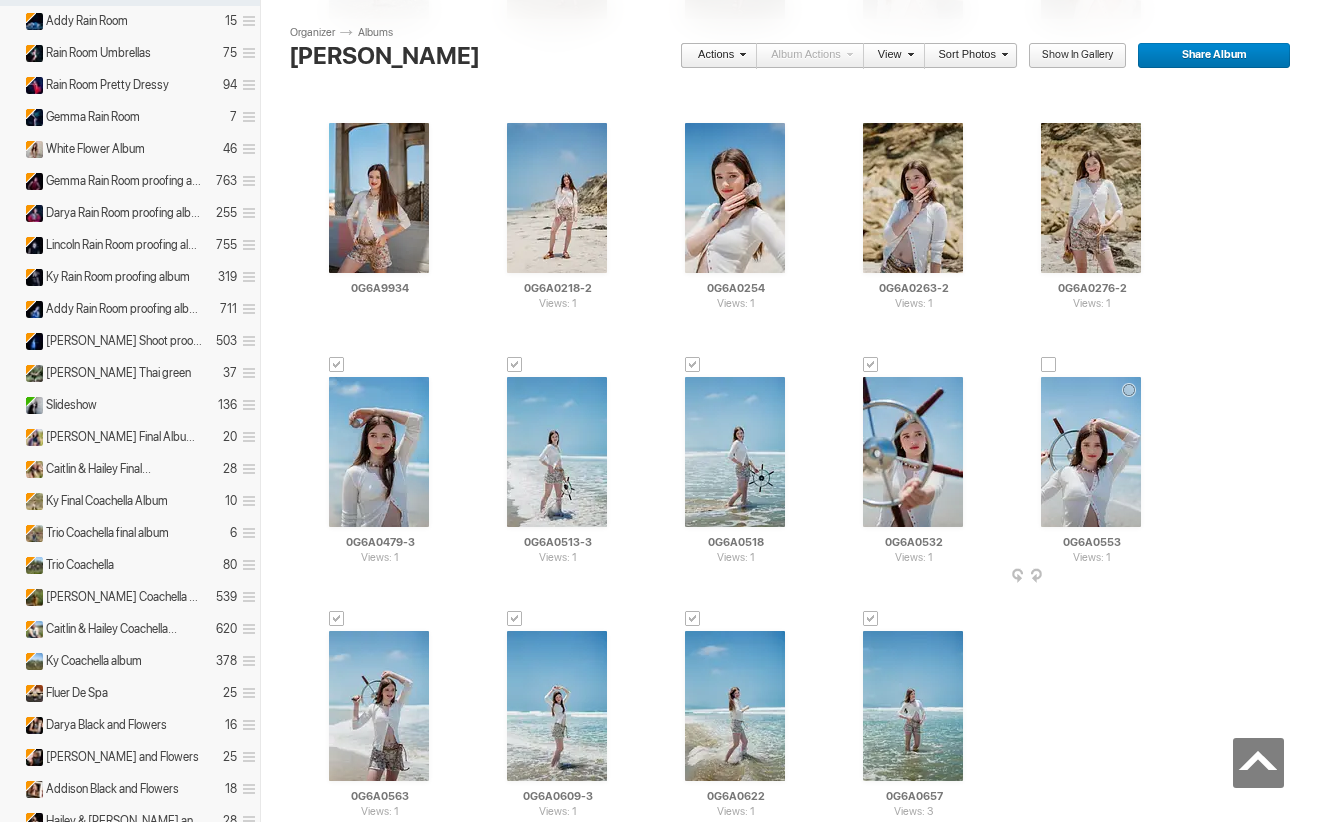 click at bounding box center [1049, 365] 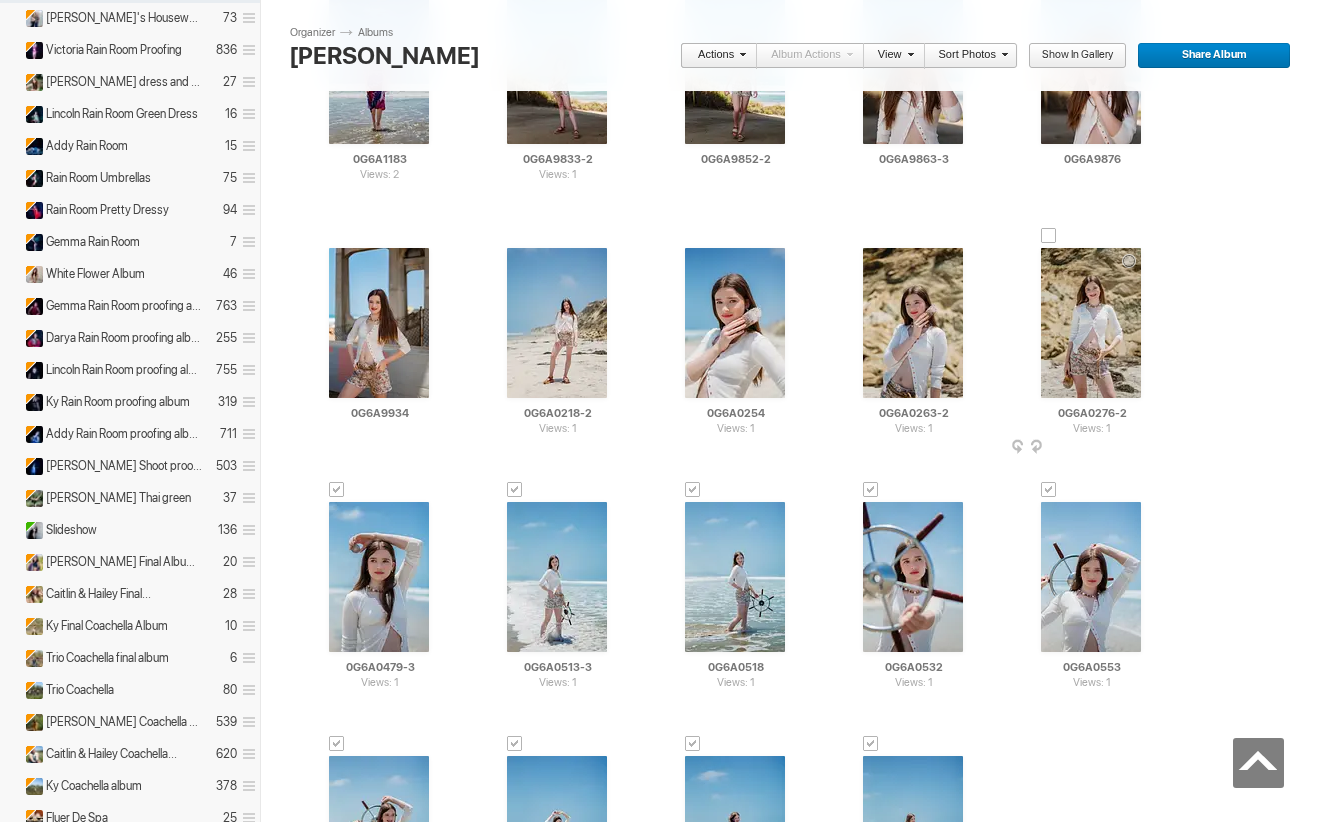 scroll, scrollTop: 1017, scrollLeft: 0, axis: vertical 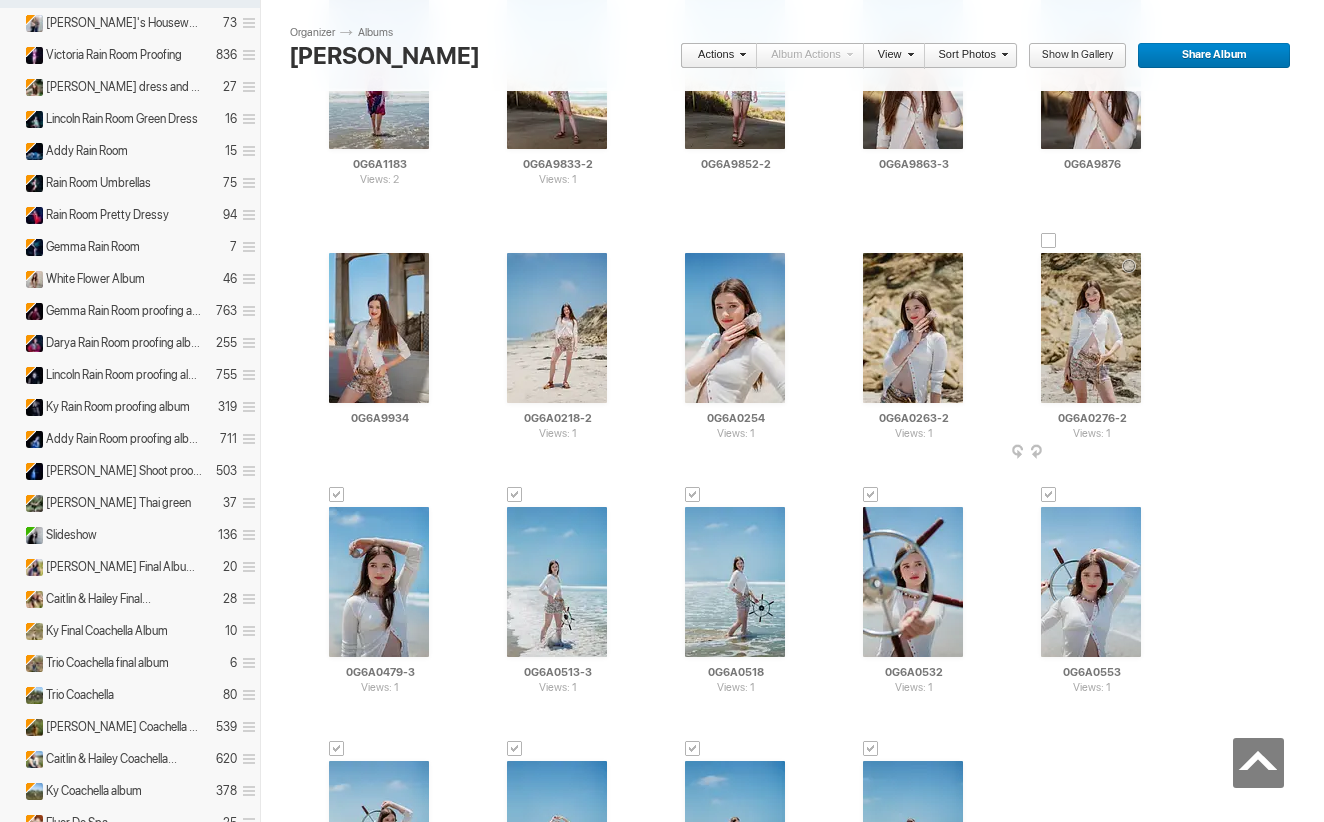 click at bounding box center [1049, 241] 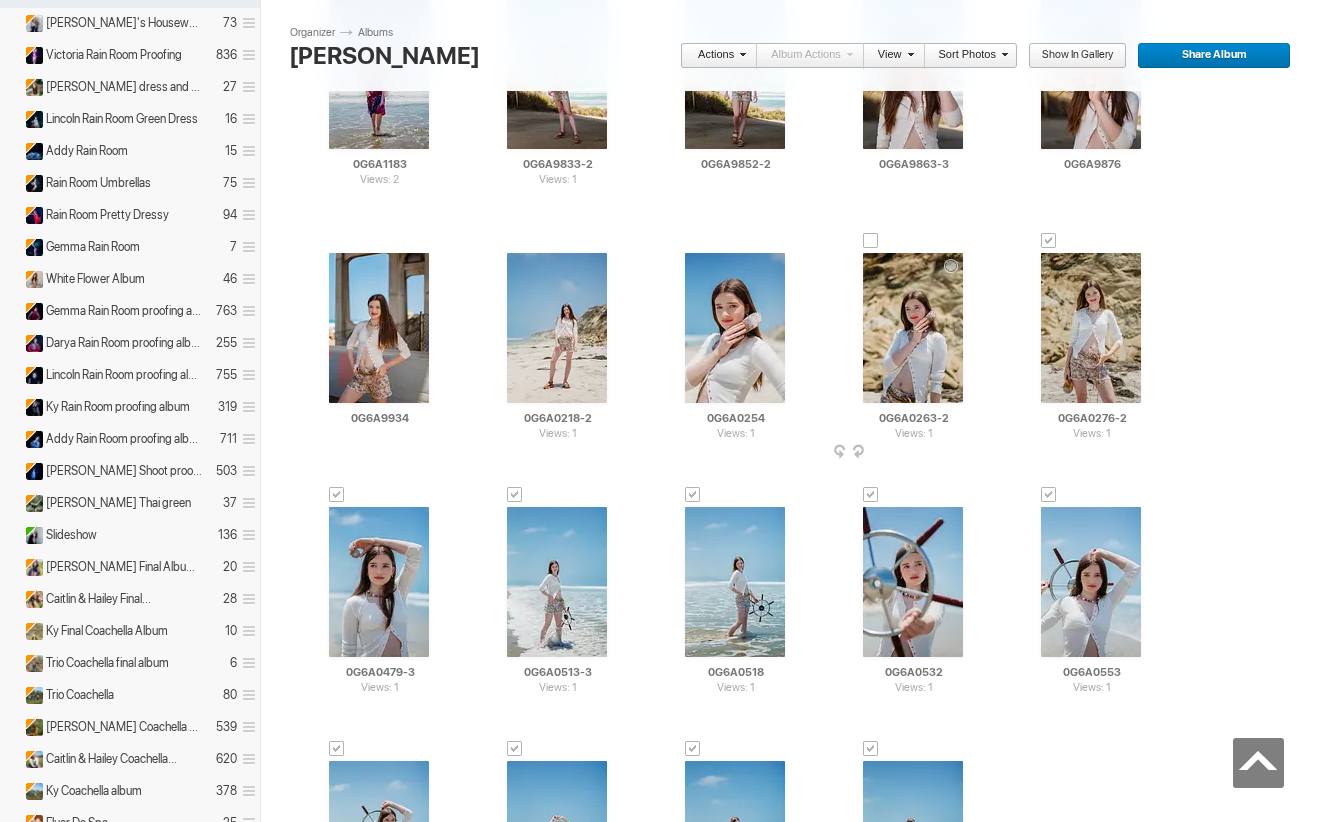 click on "Views: 1 AI 0G6A0263-2
HTML:
Direct:
Forum:
Photo ID:
22686833
More..." at bounding box center (913, 328) 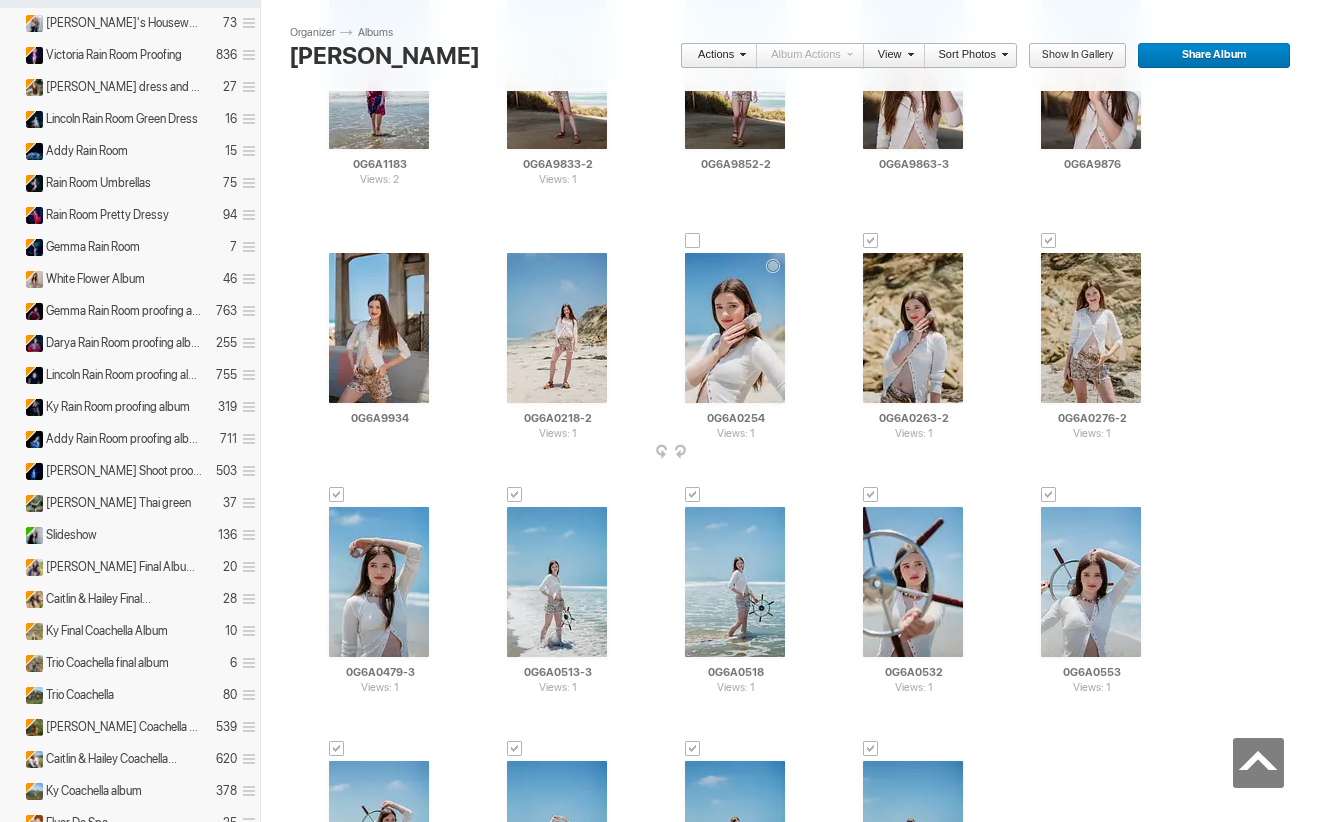 click at bounding box center [693, 241] 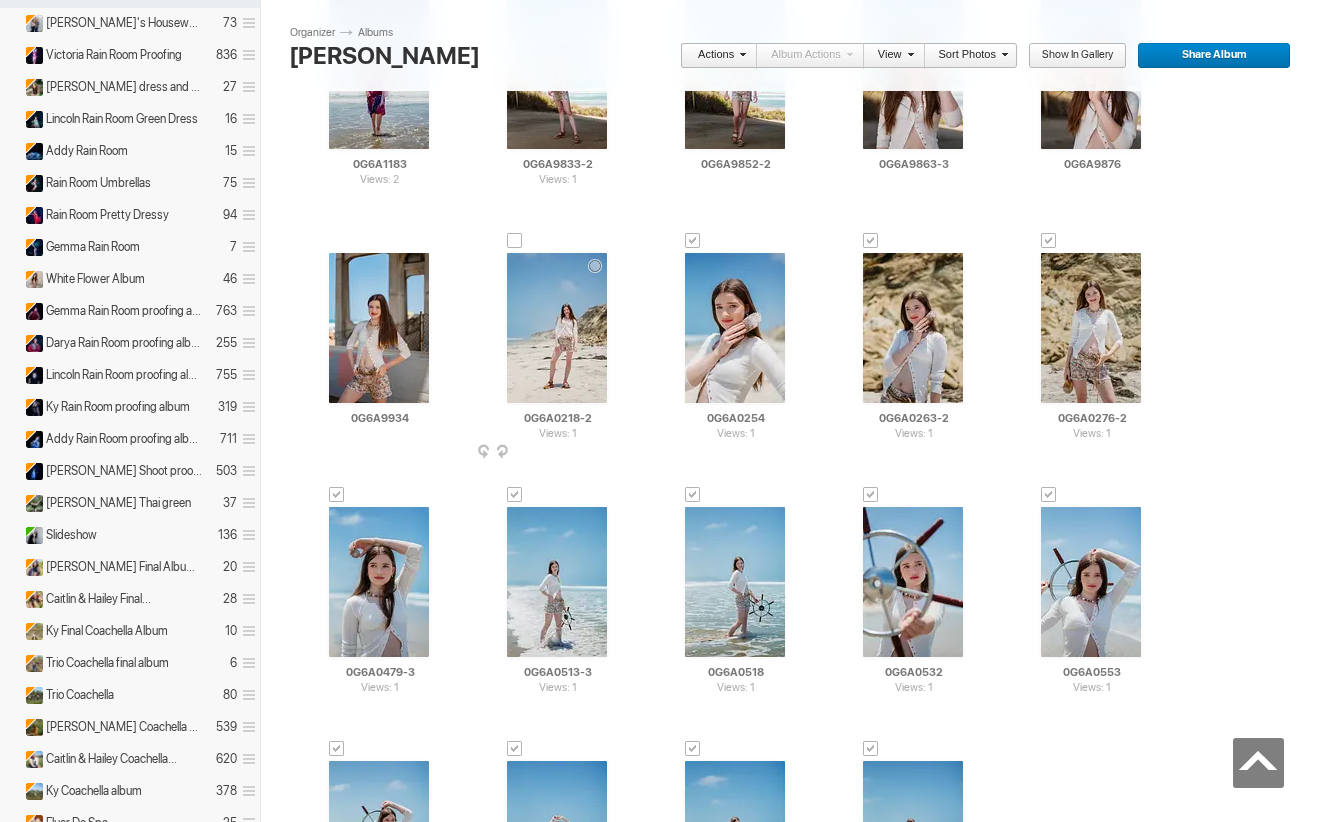 click at bounding box center [515, 241] 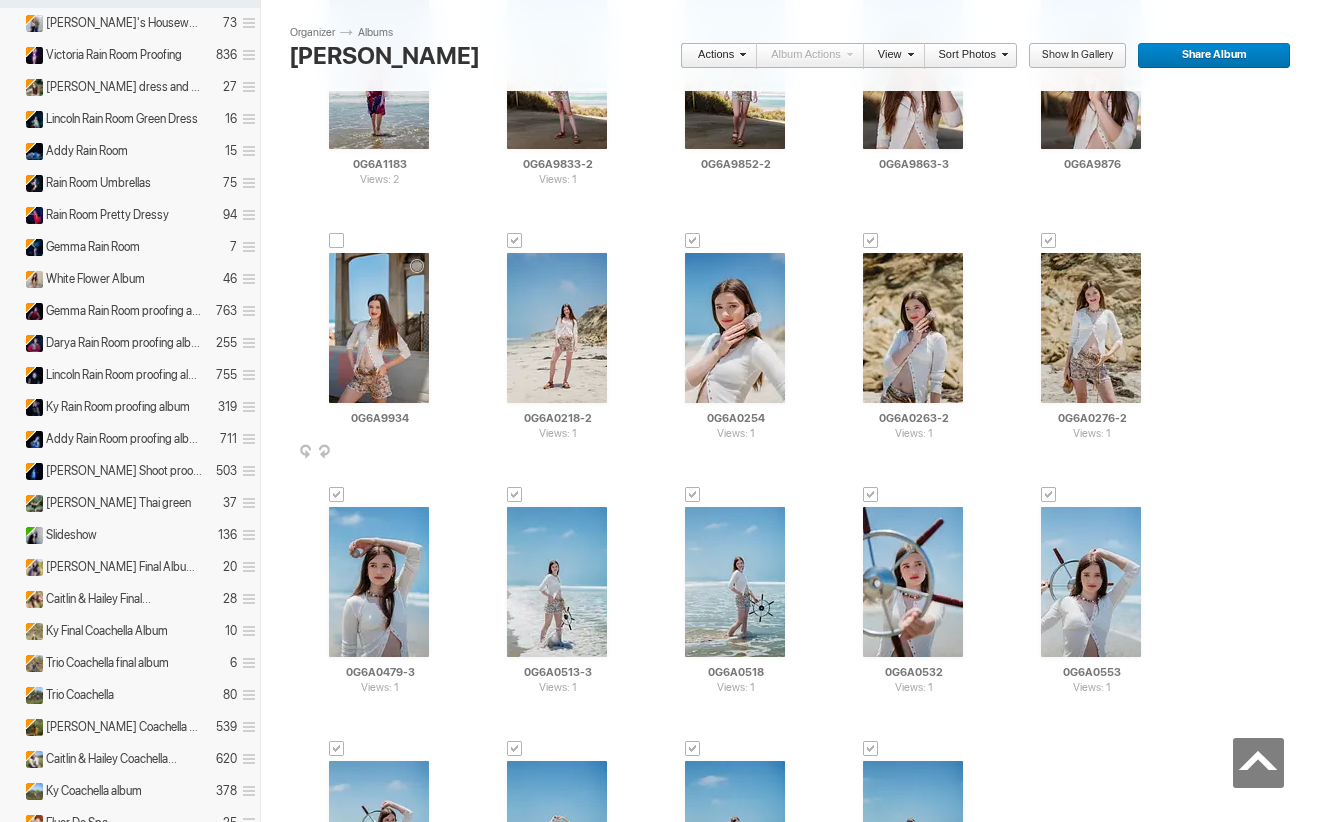 click at bounding box center [337, 241] 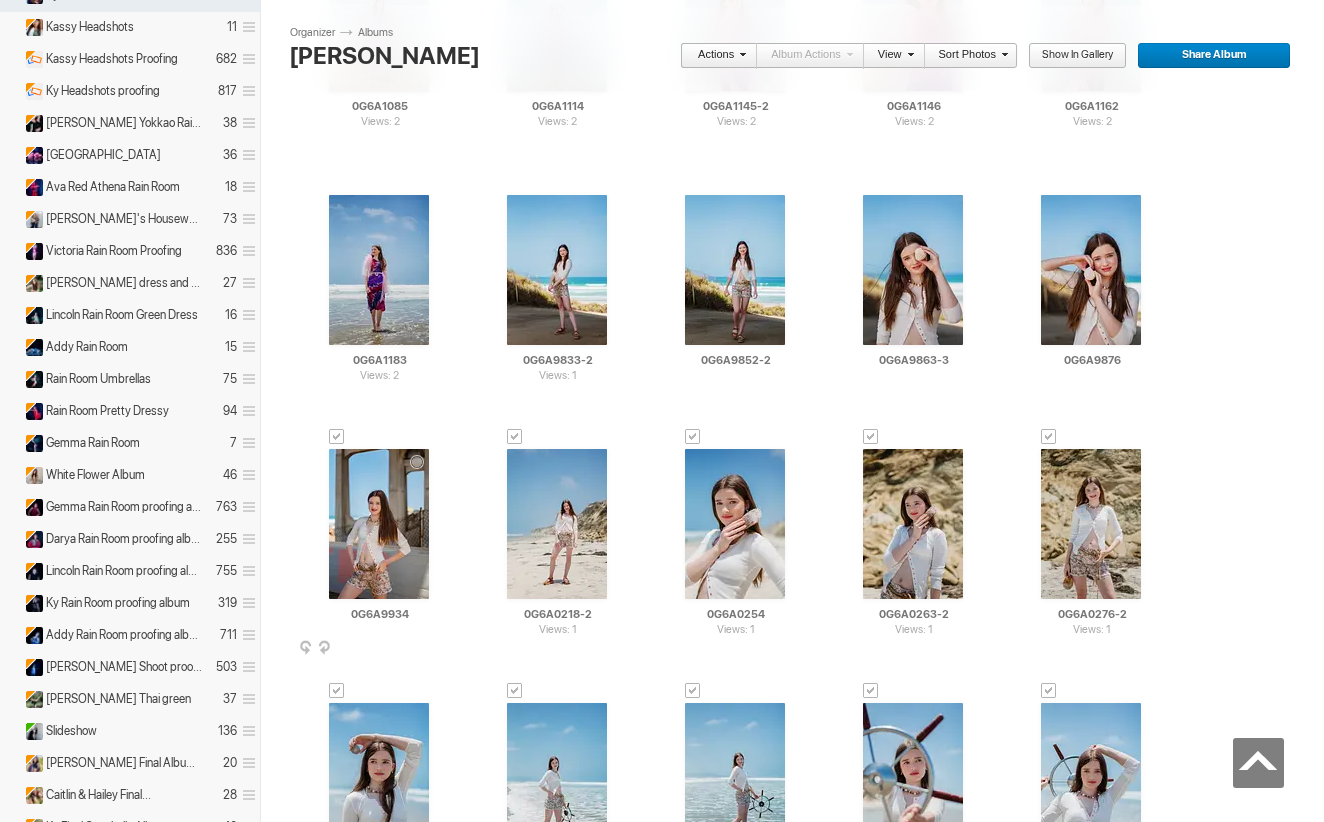 scroll, scrollTop: 776, scrollLeft: 0, axis: vertical 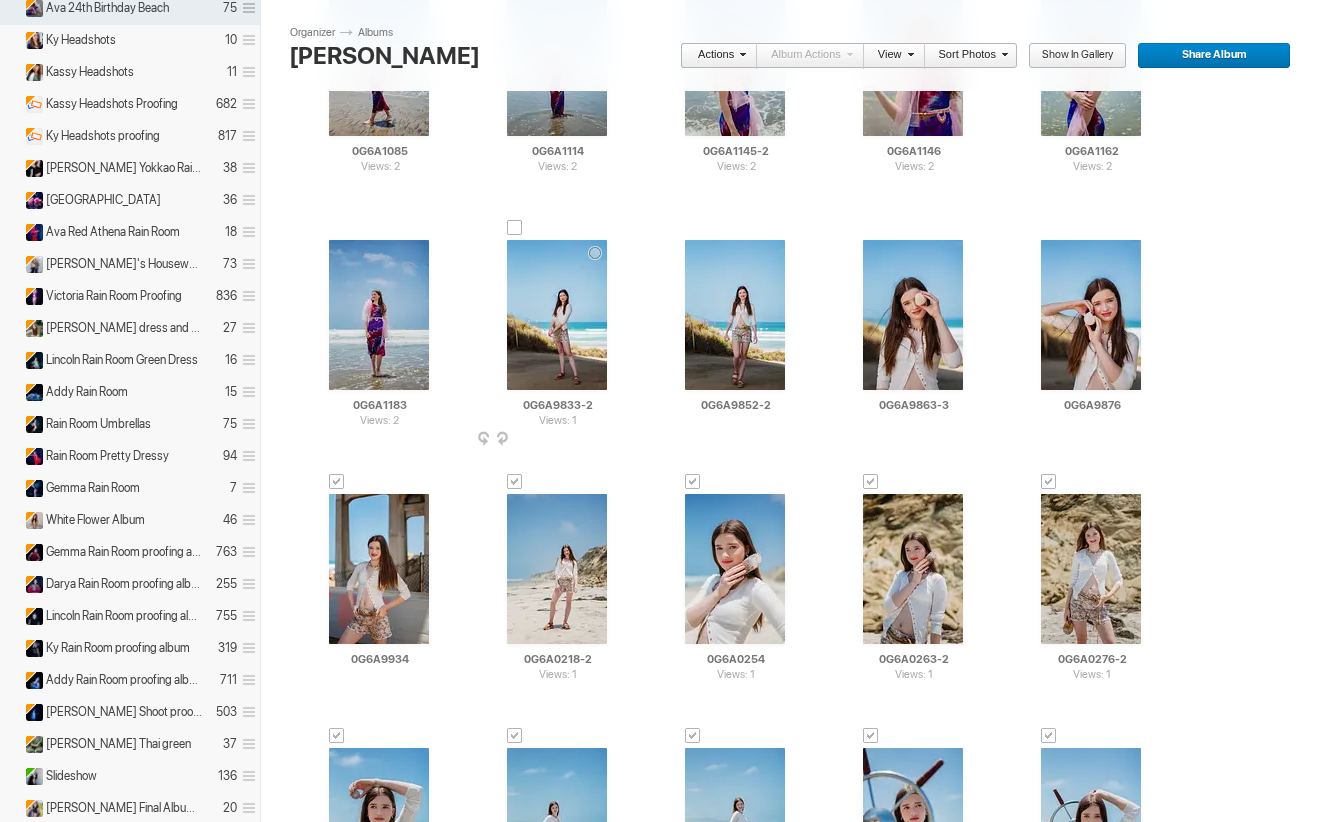 click at bounding box center (515, 228) 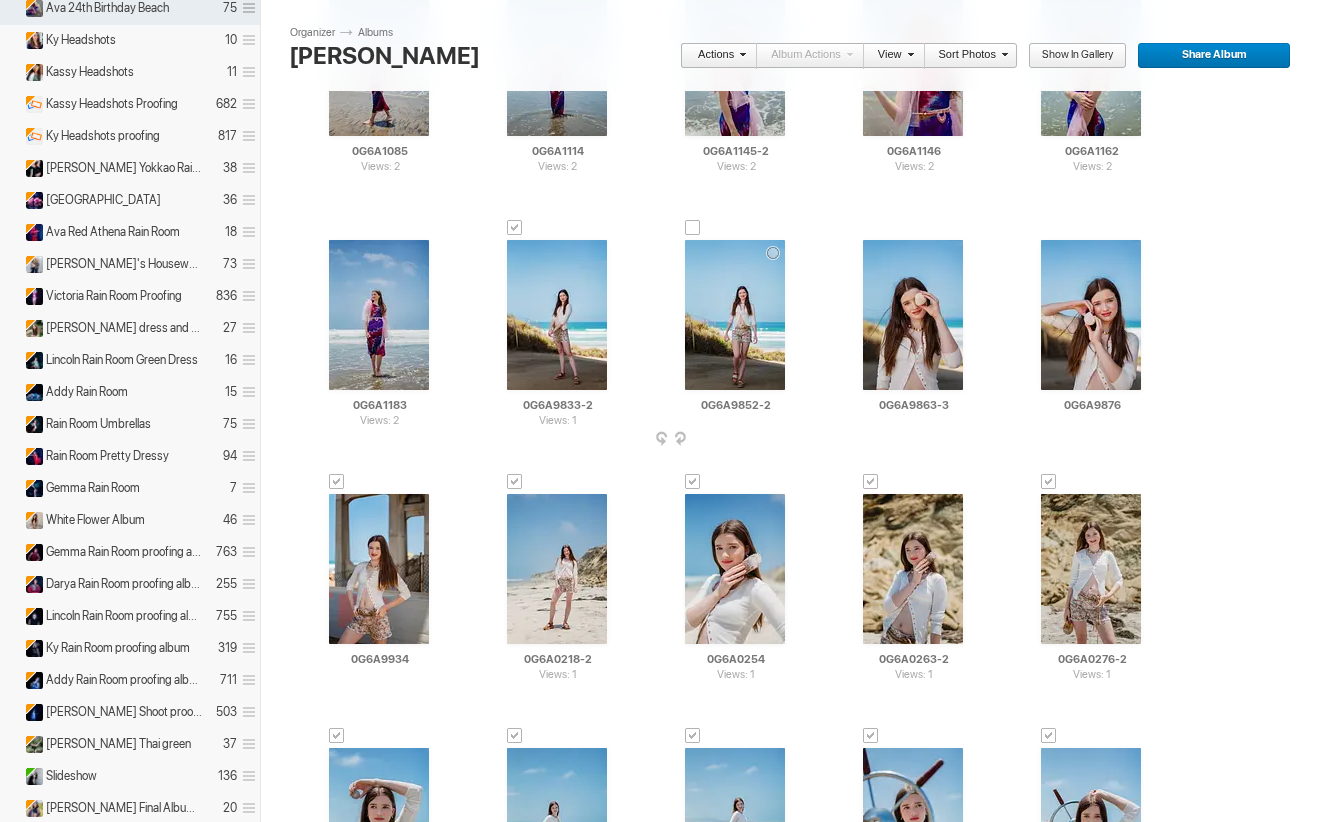 click at bounding box center (693, 228) 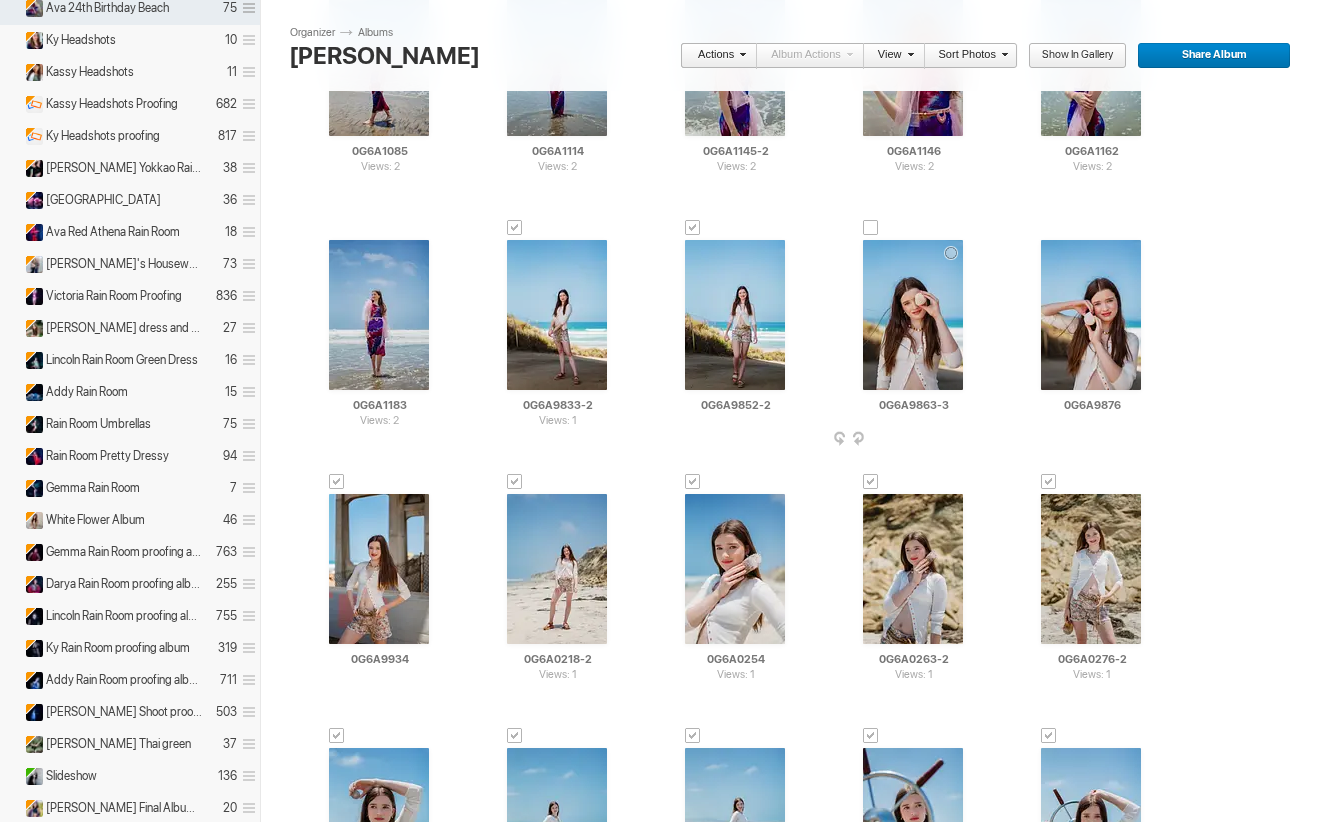 click at bounding box center [871, 228] 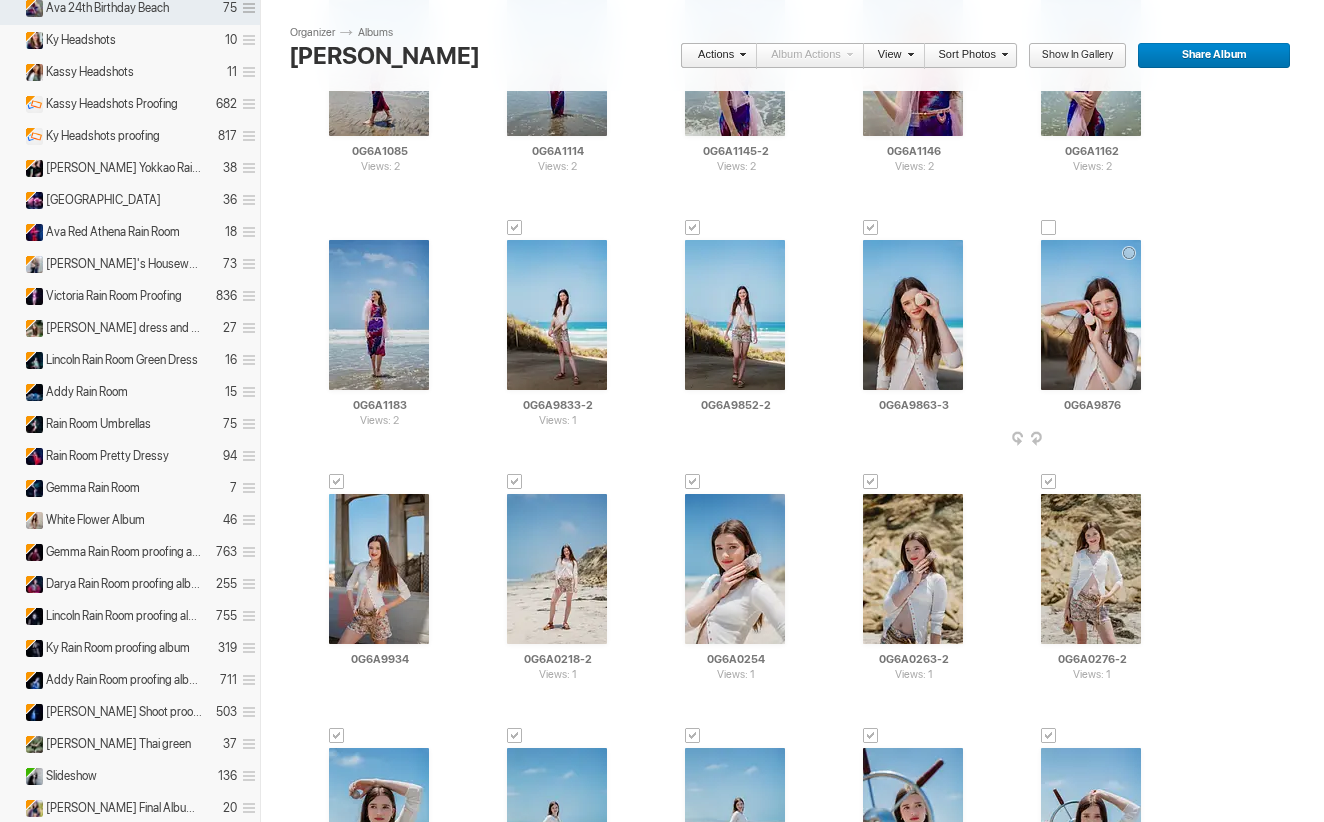 click at bounding box center [1049, 228] 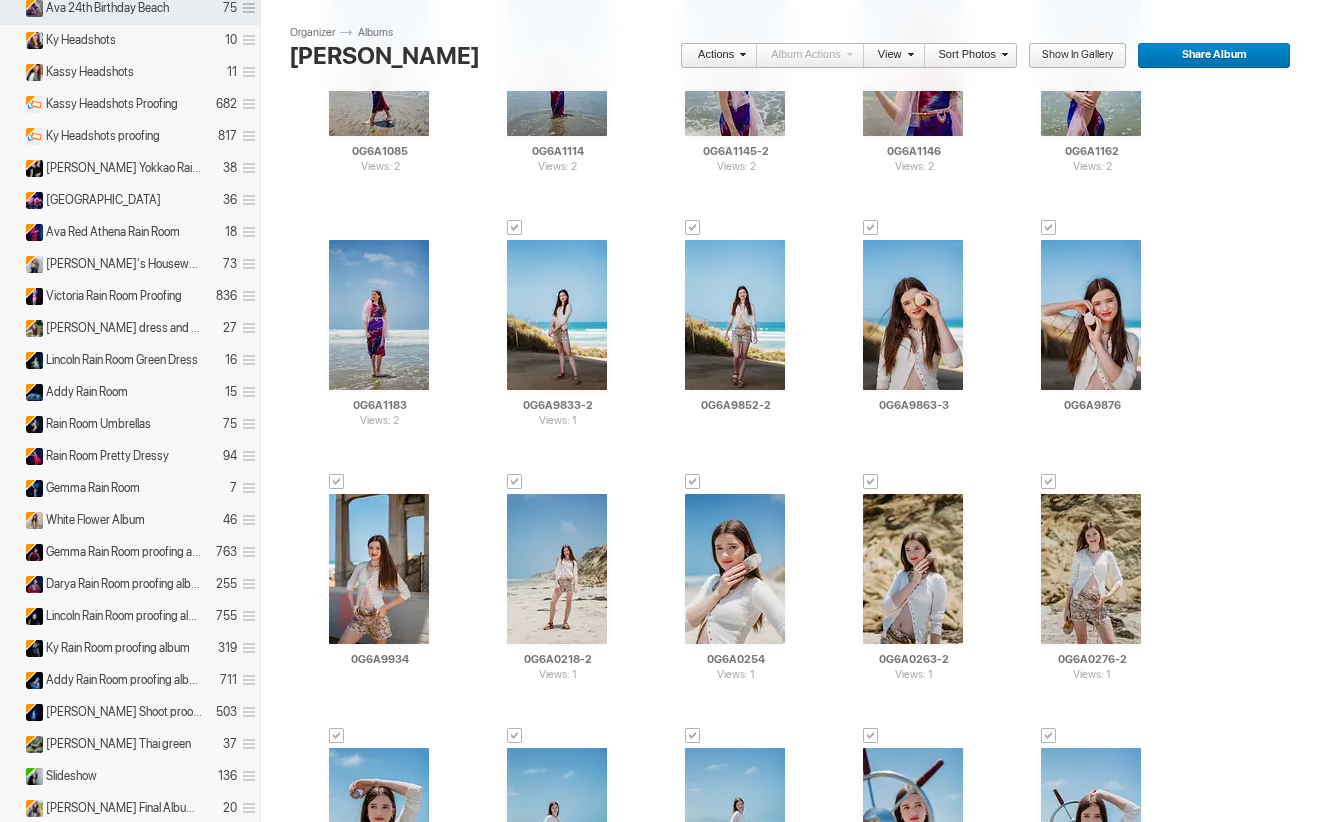 click at bounding box center (740, 54) 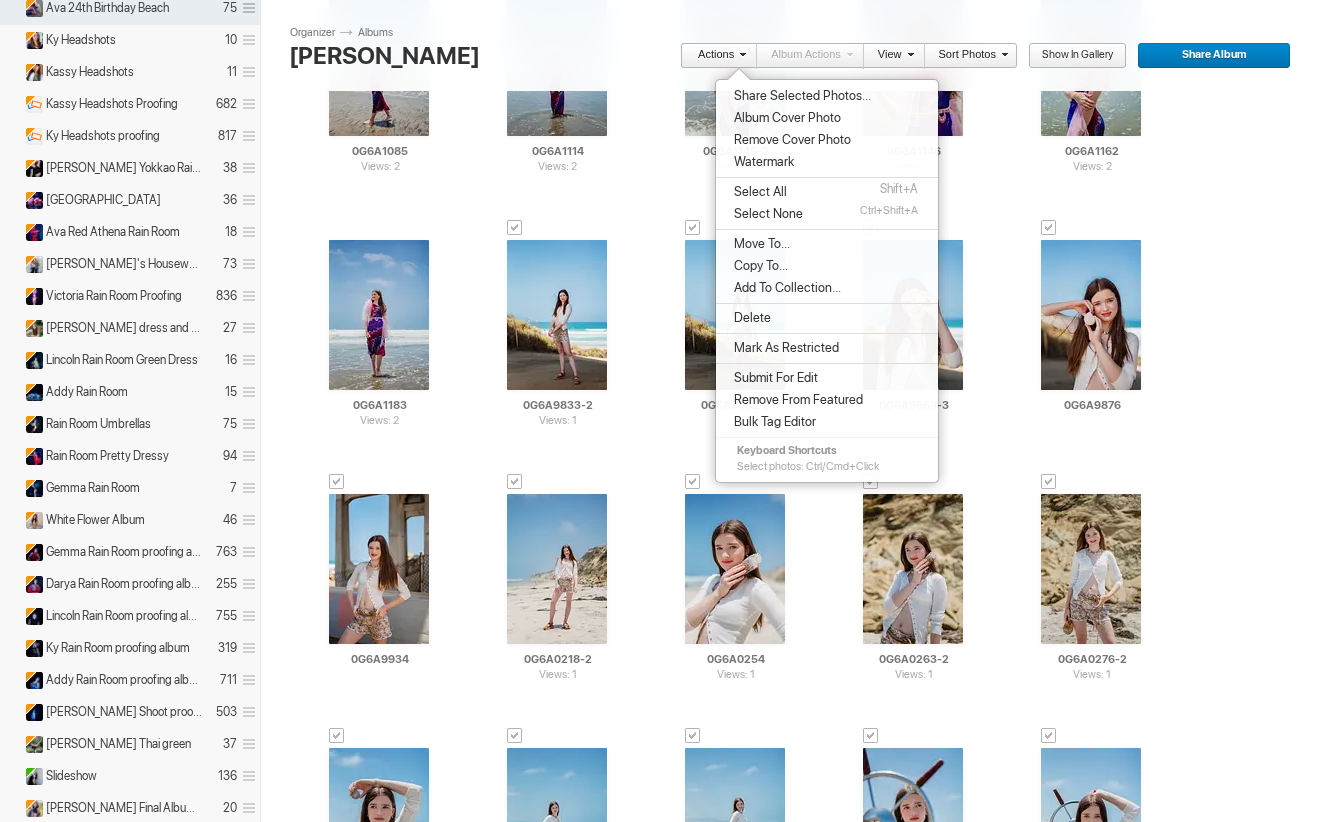 click on "Move To..." at bounding box center (759, 244) 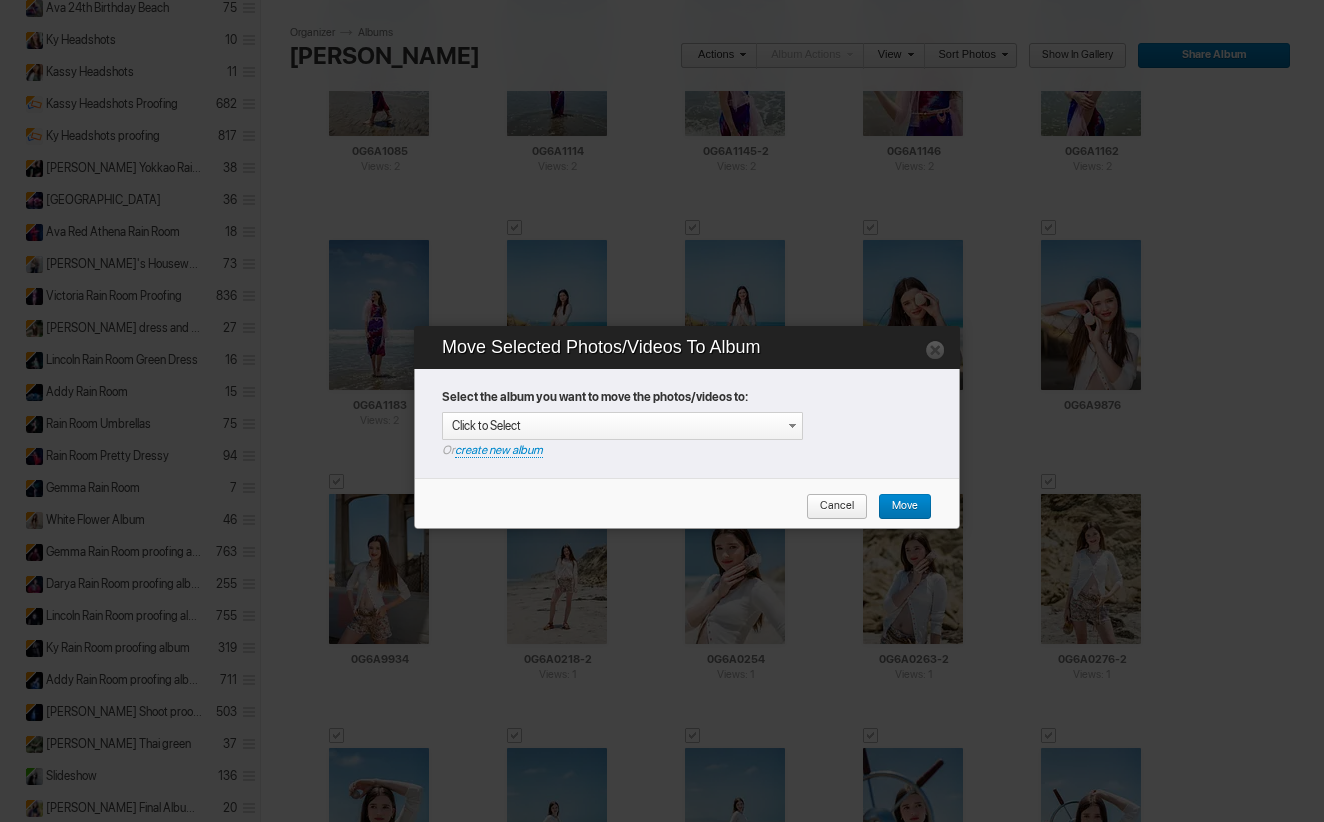 click on "create new album" at bounding box center (499, 450) 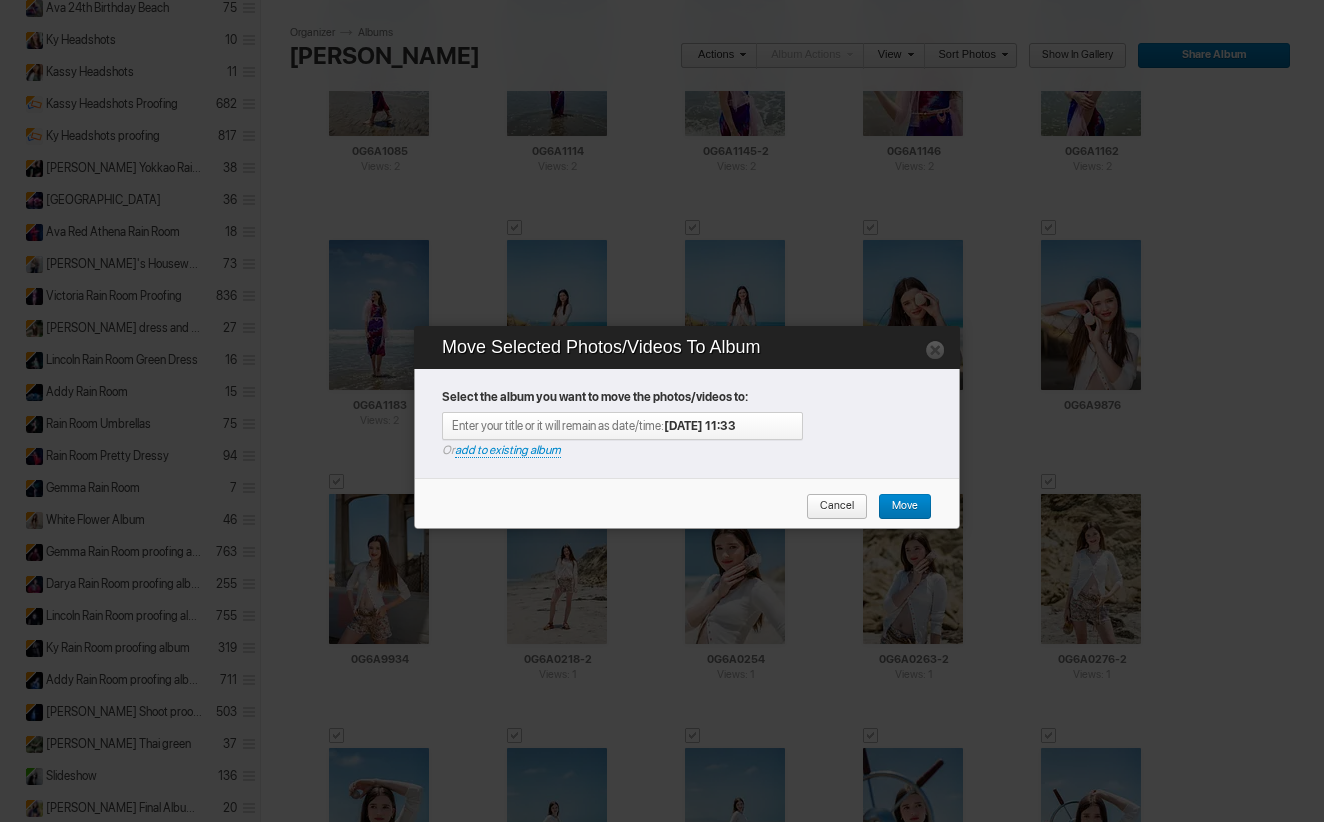 click on "Enter your title or it will remain as date/time:  2025-07-28 11:33" at bounding box center [627, 426] 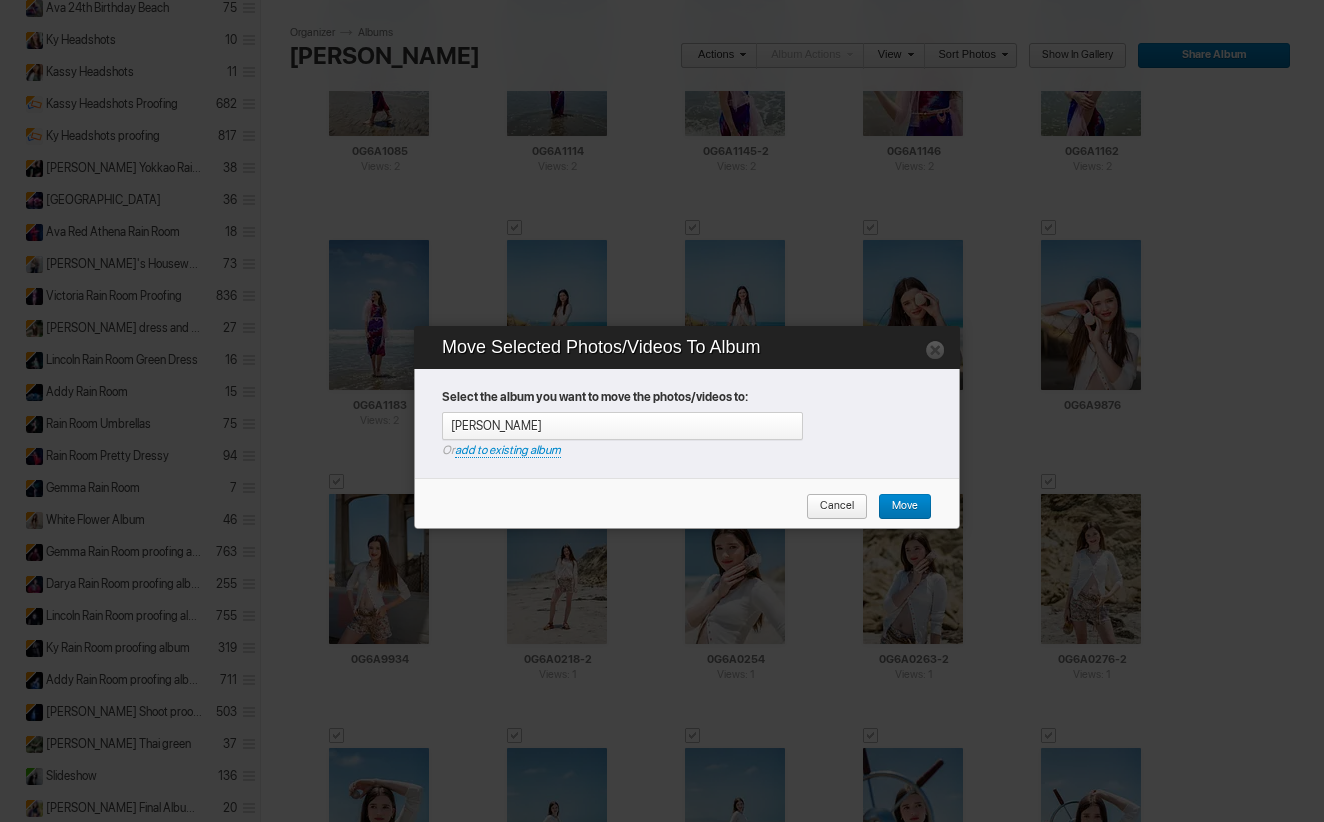 type on "[PERSON_NAME]" 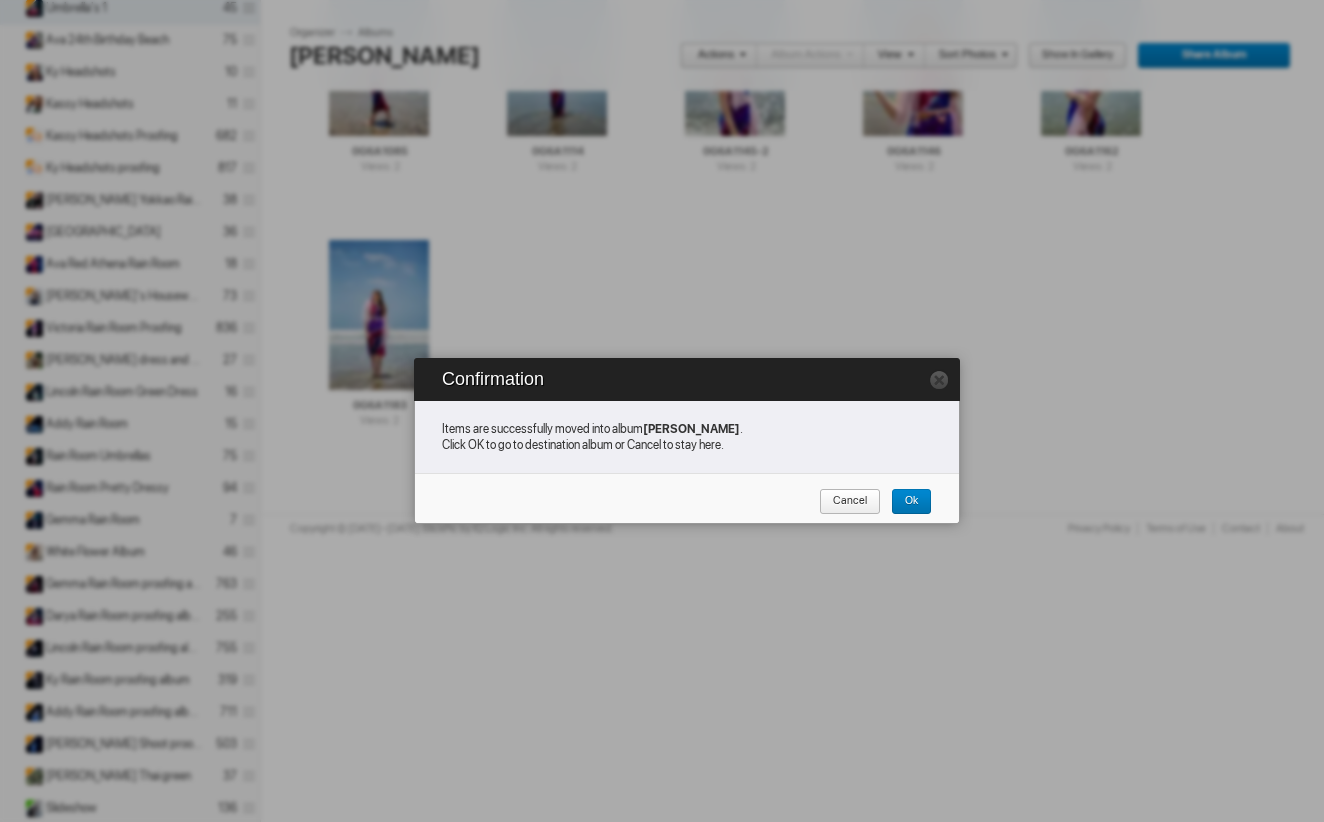 click on "Cancel" at bounding box center (843, 502) 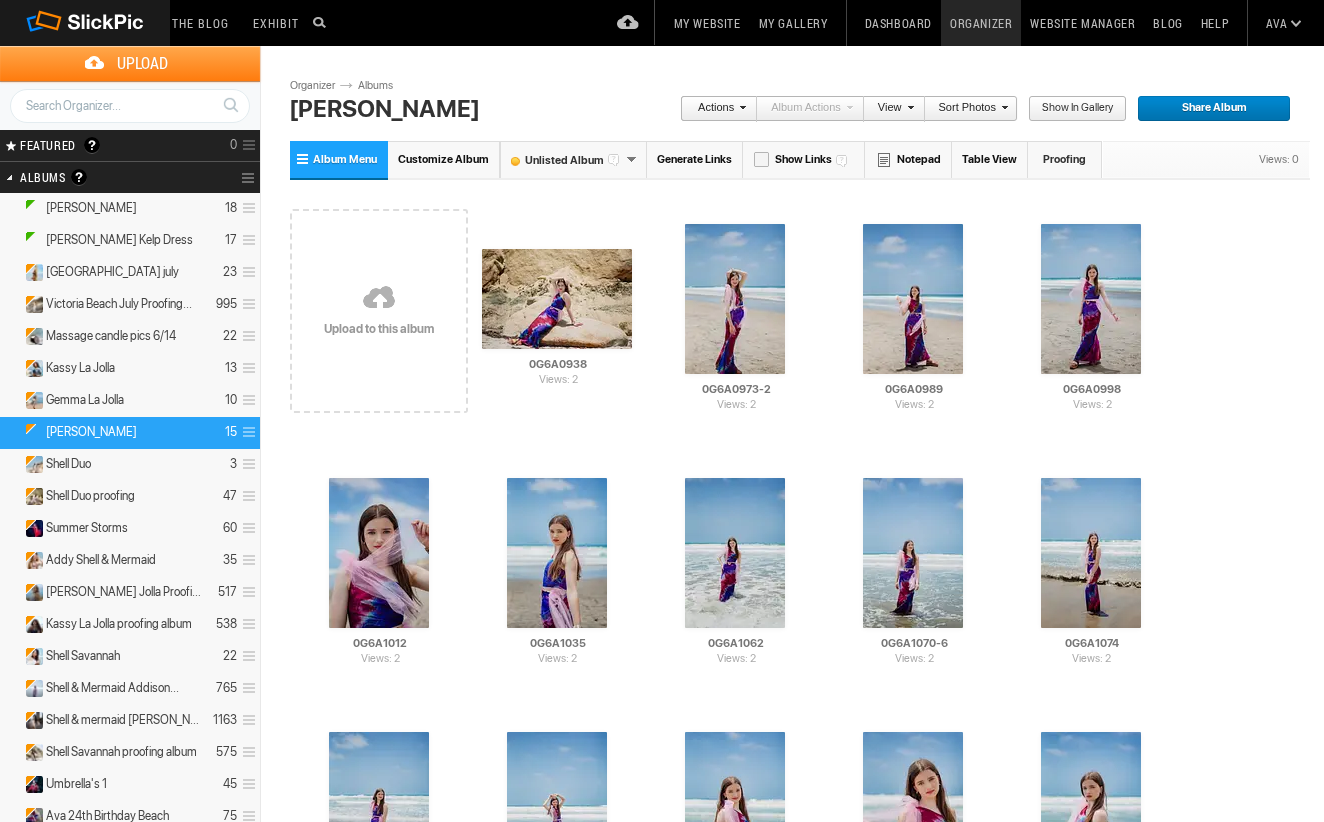 scroll, scrollTop: 0, scrollLeft: 0, axis: both 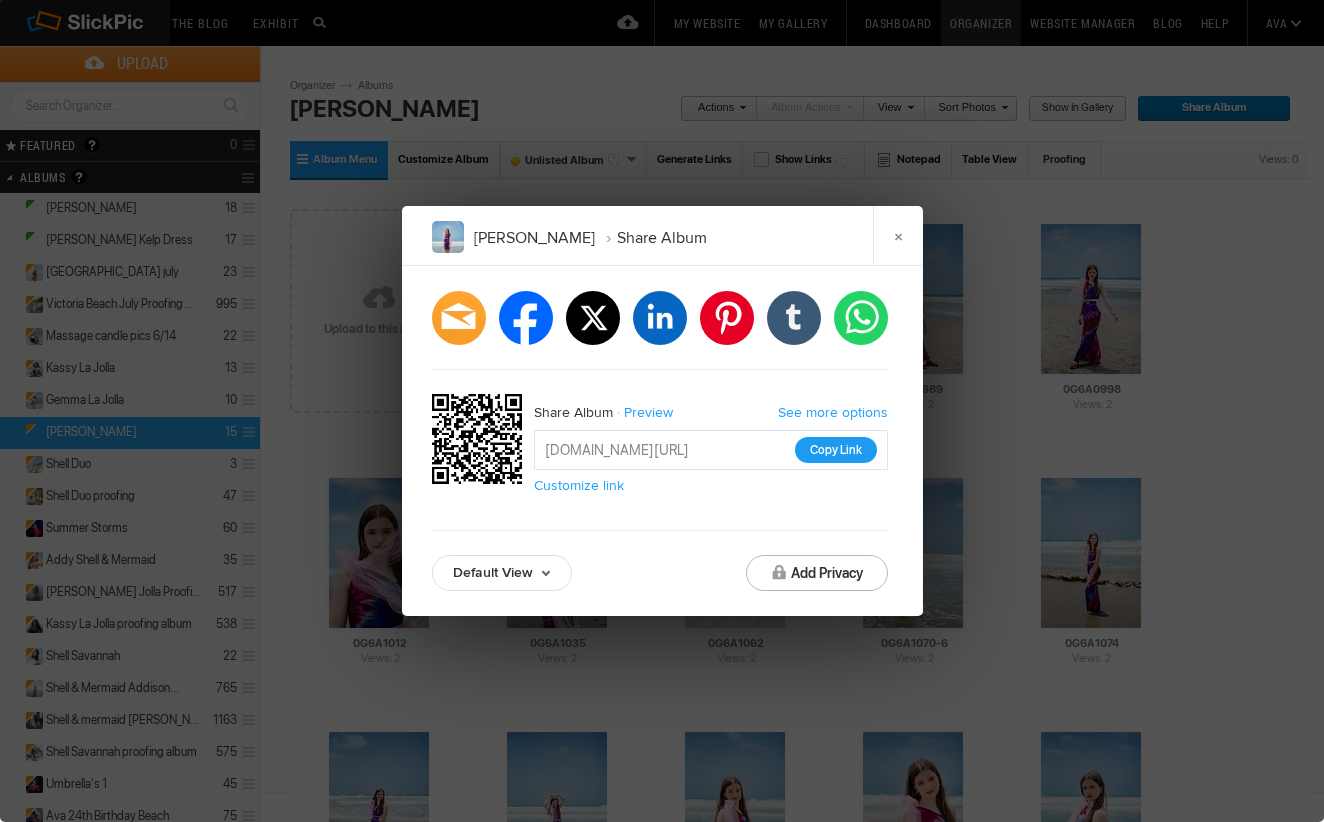 click on "Copy Link" 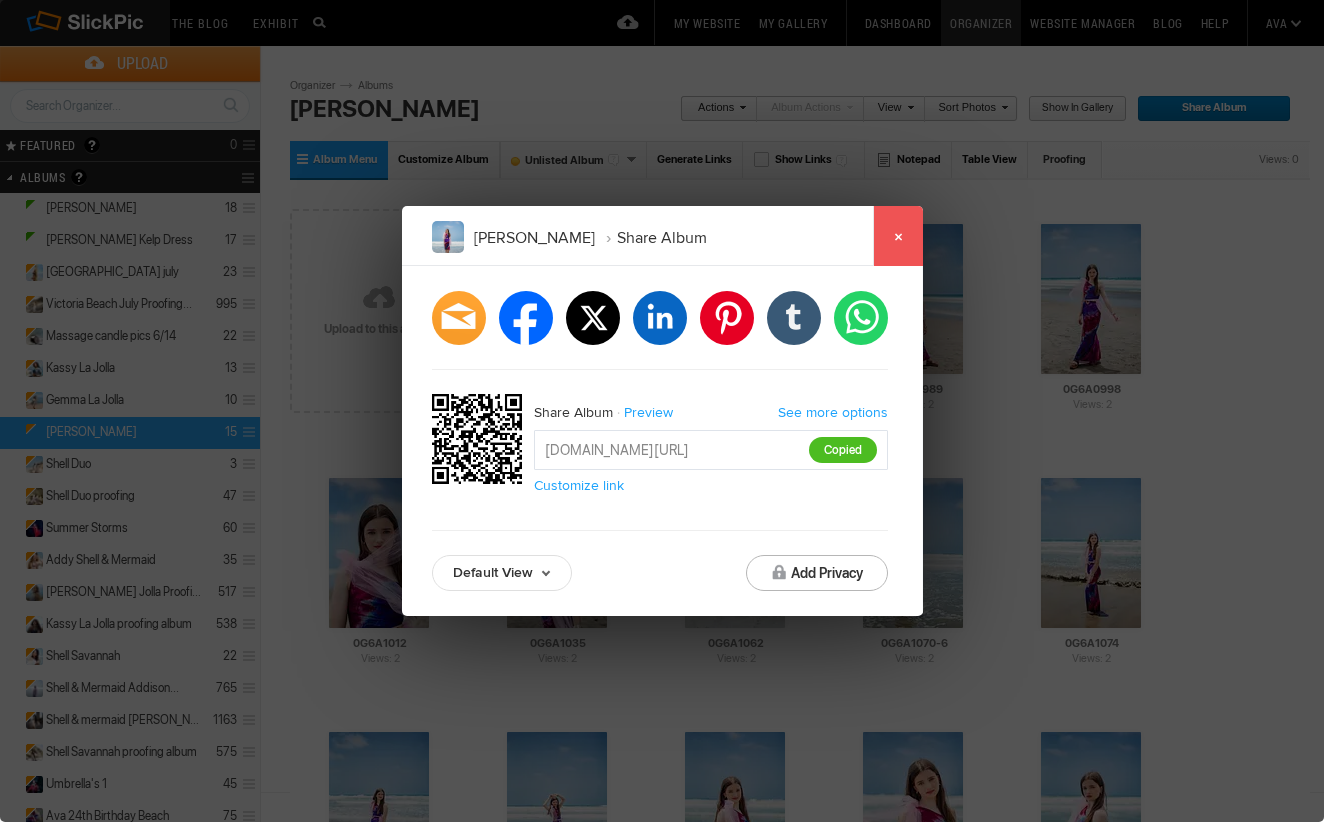 click on "×" 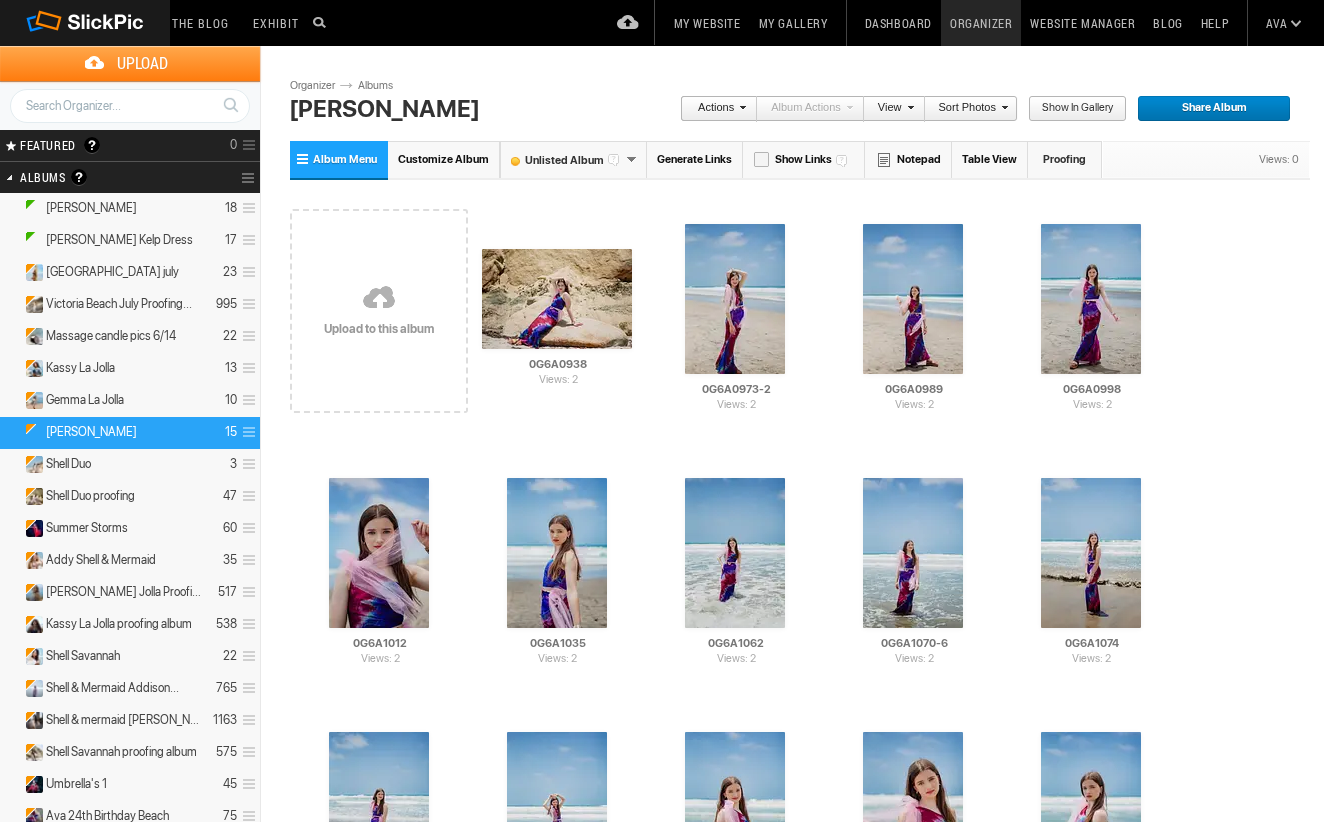 click on "[PERSON_NAME] Kelp Dress" at bounding box center [119, 240] 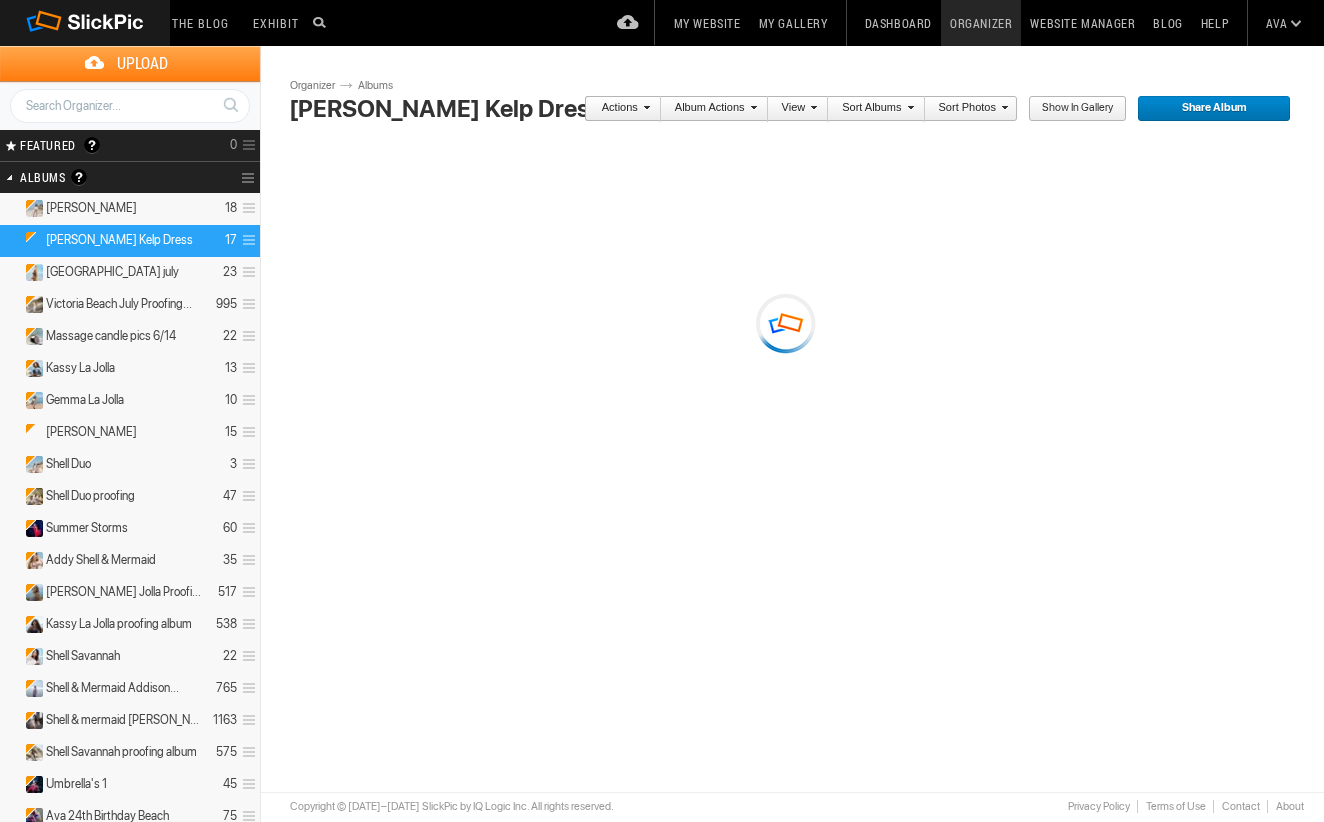 scroll, scrollTop: 0, scrollLeft: 0, axis: both 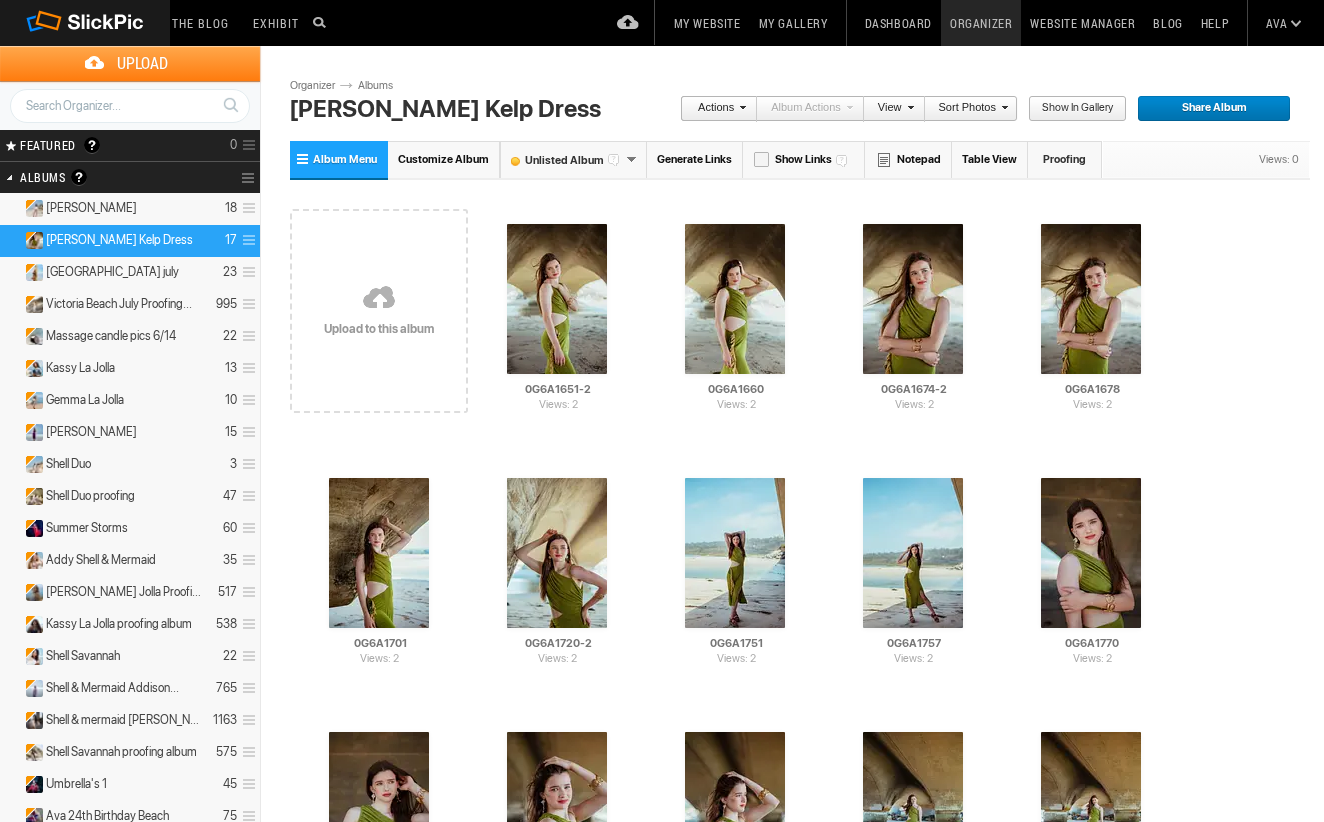 click on "Customize Album" at bounding box center [444, 159] 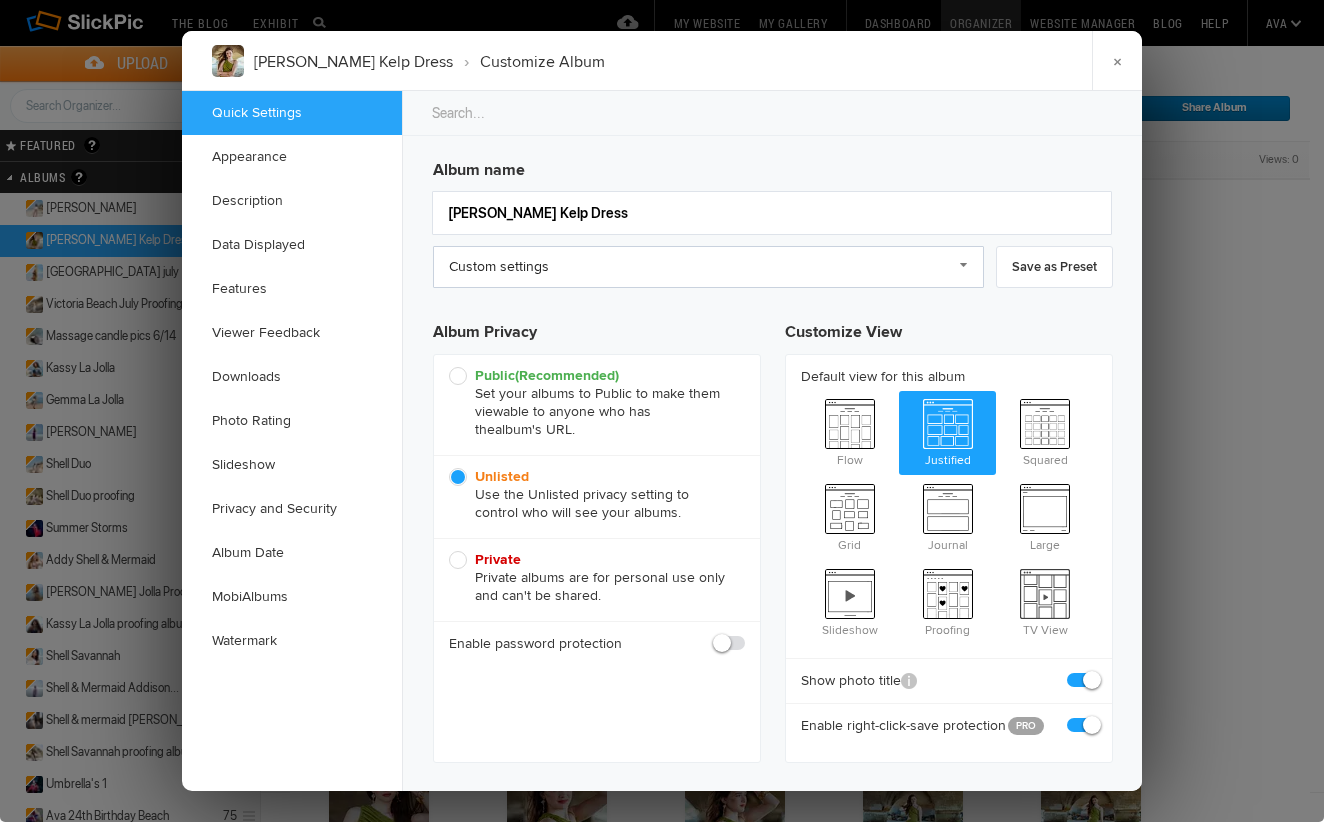 click on "Custom settings" 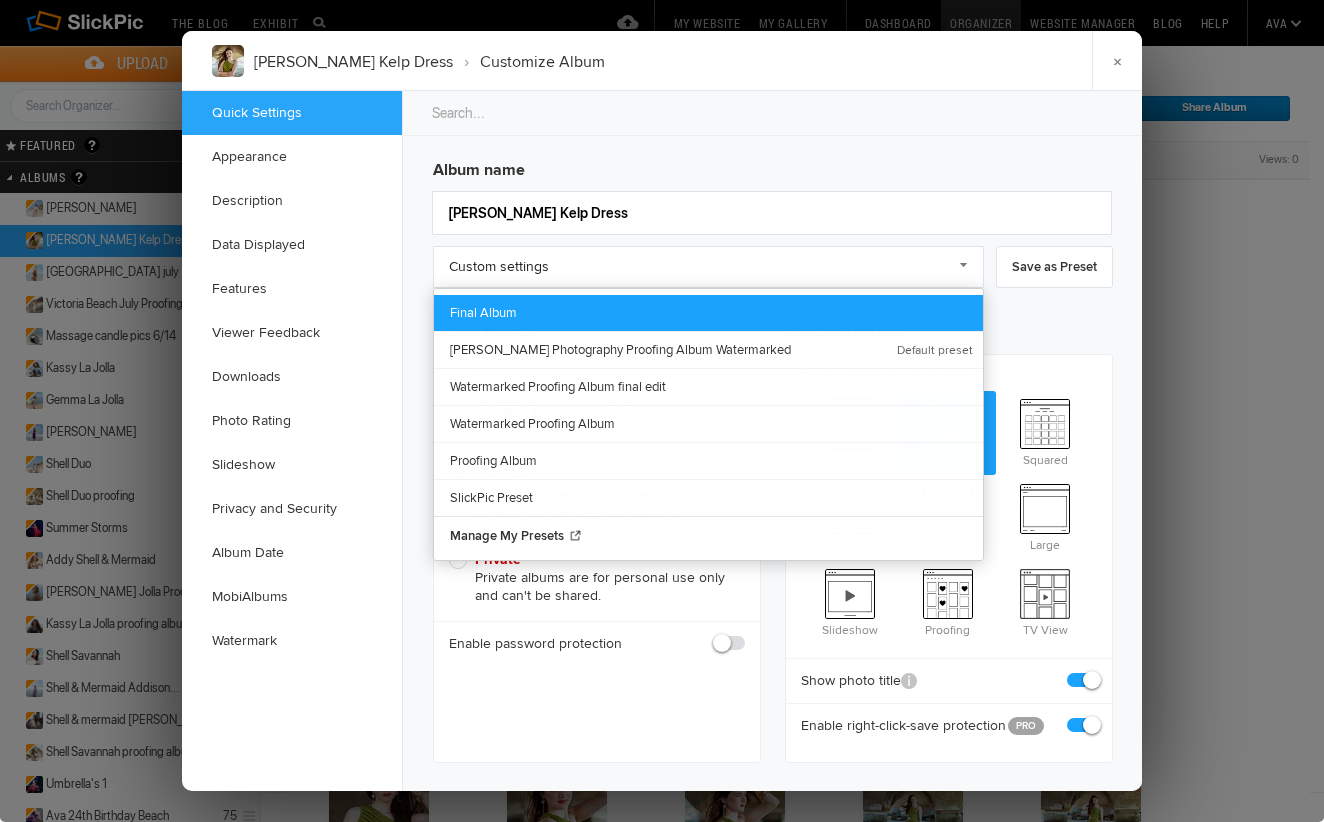 click on "Final Album" 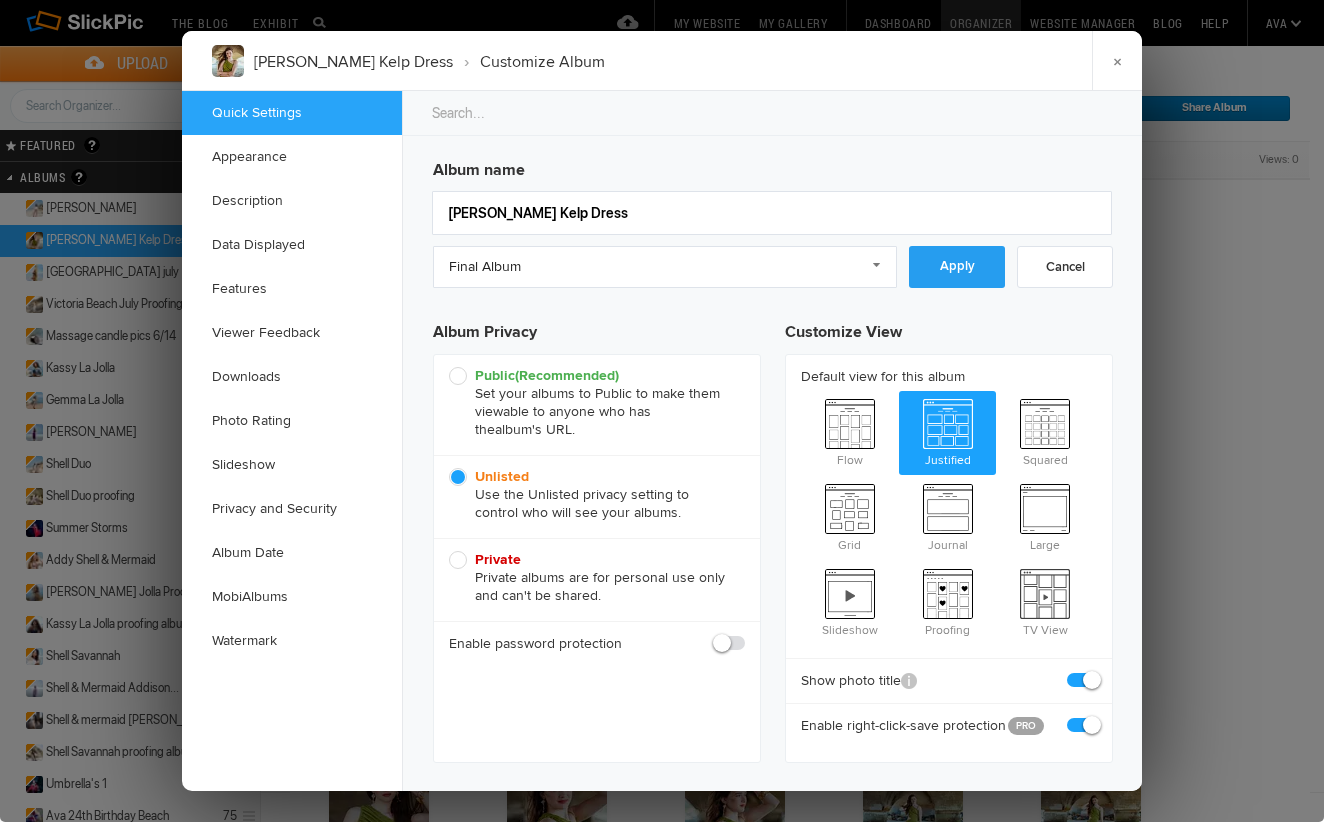 click on "Apply" 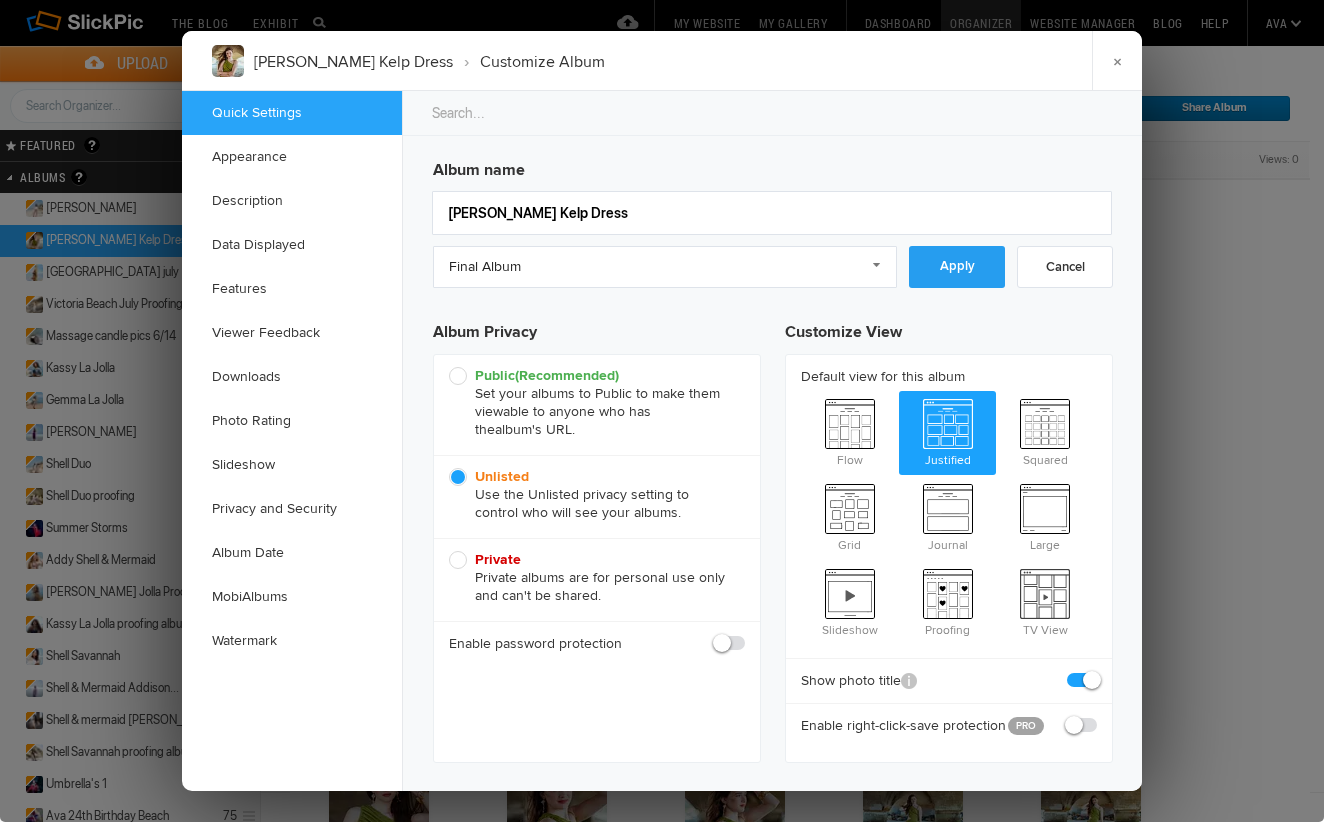 checkbox on "false" 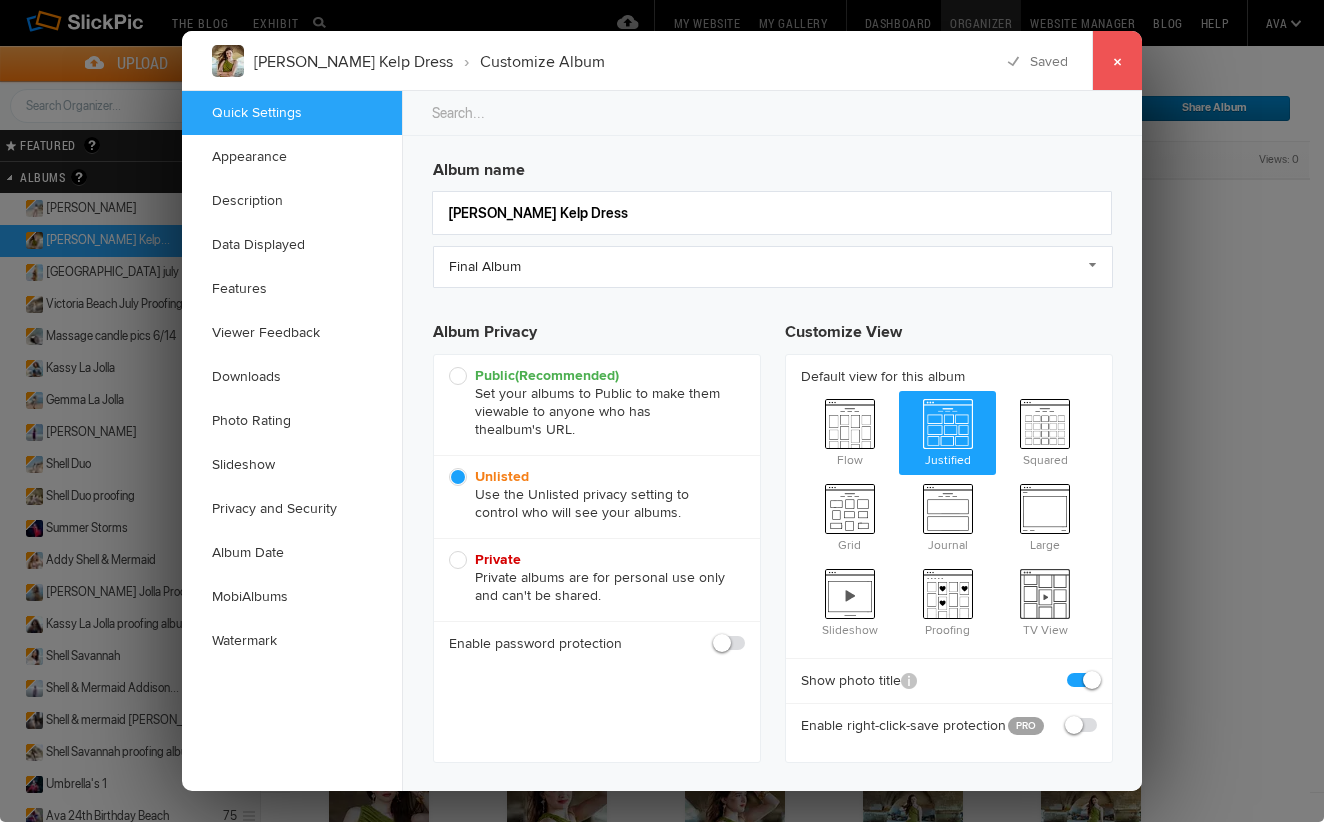 click on "×" 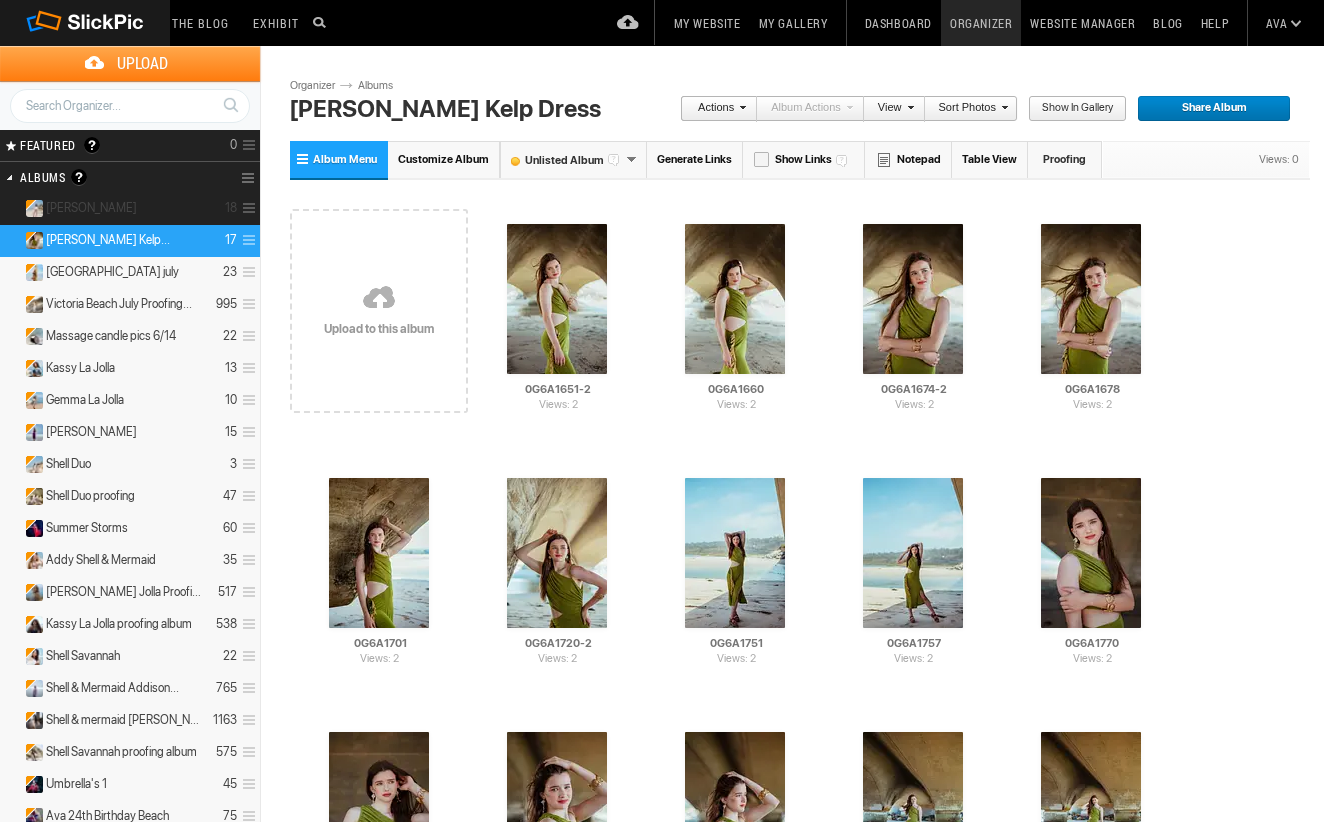 click on "Gianna Shell
18" at bounding box center (130, 209) 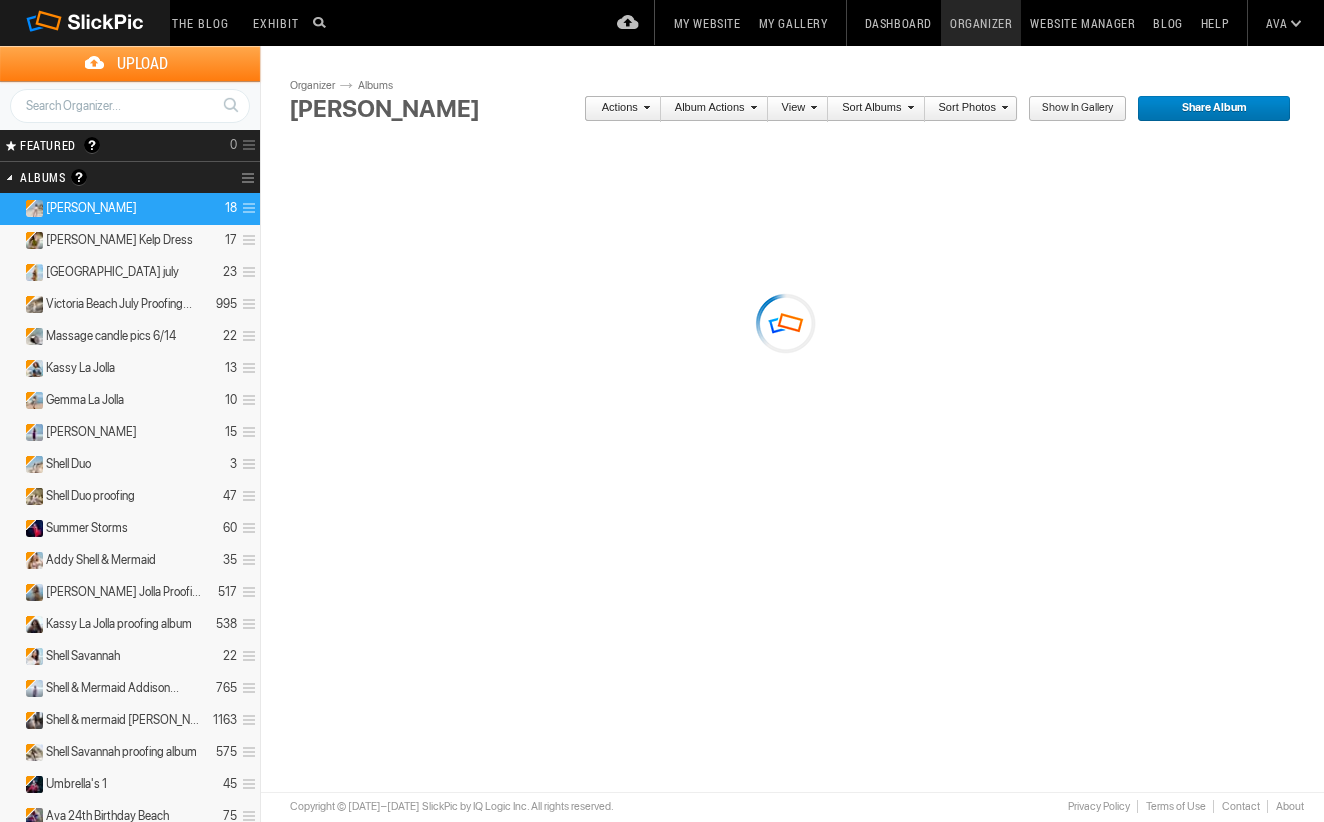 scroll, scrollTop: 0, scrollLeft: 0, axis: both 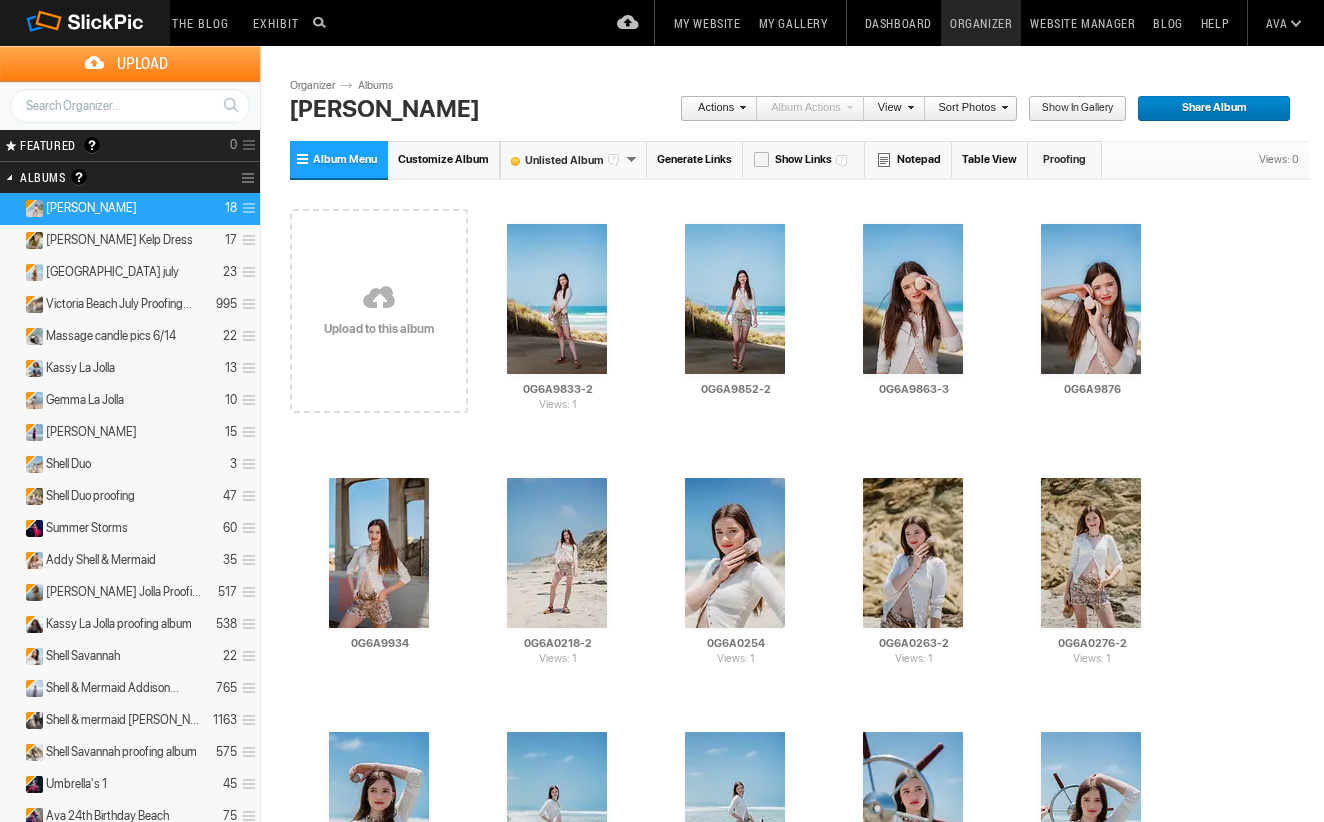 click on "Customize Album" at bounding box center [444, 159] 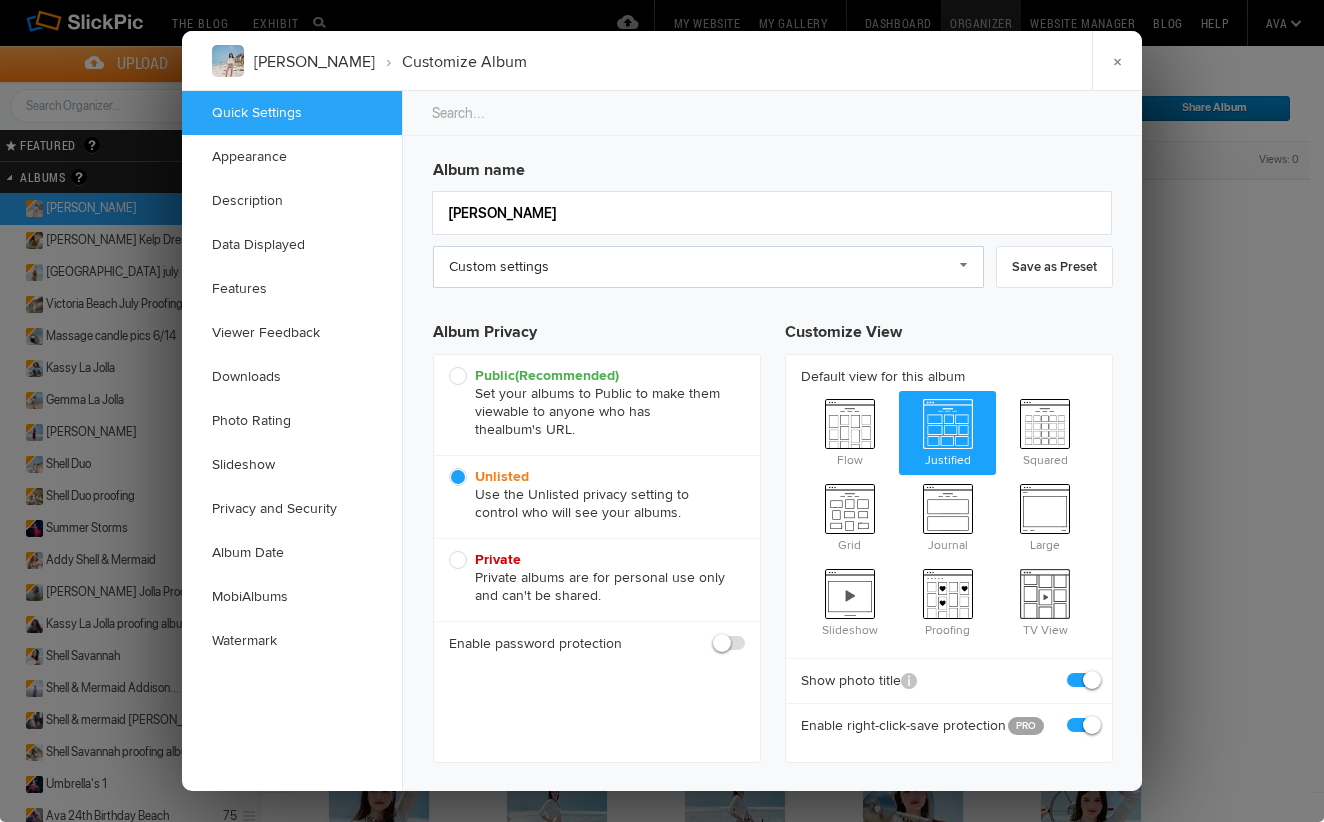click on "Custom settings" 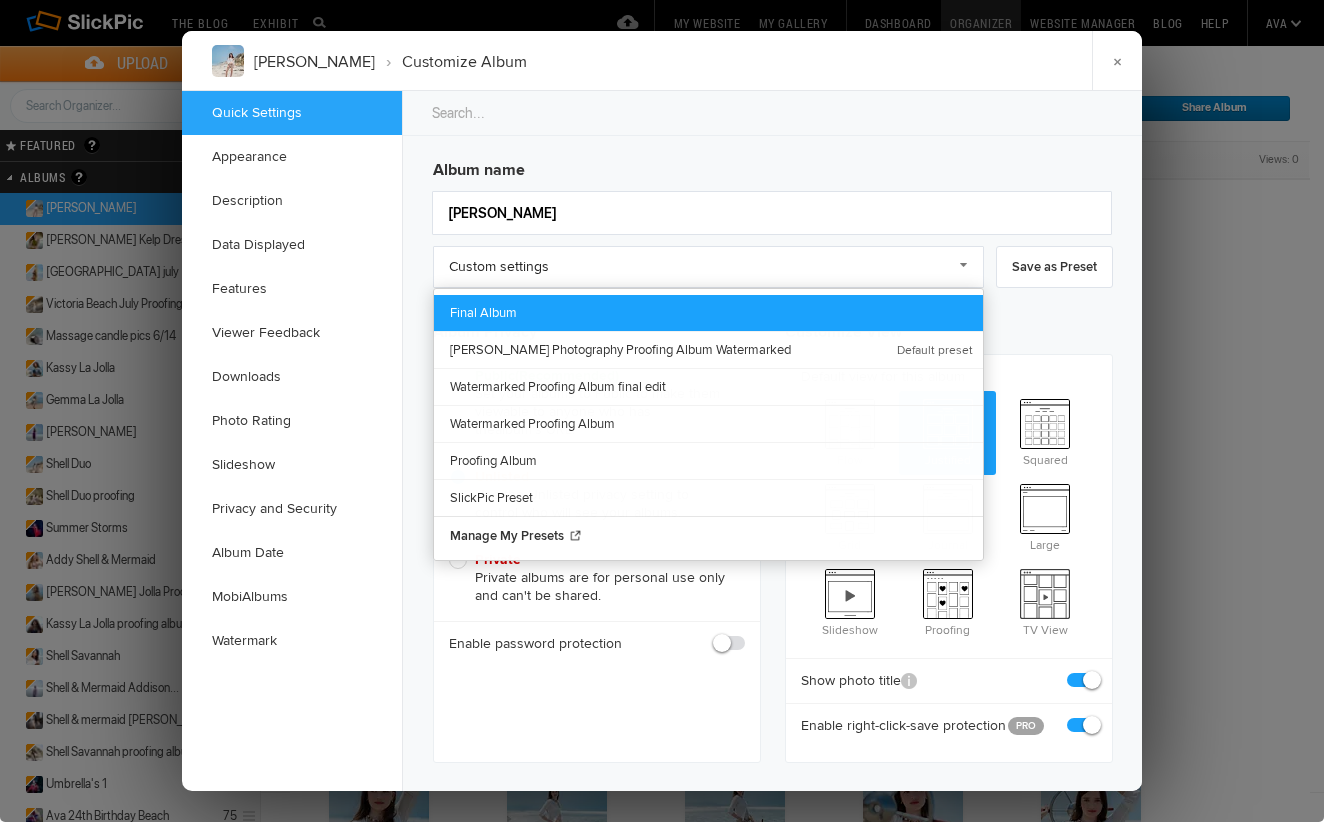 click on "Final Album" 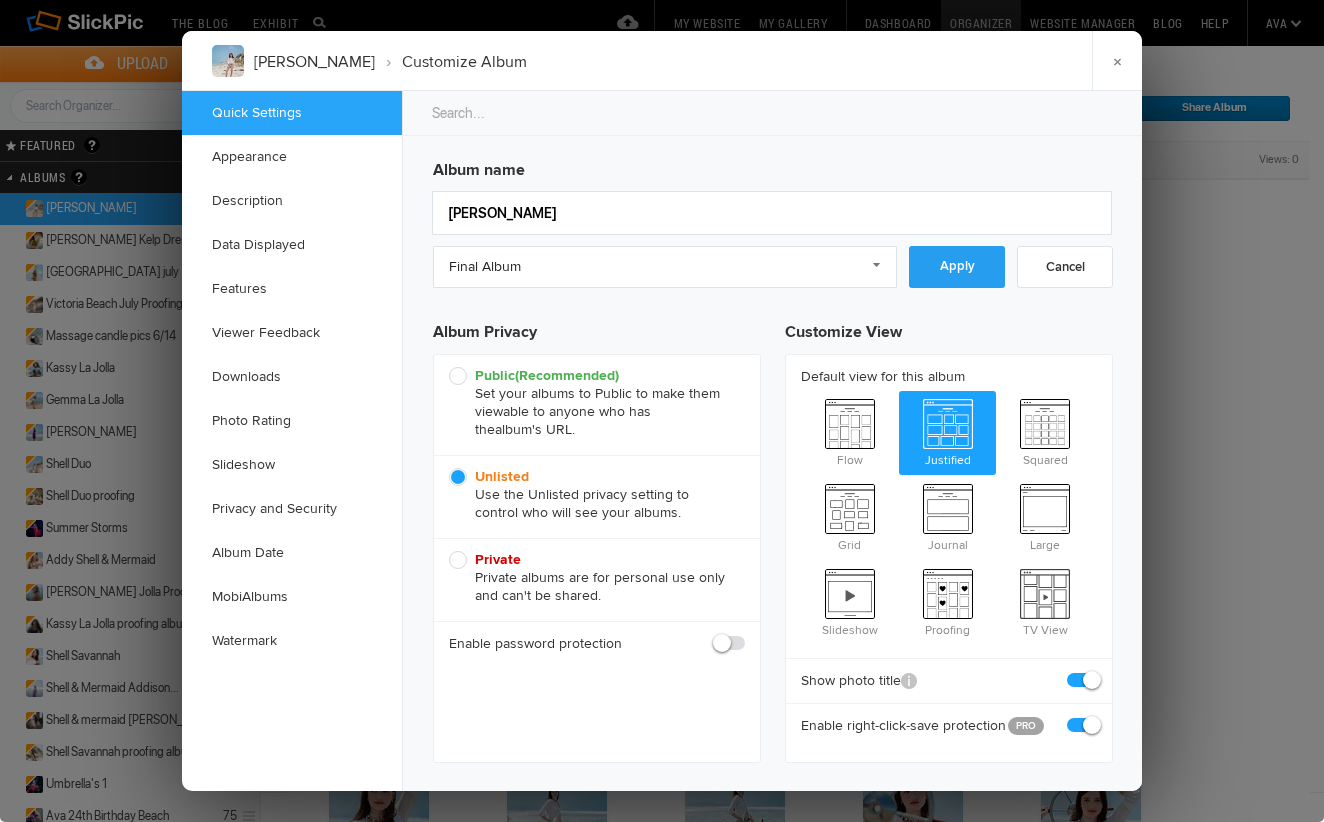 click on "Apply" 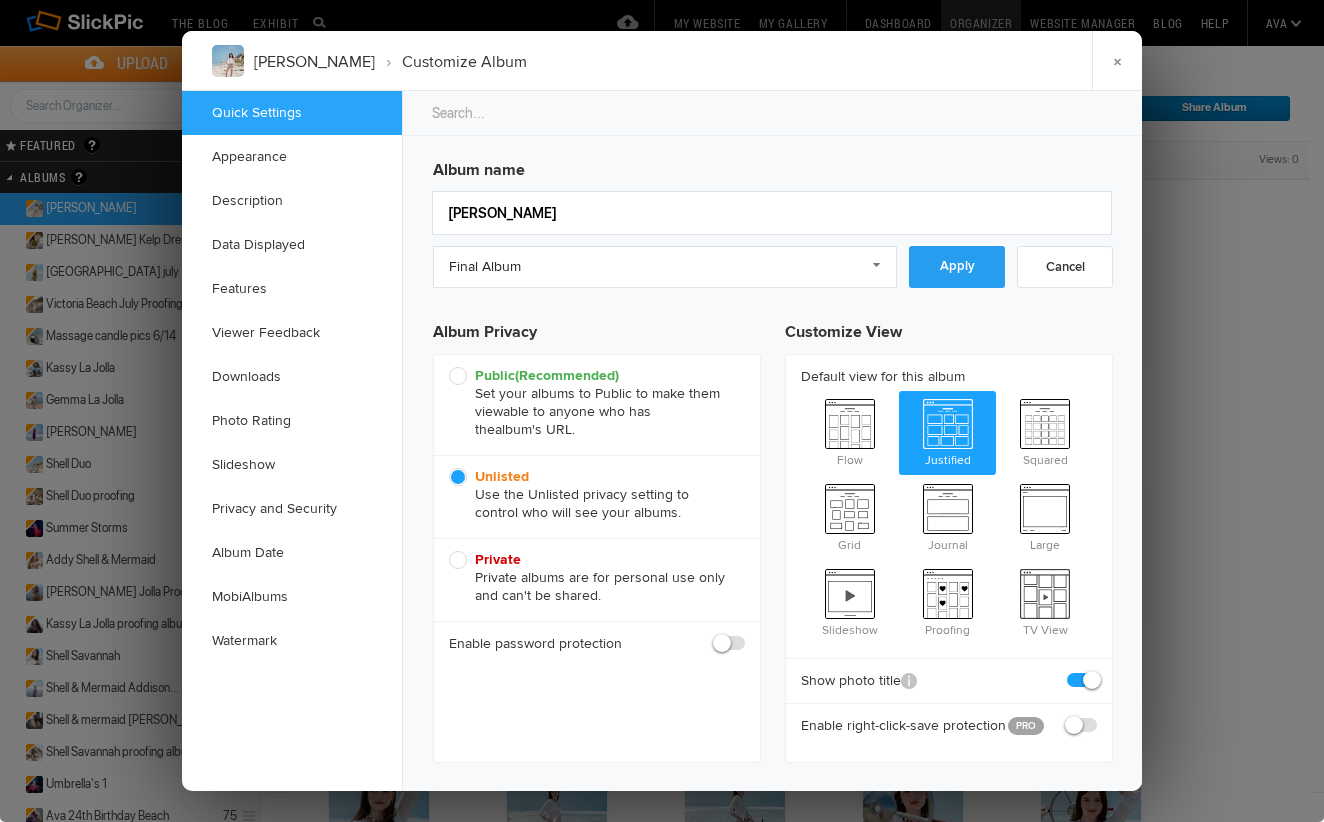 checkbox on "false" 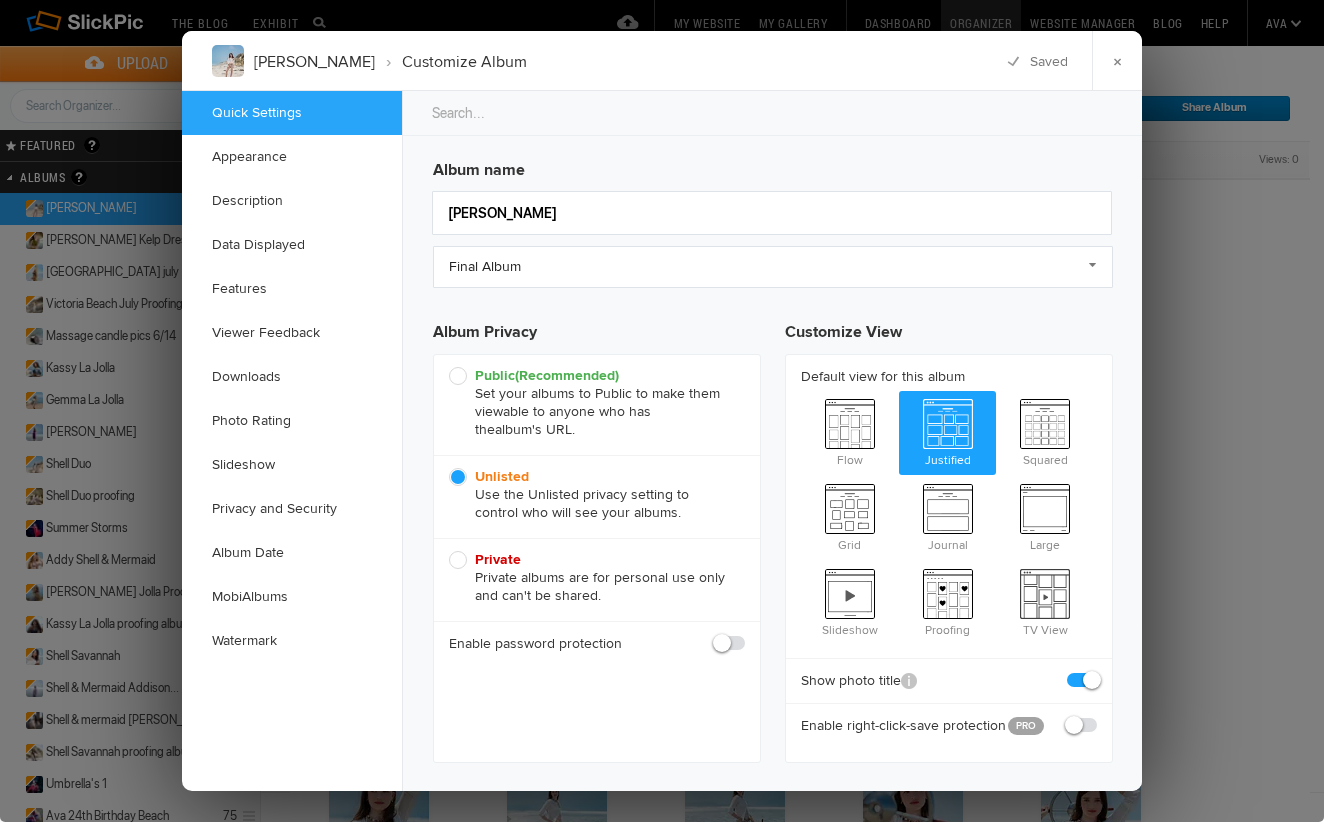 click 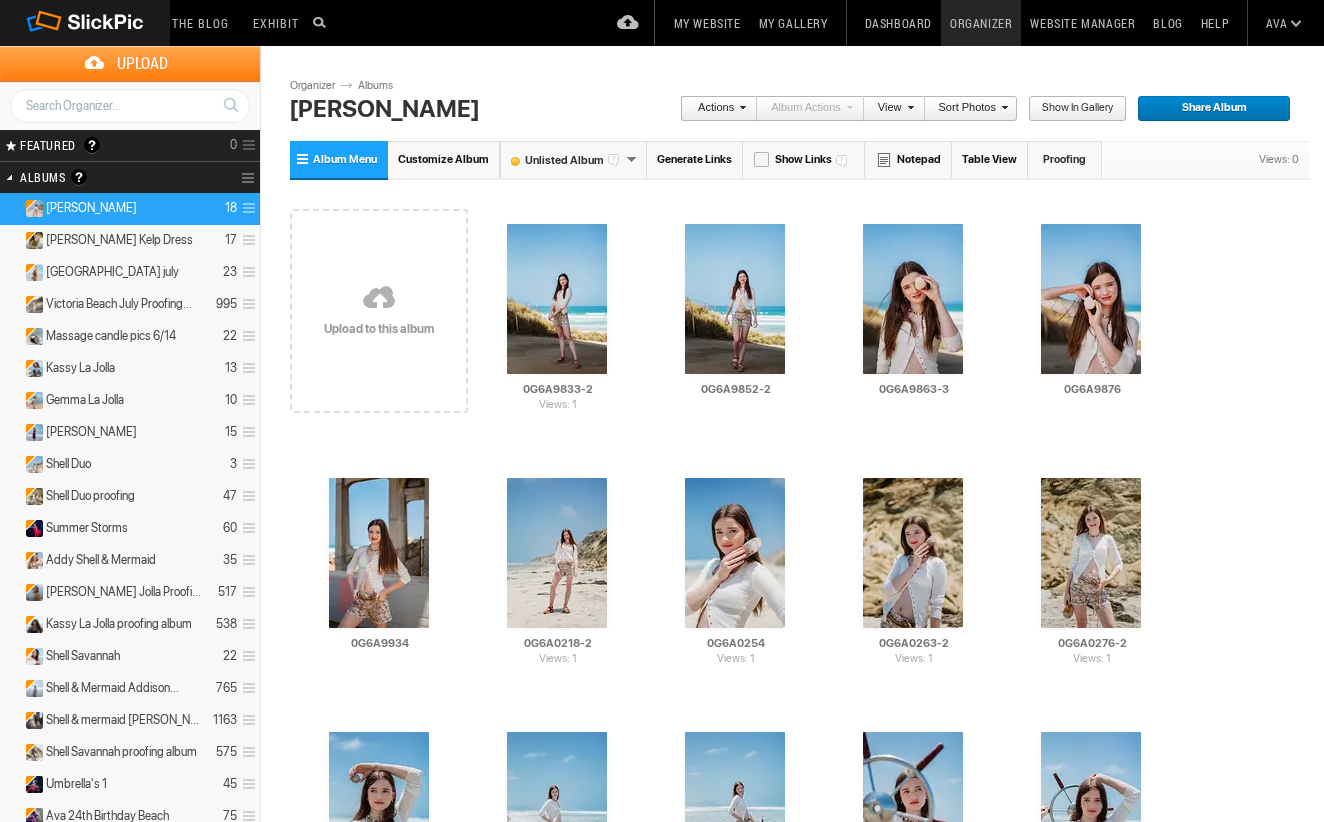 click on "Share Album" at bounding box center [1207, 109] 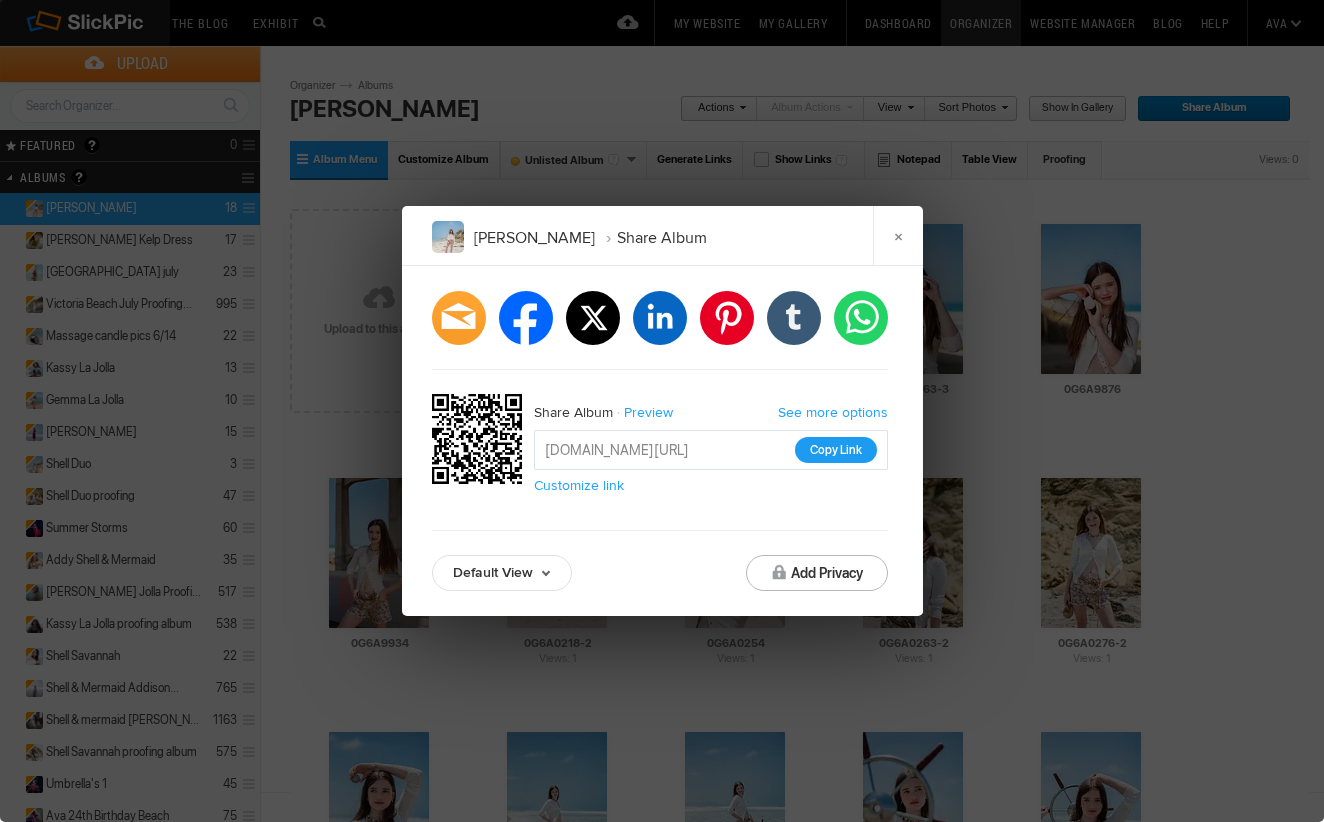 click on "Copy Link" 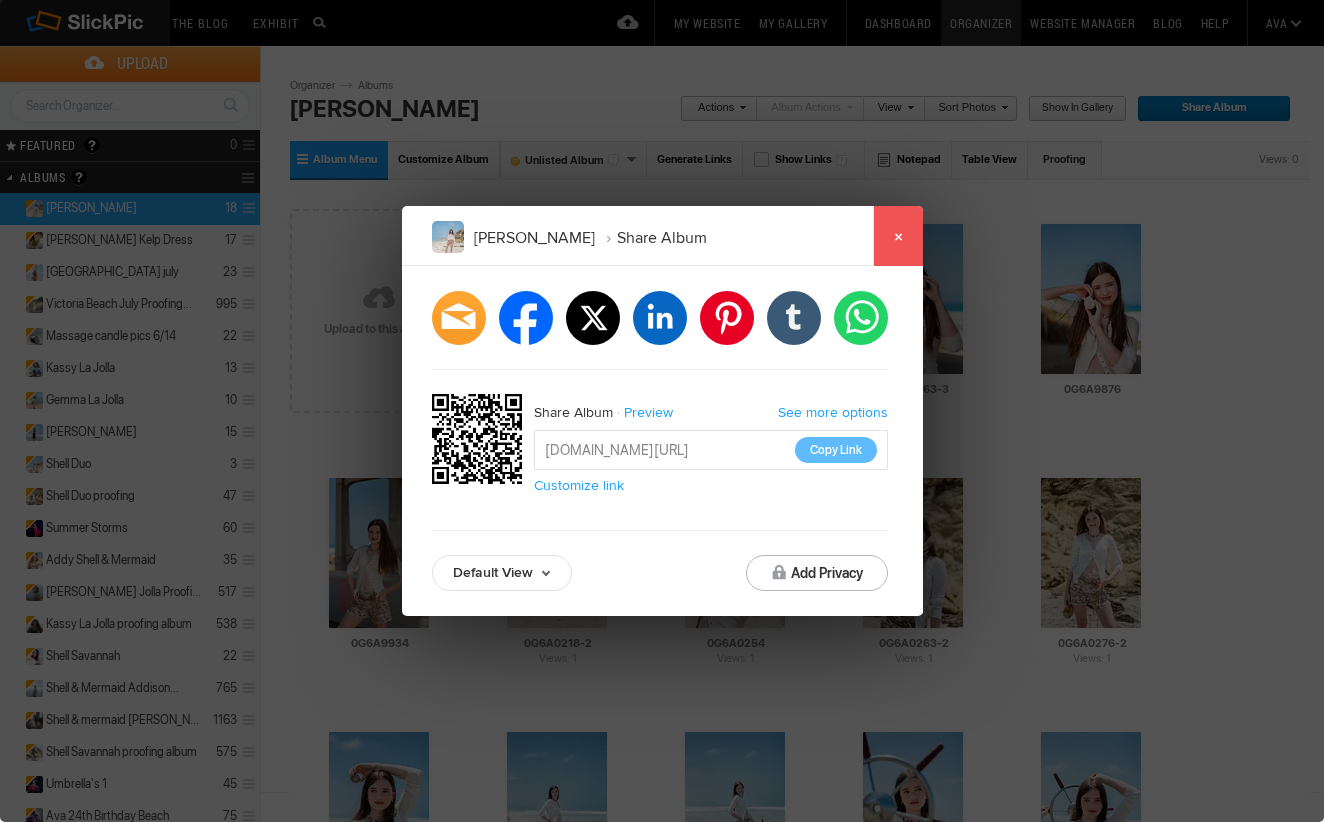 click on "×" 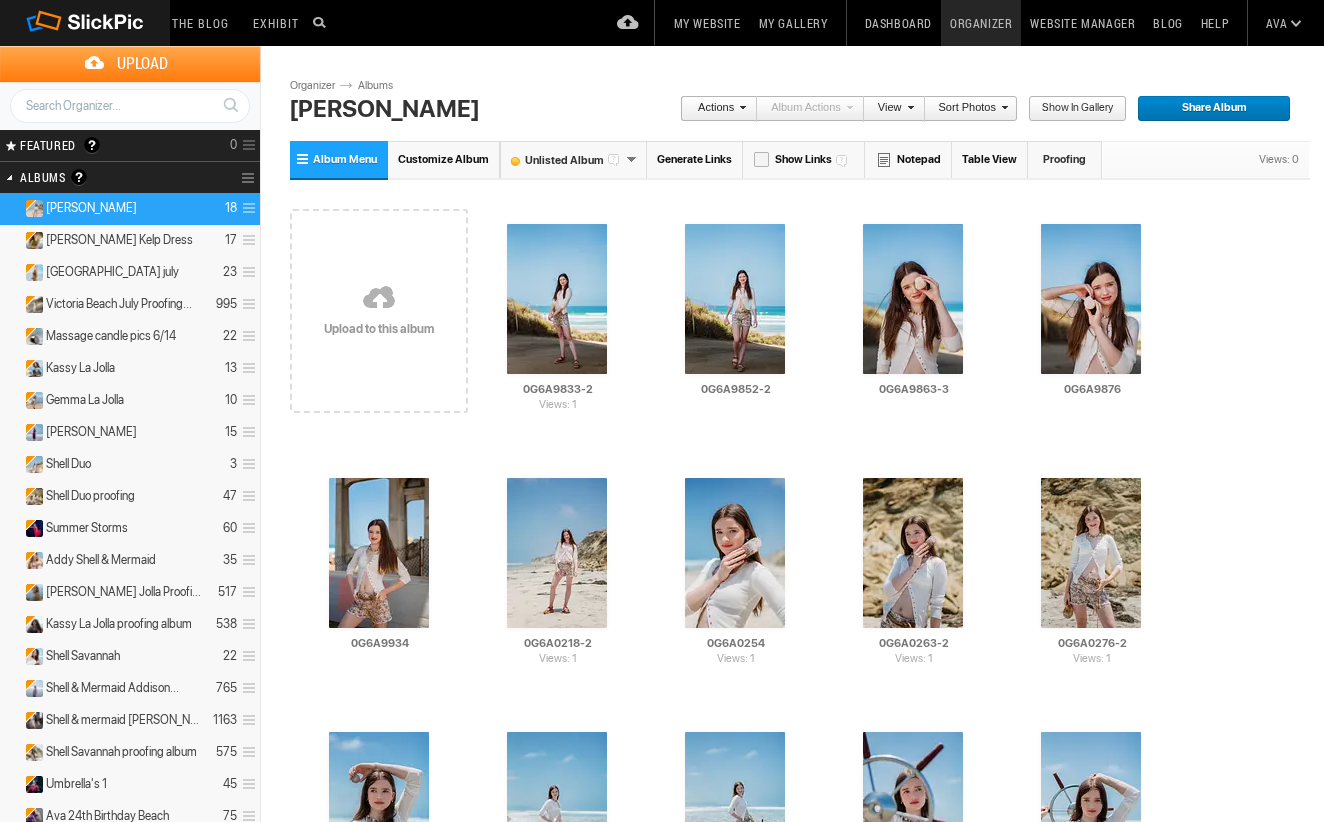 click on "Drop your photos here Upload to this album
Views: 1 AI 0G6A9833-2
HTML:
Direct:
Forum:
Photo ID:
22695578
More...
AI" at bounding box center [800, 692] 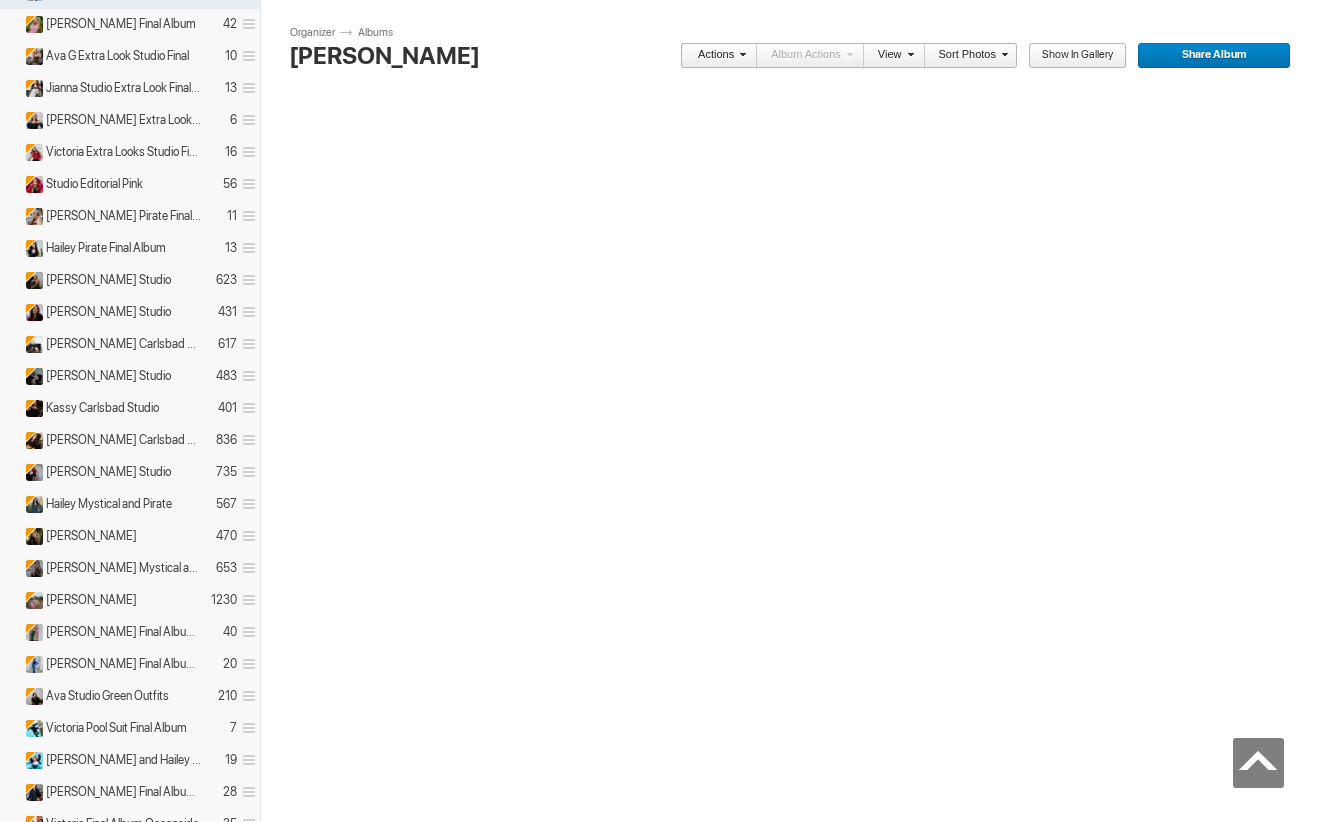 scroll, scrollTop: 4118, scrollLeft: 0, axis: vertical 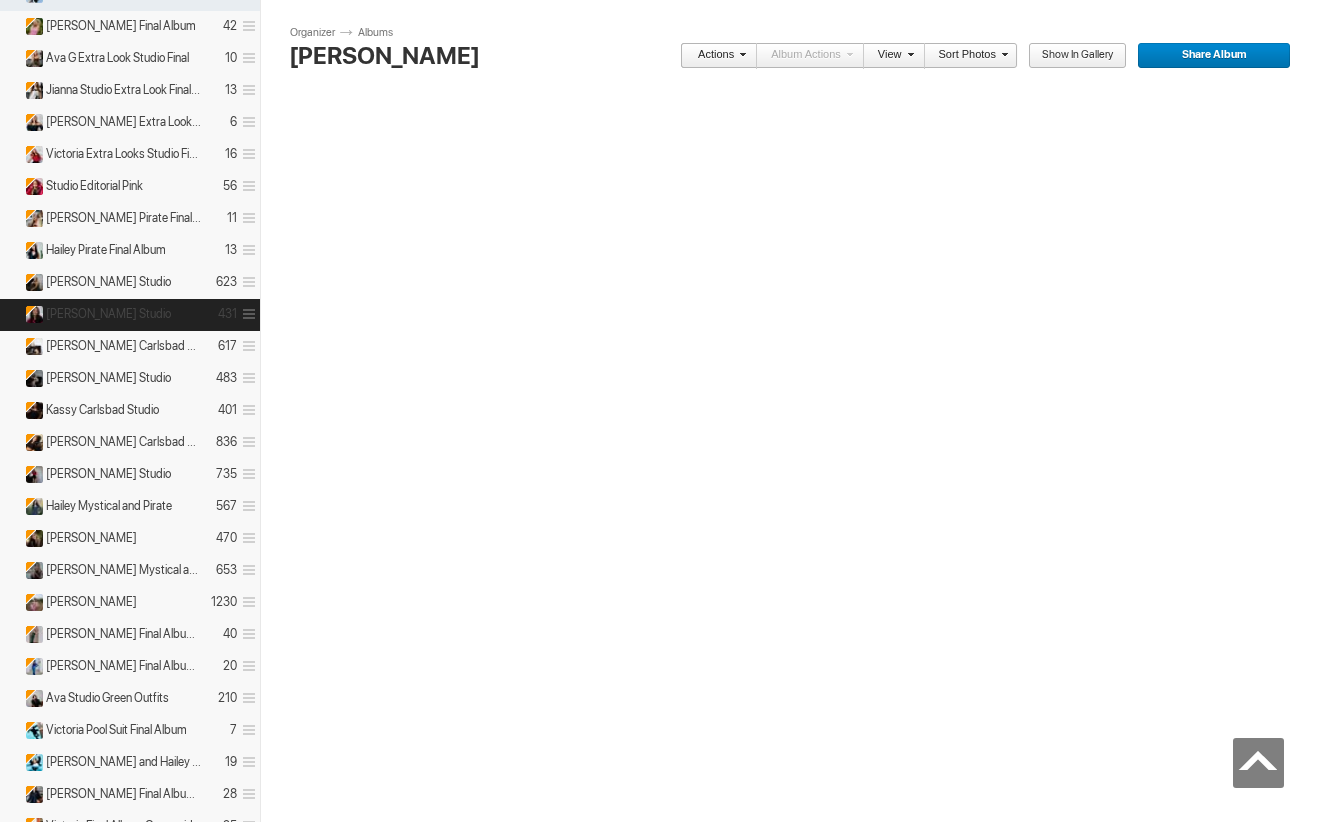 click on "[PERSON_NAME] Studio" at bounding box center [108, 314] 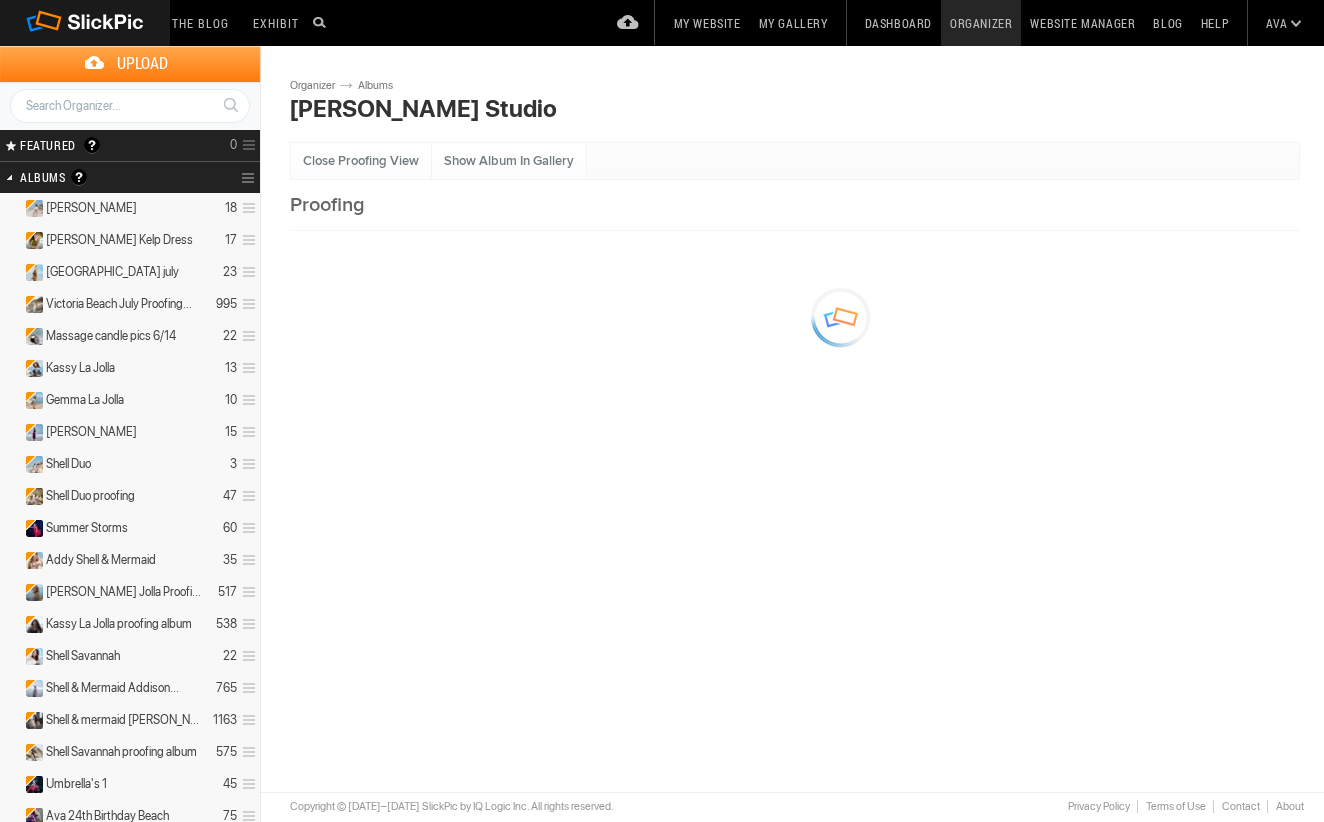 scroll, scrollTop: 0, scrollLeft: 0, axis: both 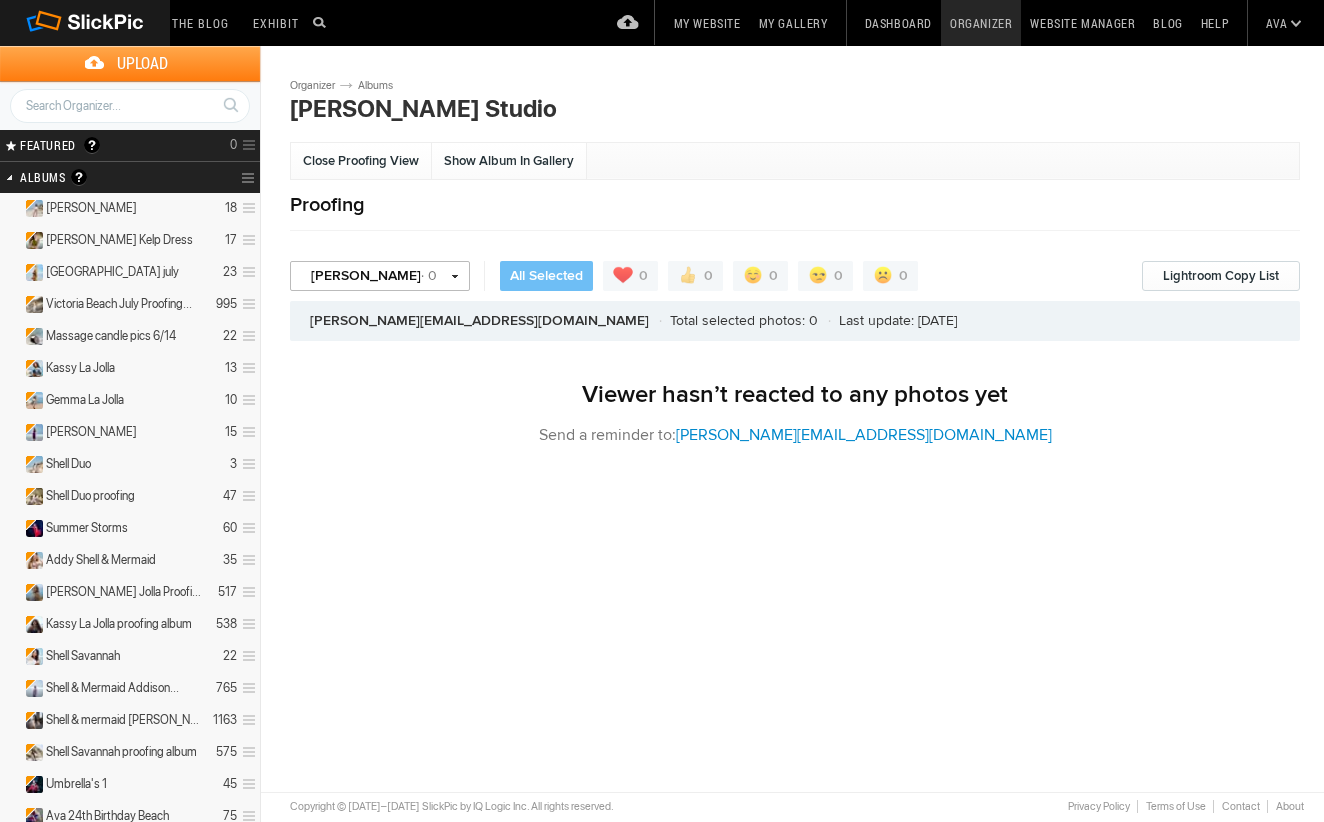 click on "[PERSON_NAME]  · 0" at bounding box center [380, 276] 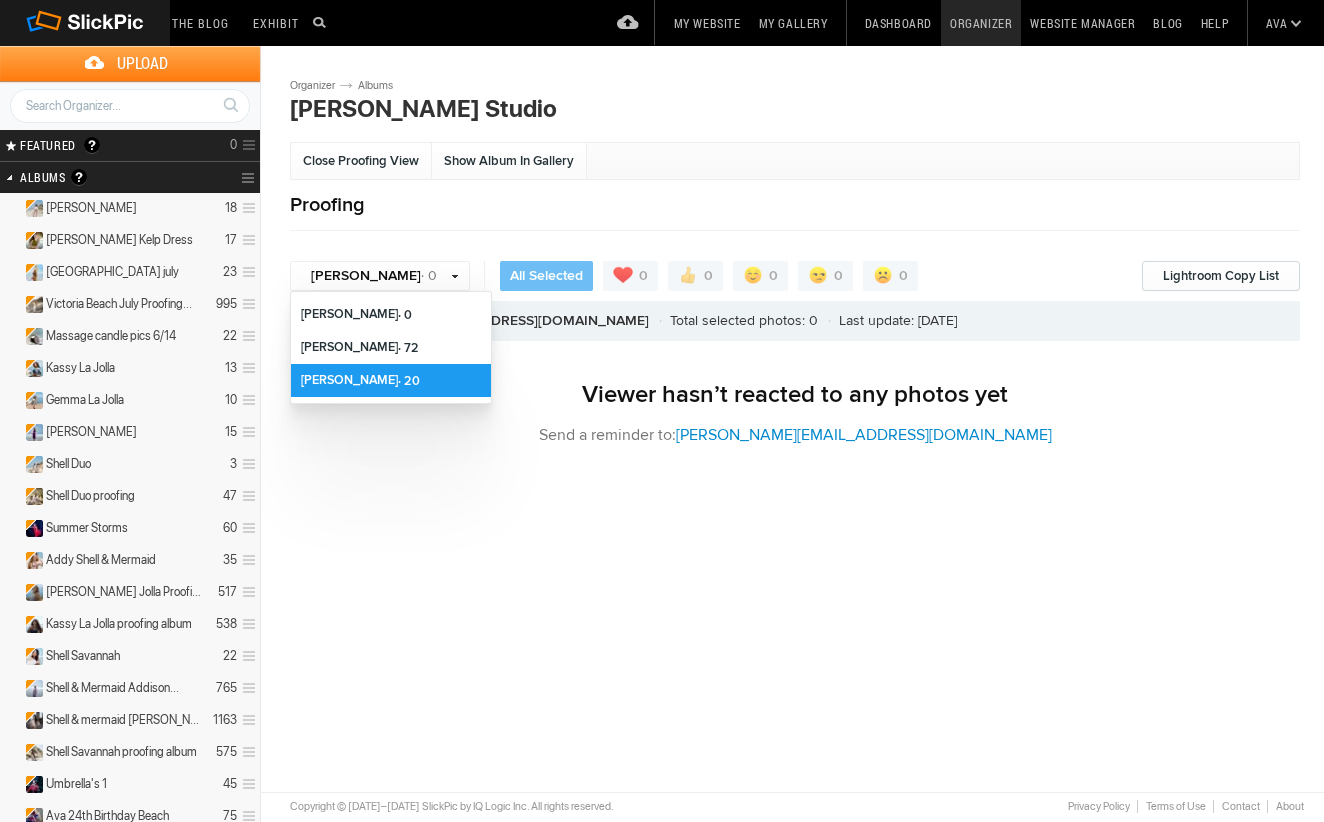 click on "[PERSON_NAME]  · 20" at bounding box center [391, 380] 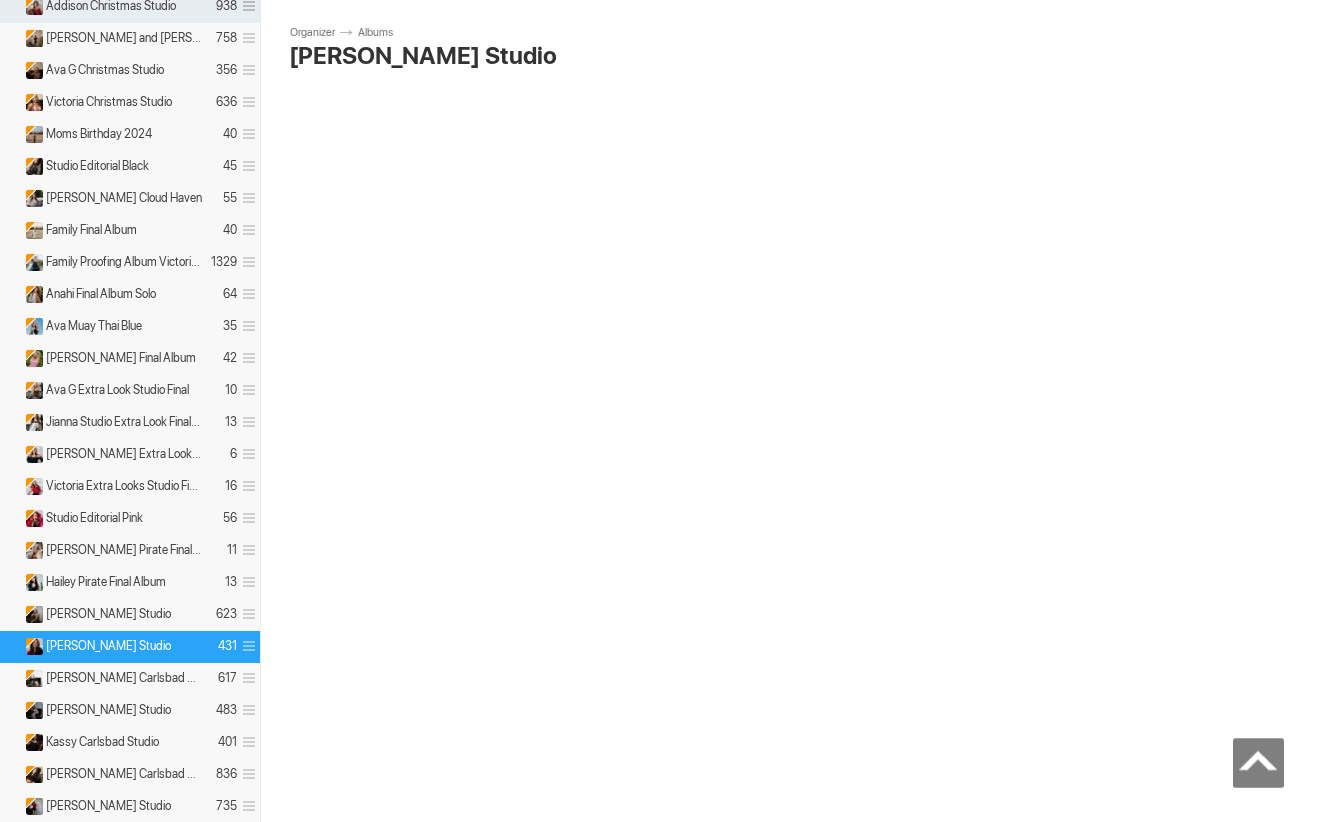 scroll, scrollTop: 3810, scrollLeft: 0, axis: vertical 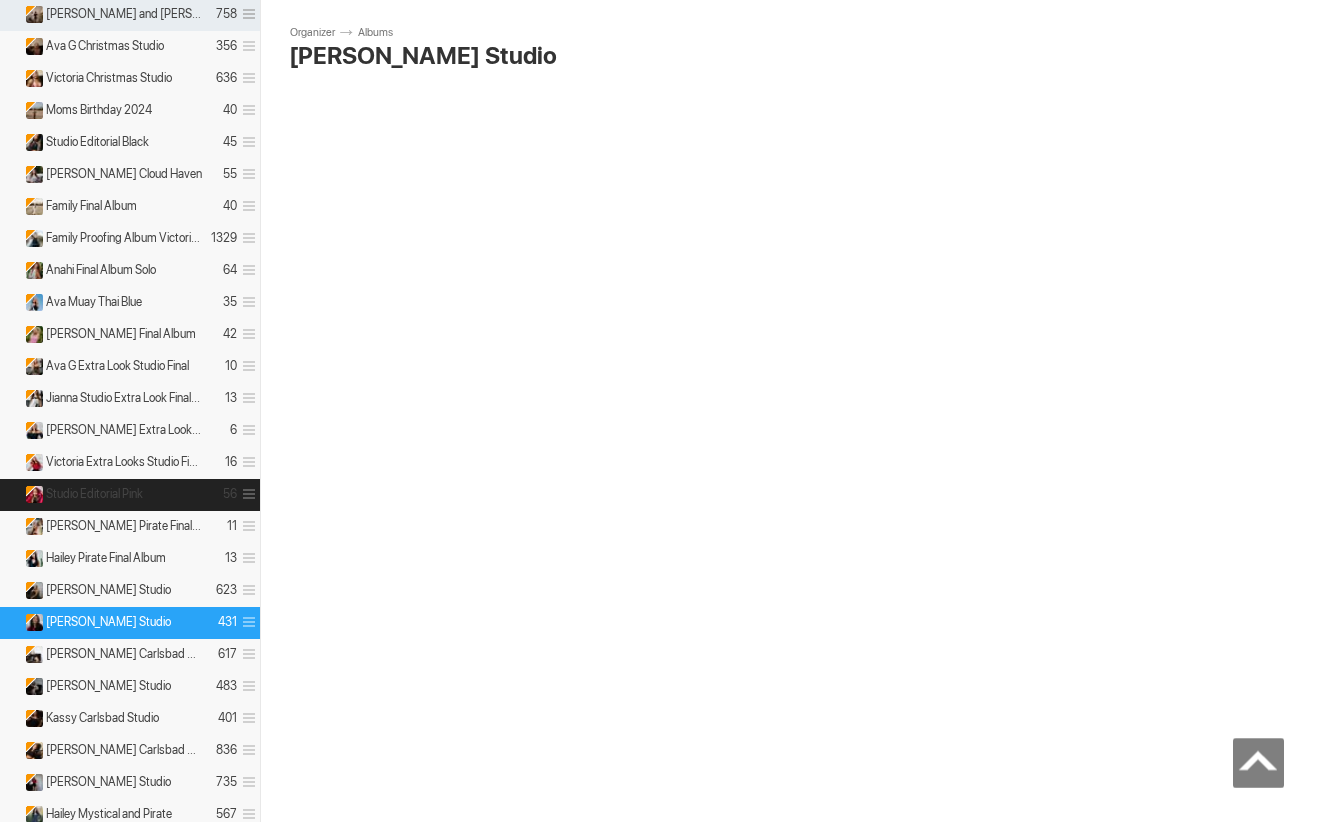 click on "Studio Editorial Pink" at bounding box center [94, 494] 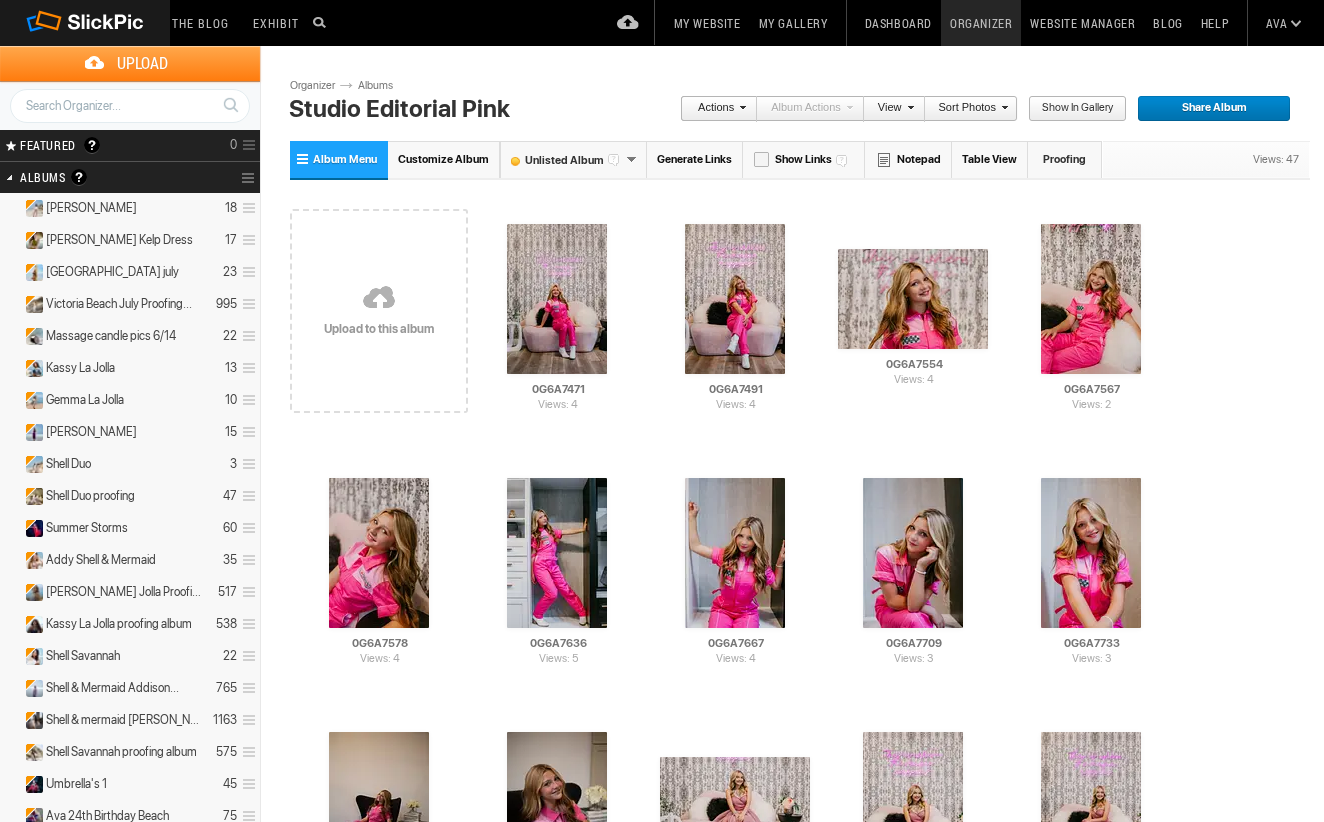 scroll, scrollTop: 0, scrollLeft: 0, axis: both 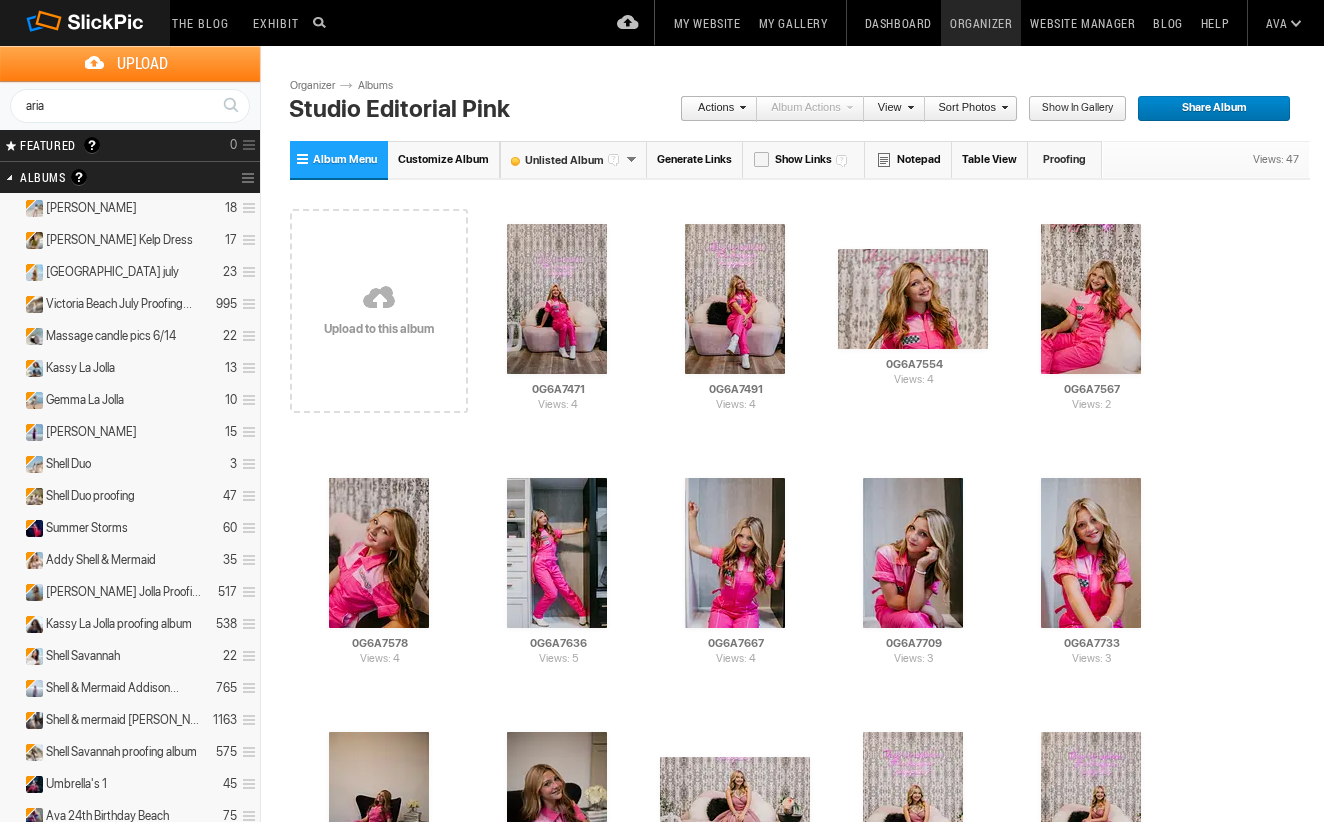 type on "aria" 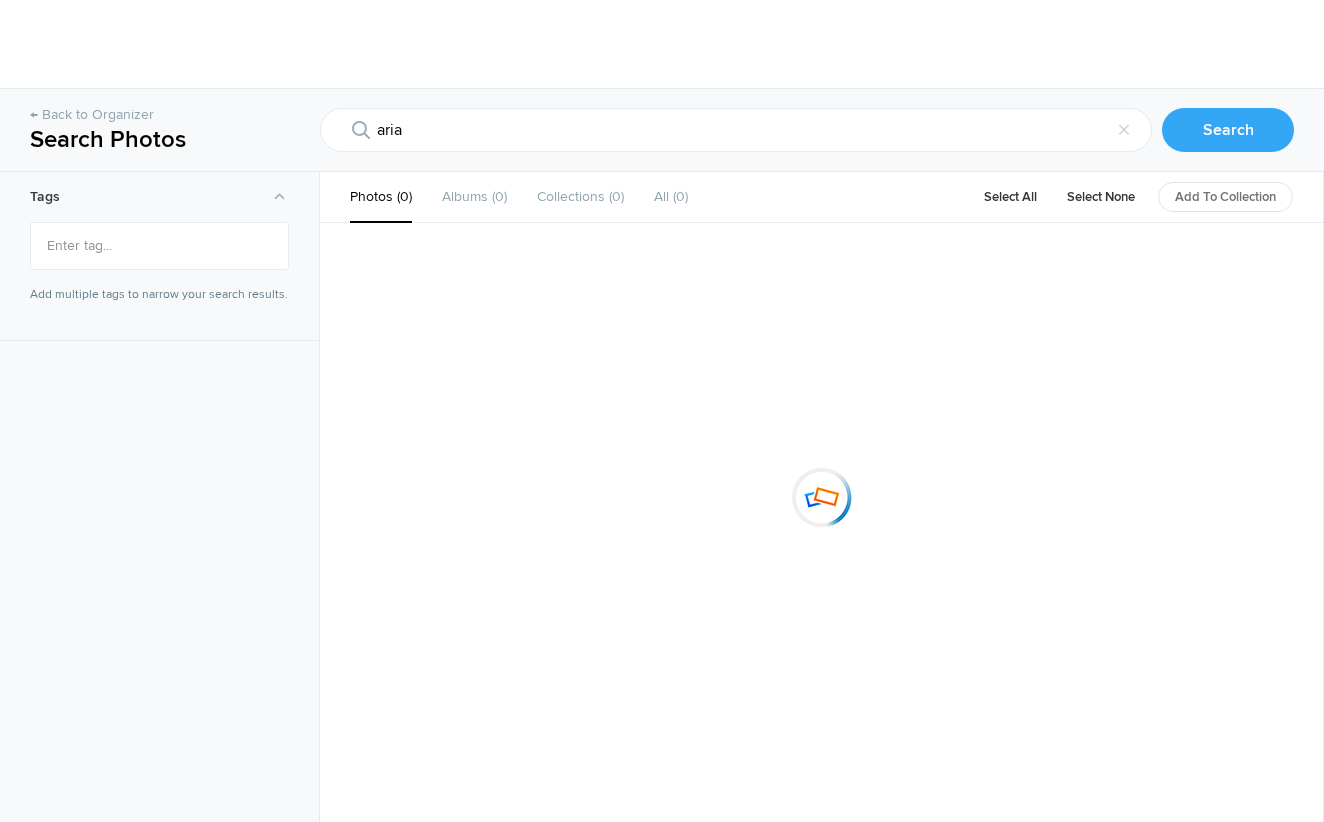 scroll, scrollTop: 0, scrollLeft: 0, axis: both 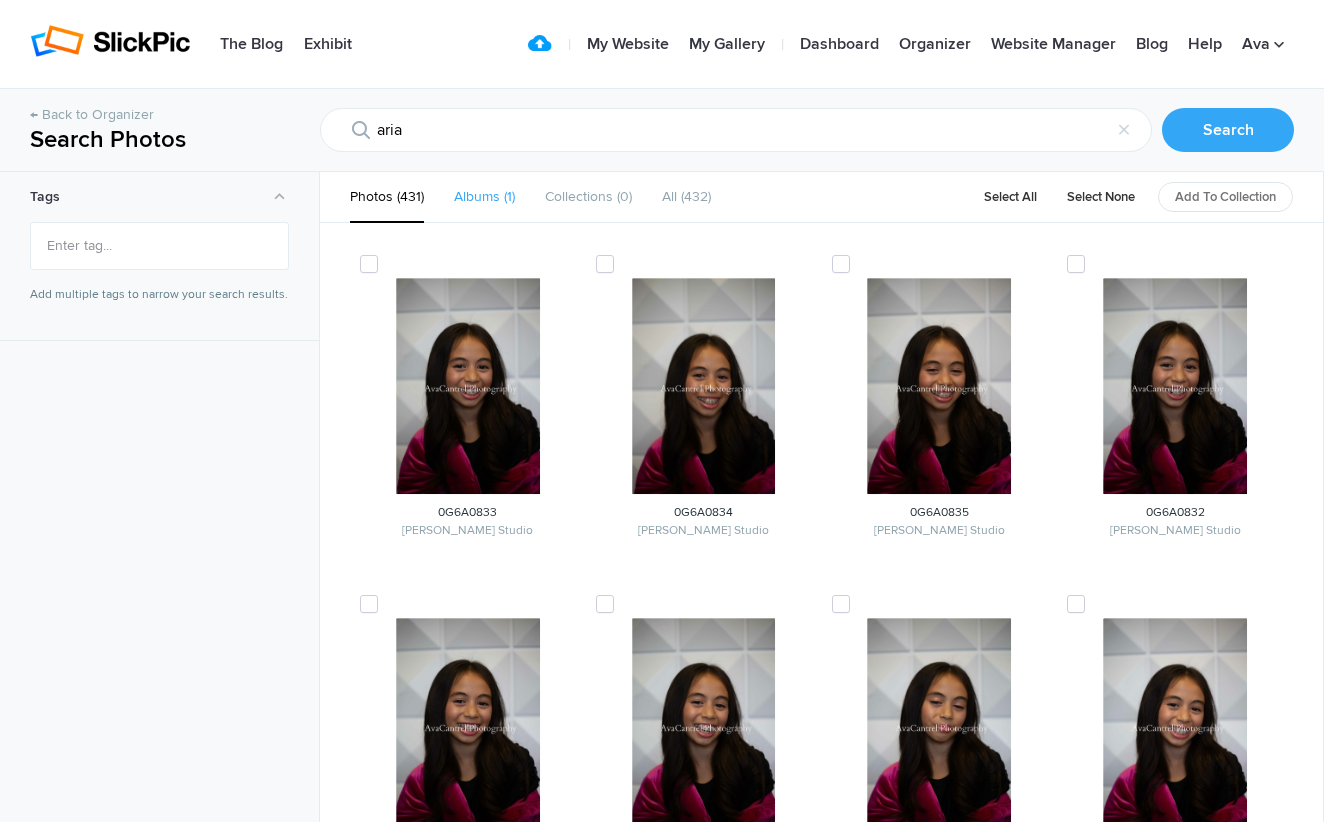 click on "Albums" 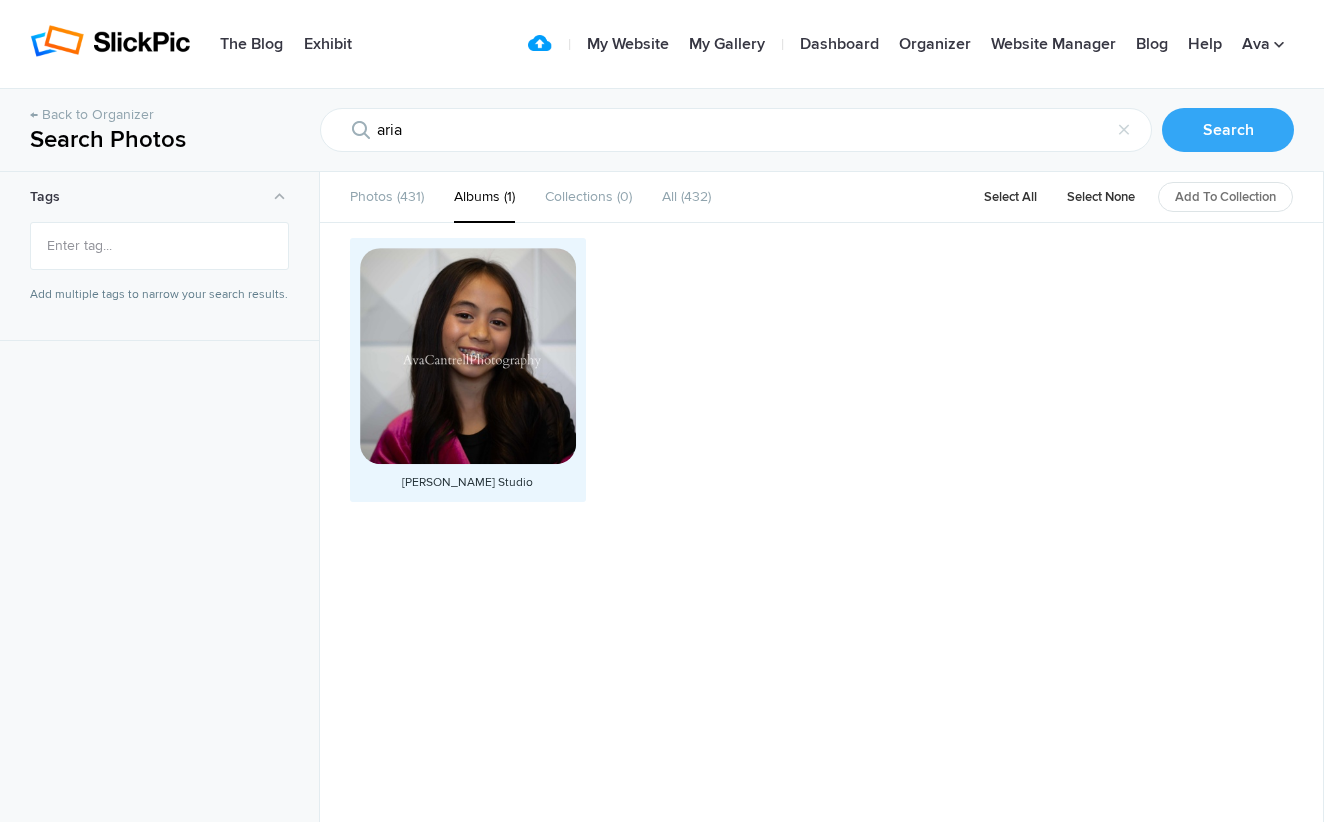 click 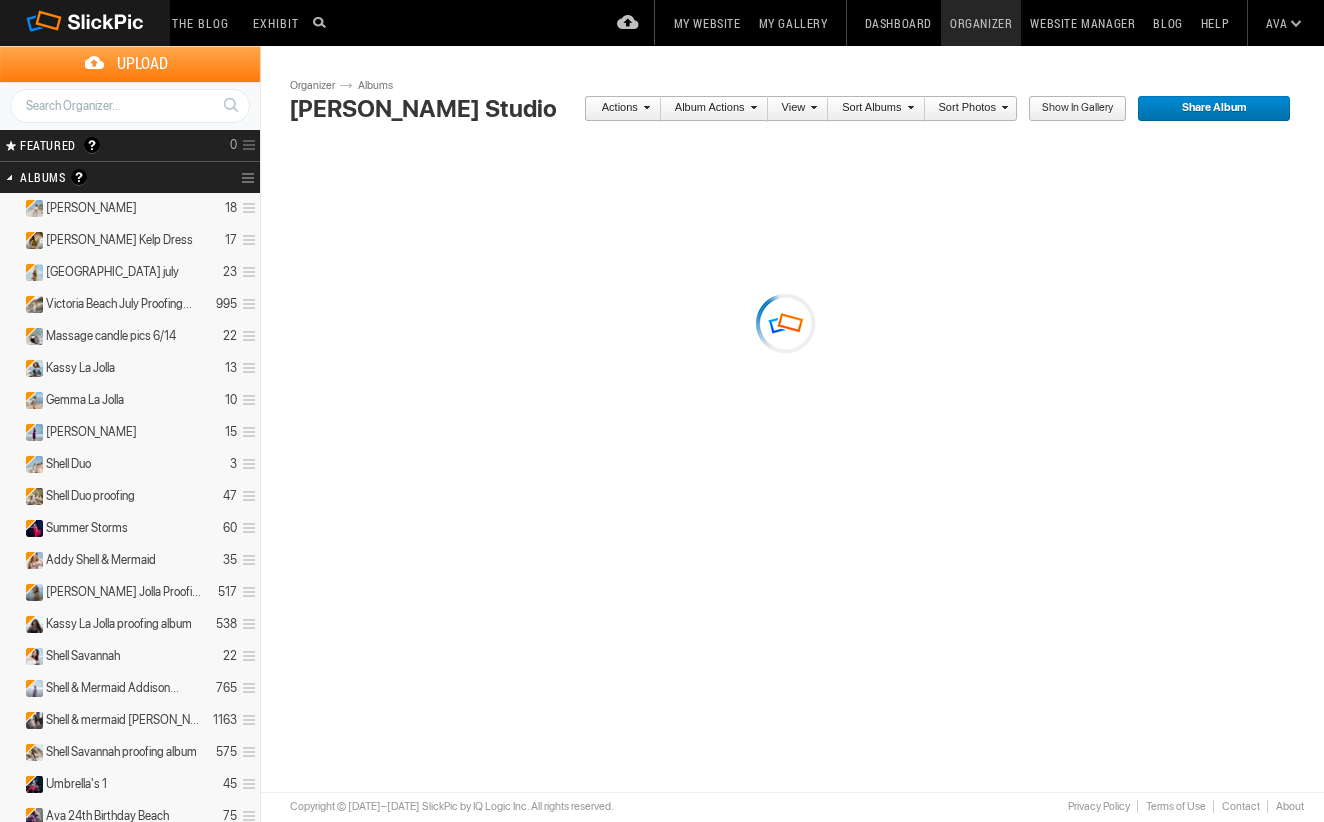 scroll, scrollTop: 0, scrollLeft: 0, axis: both 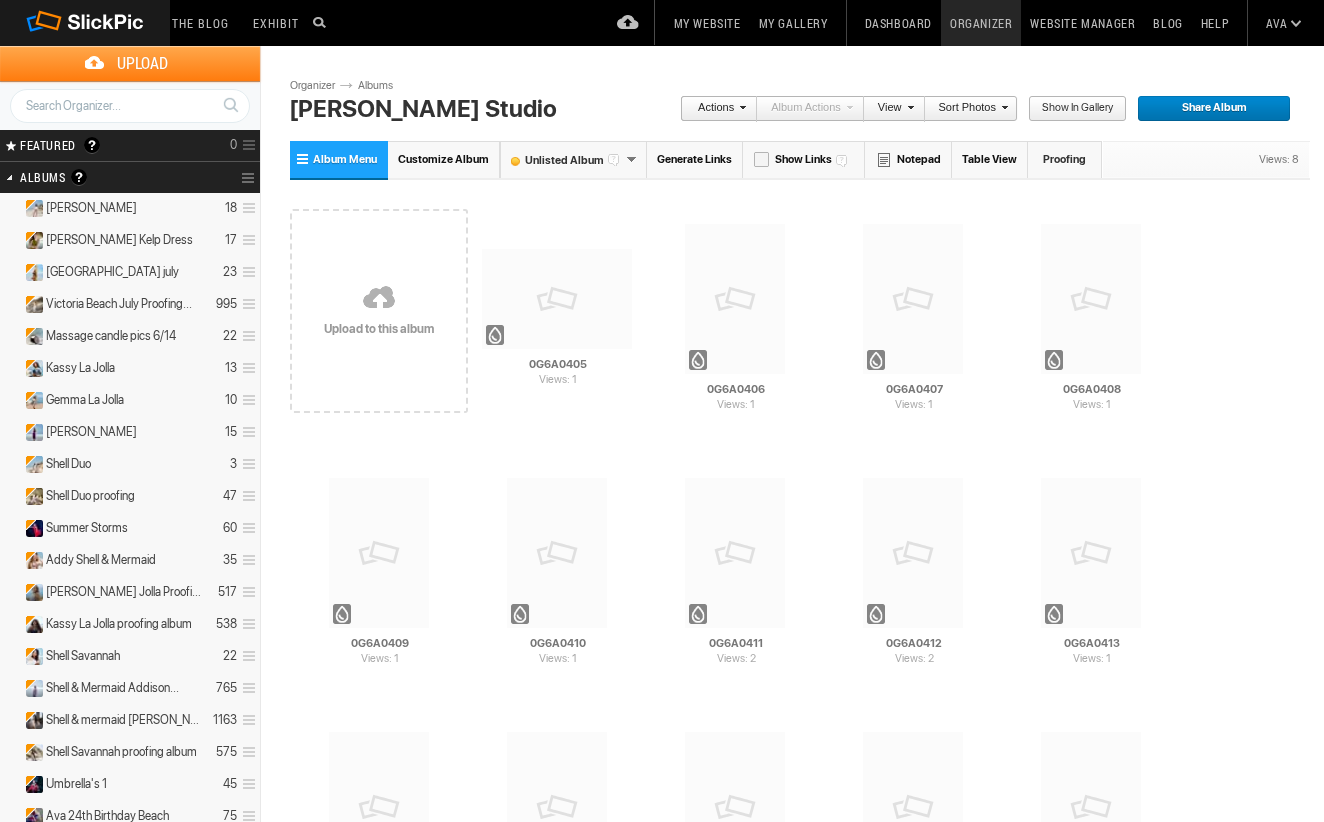 click on "Share Album" at bounding box center (1207, 109) 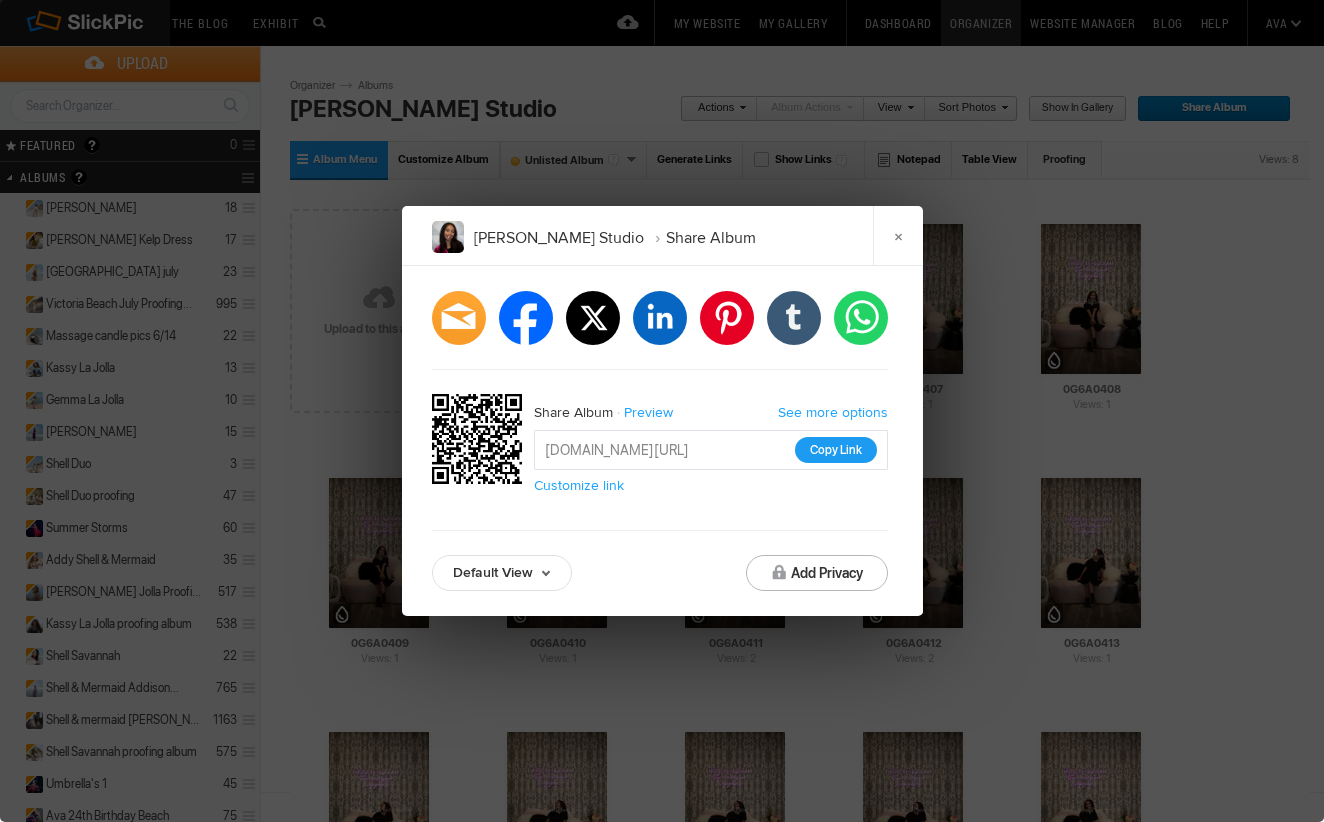 click on "Copy Link" 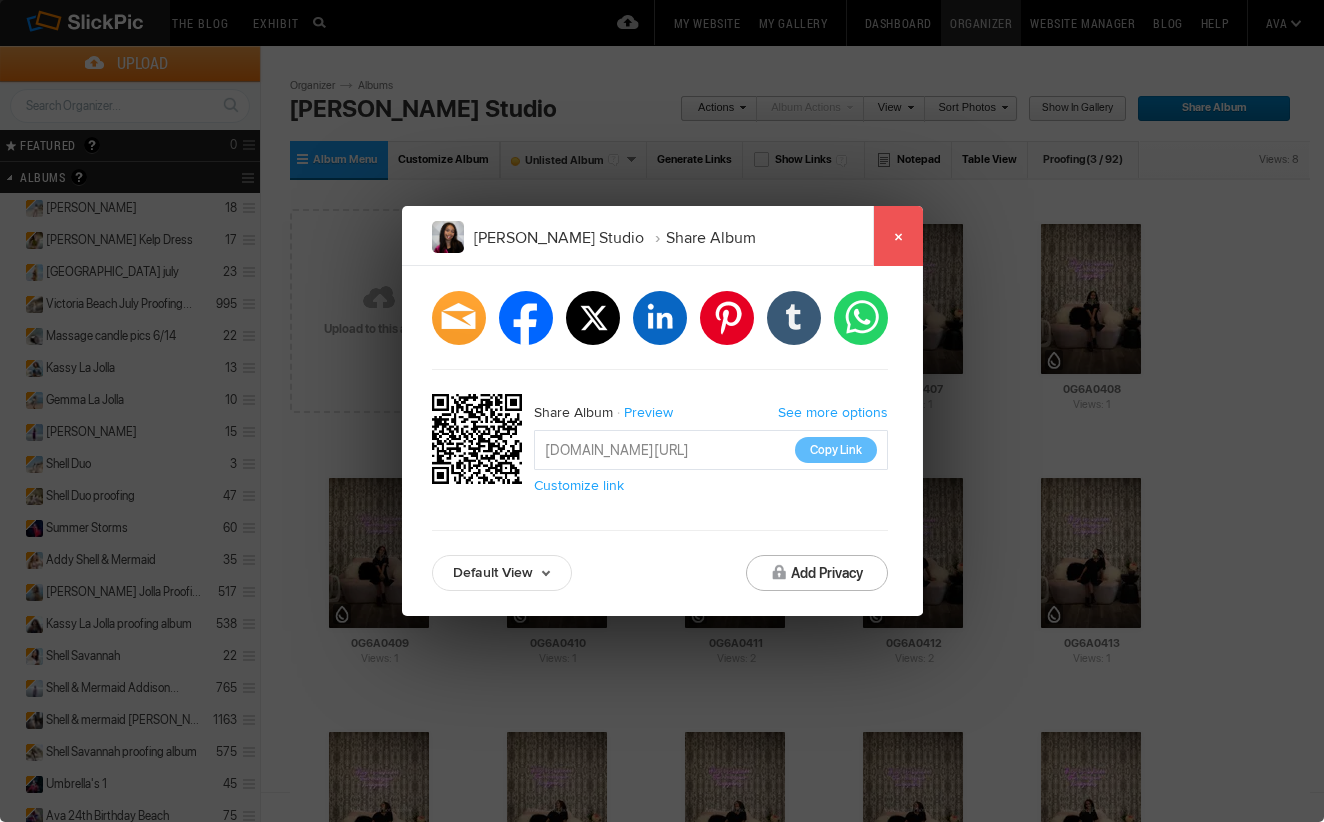 click on "×" 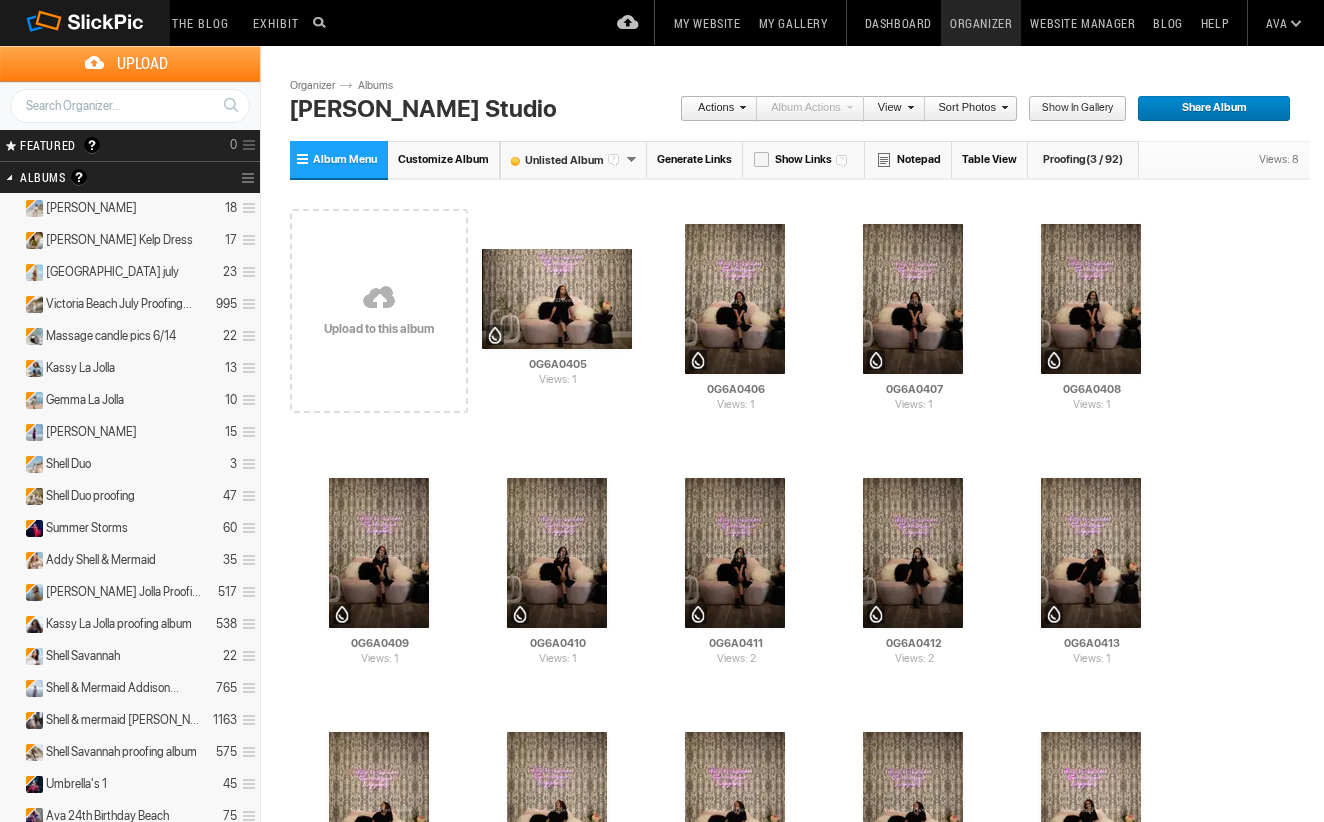 click on "View" at bounding box center [889, 109] 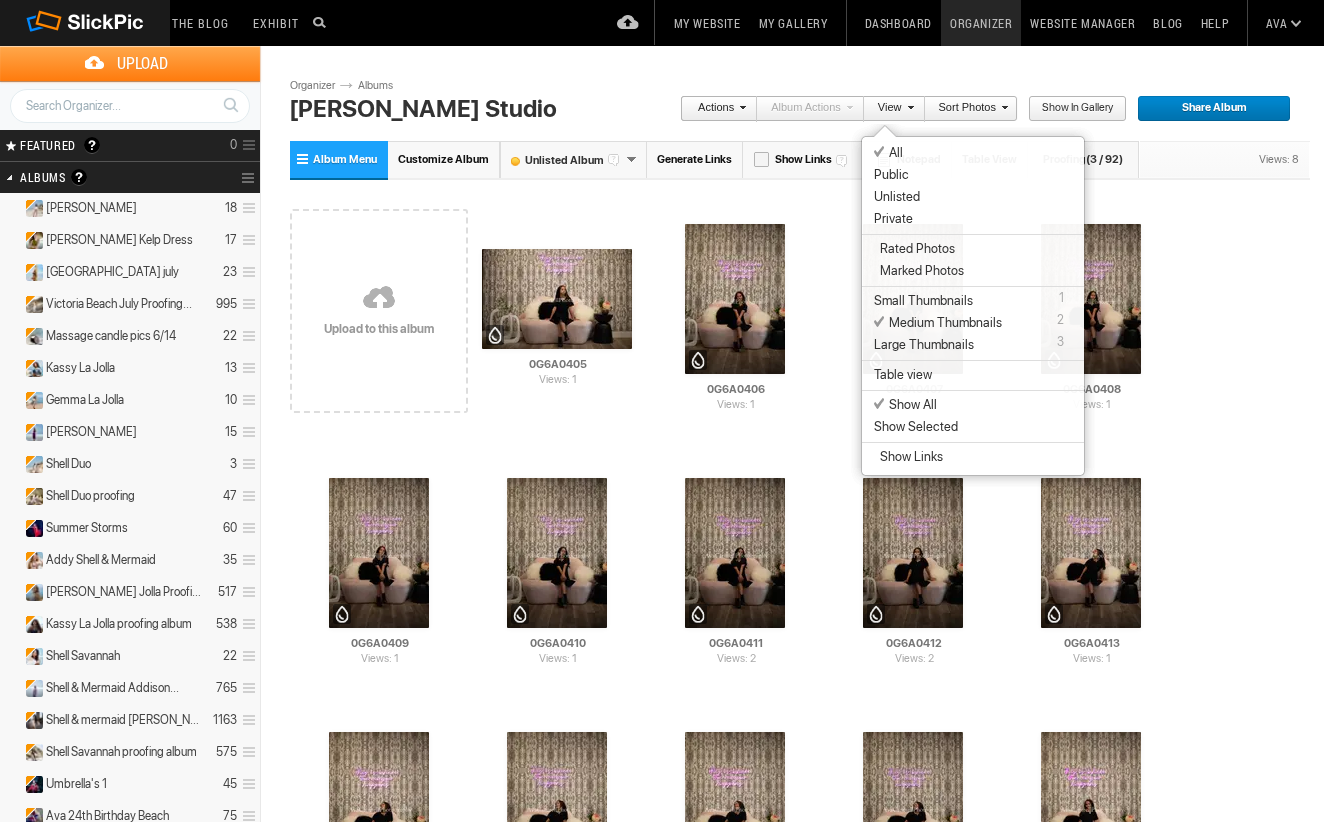 click on "View" at bounding box center [889, 109] 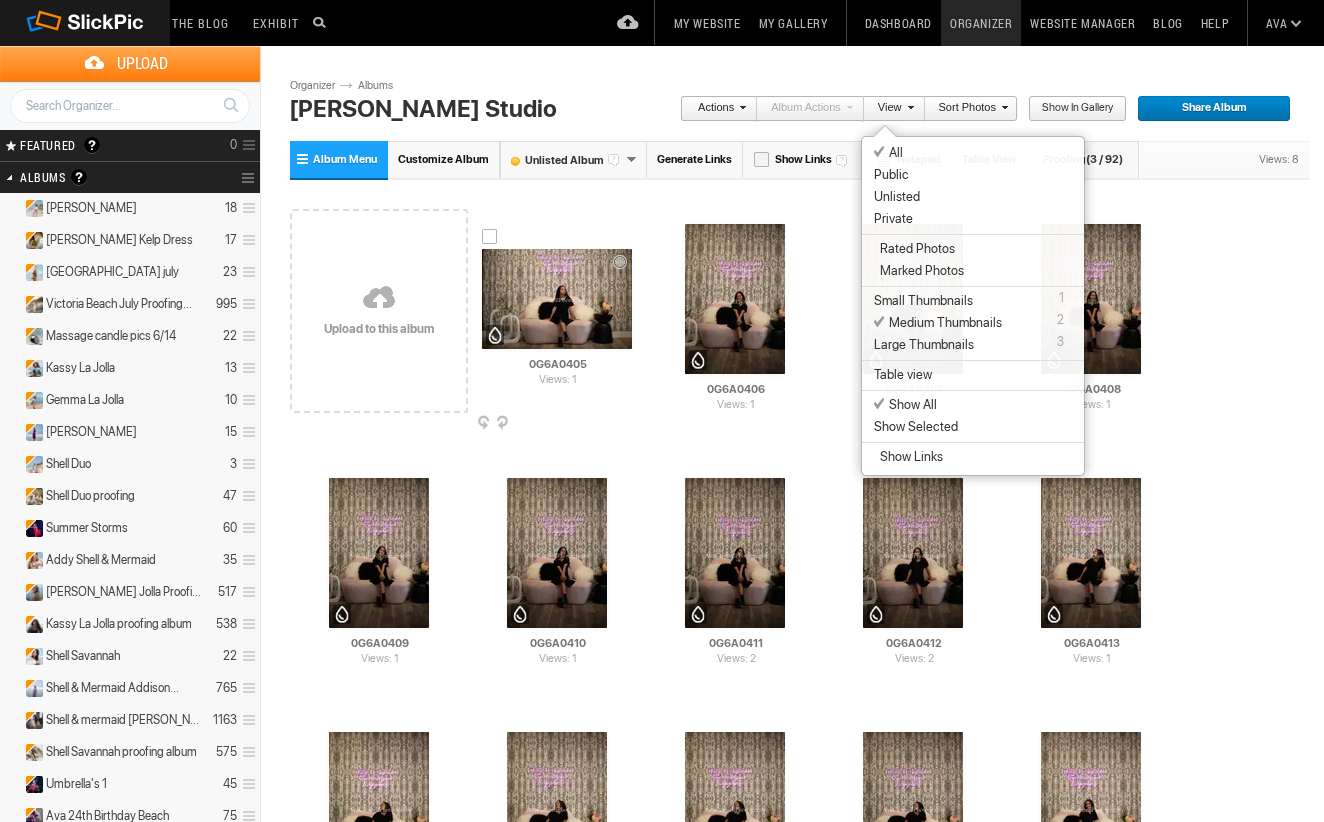 click at bounding box center [557, 299] 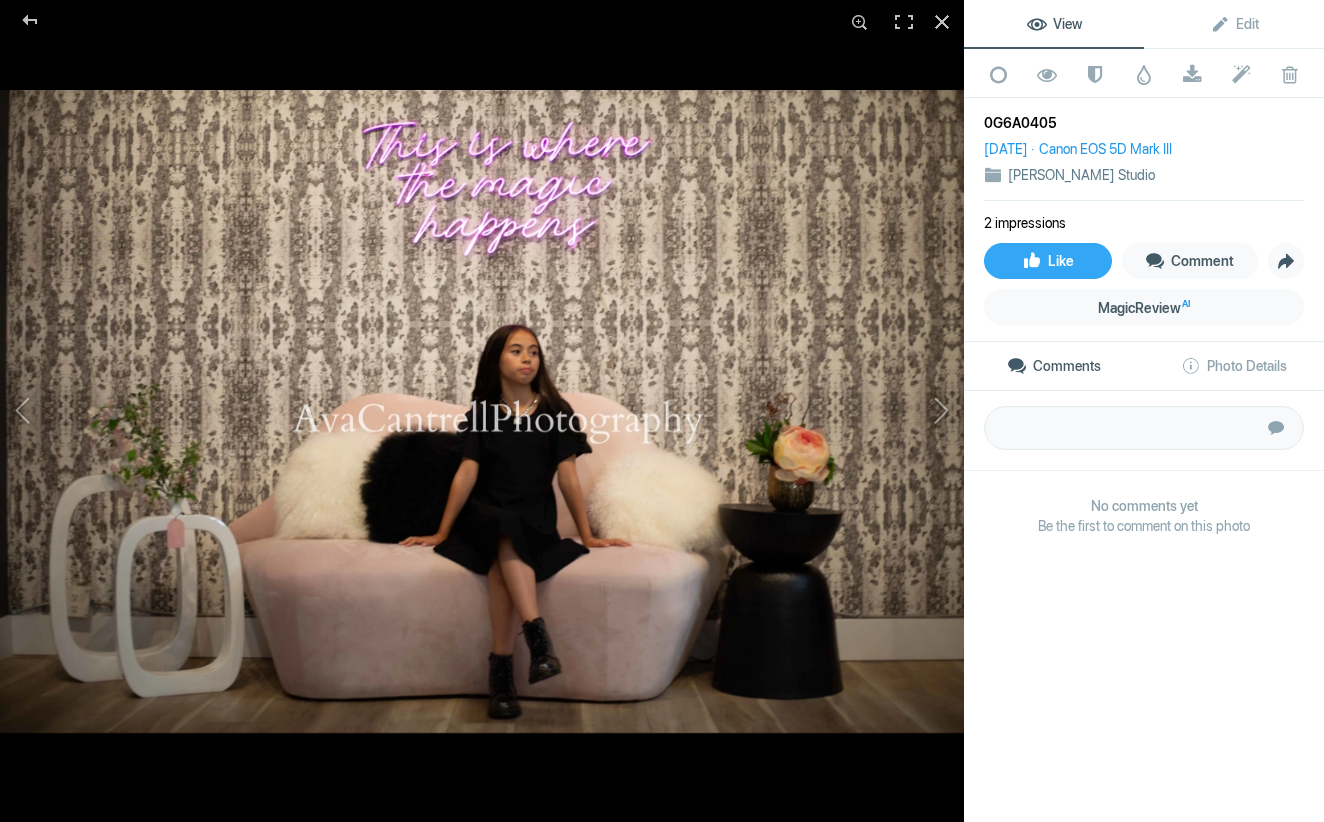click on "[DATE]" 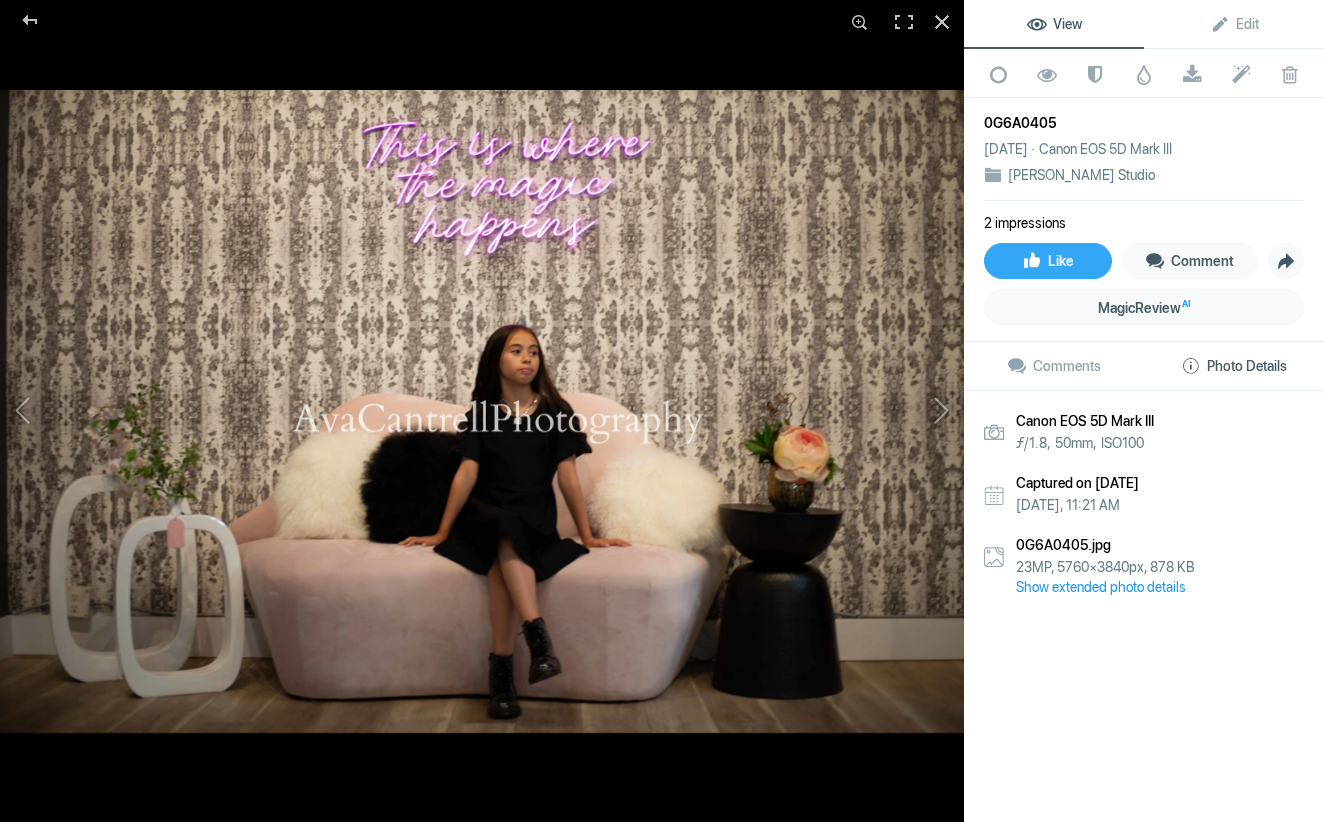 click 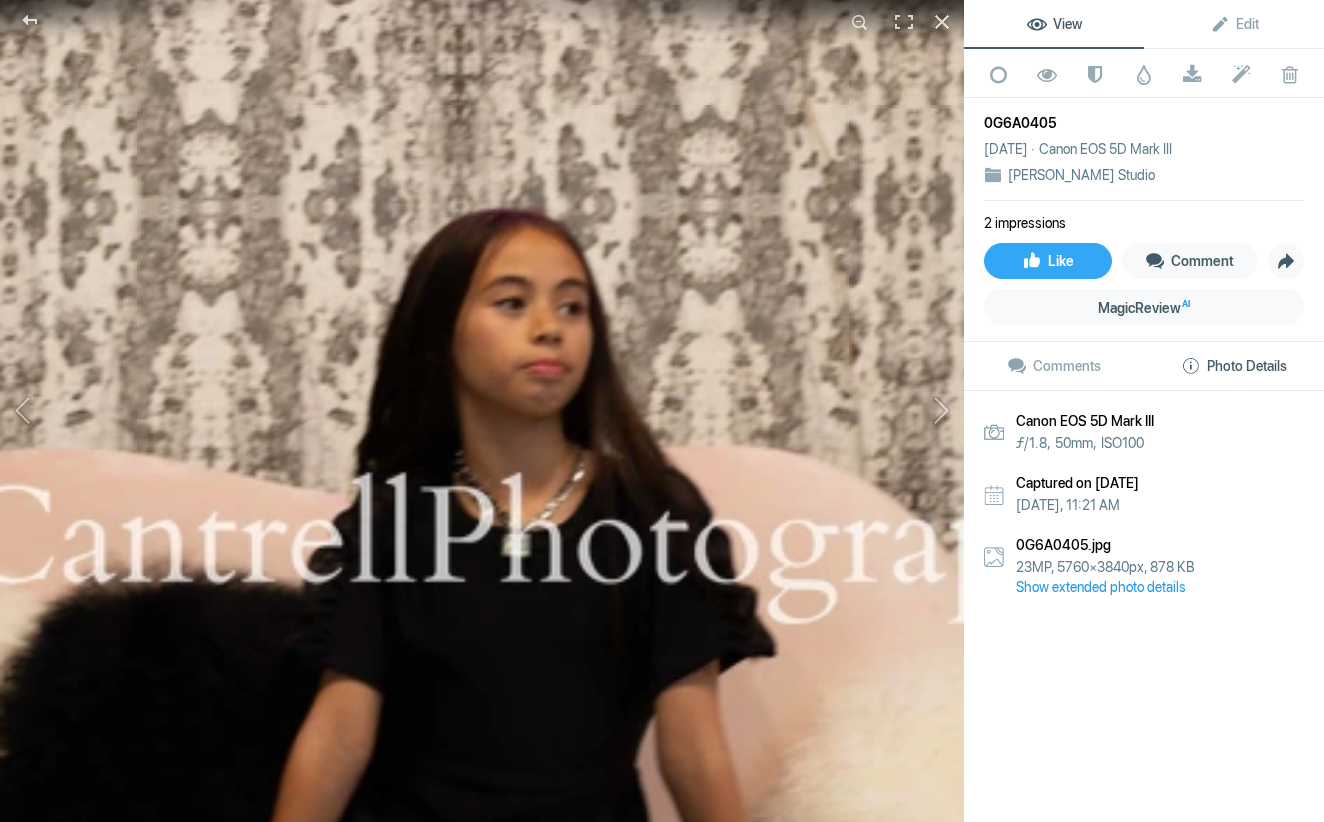 click 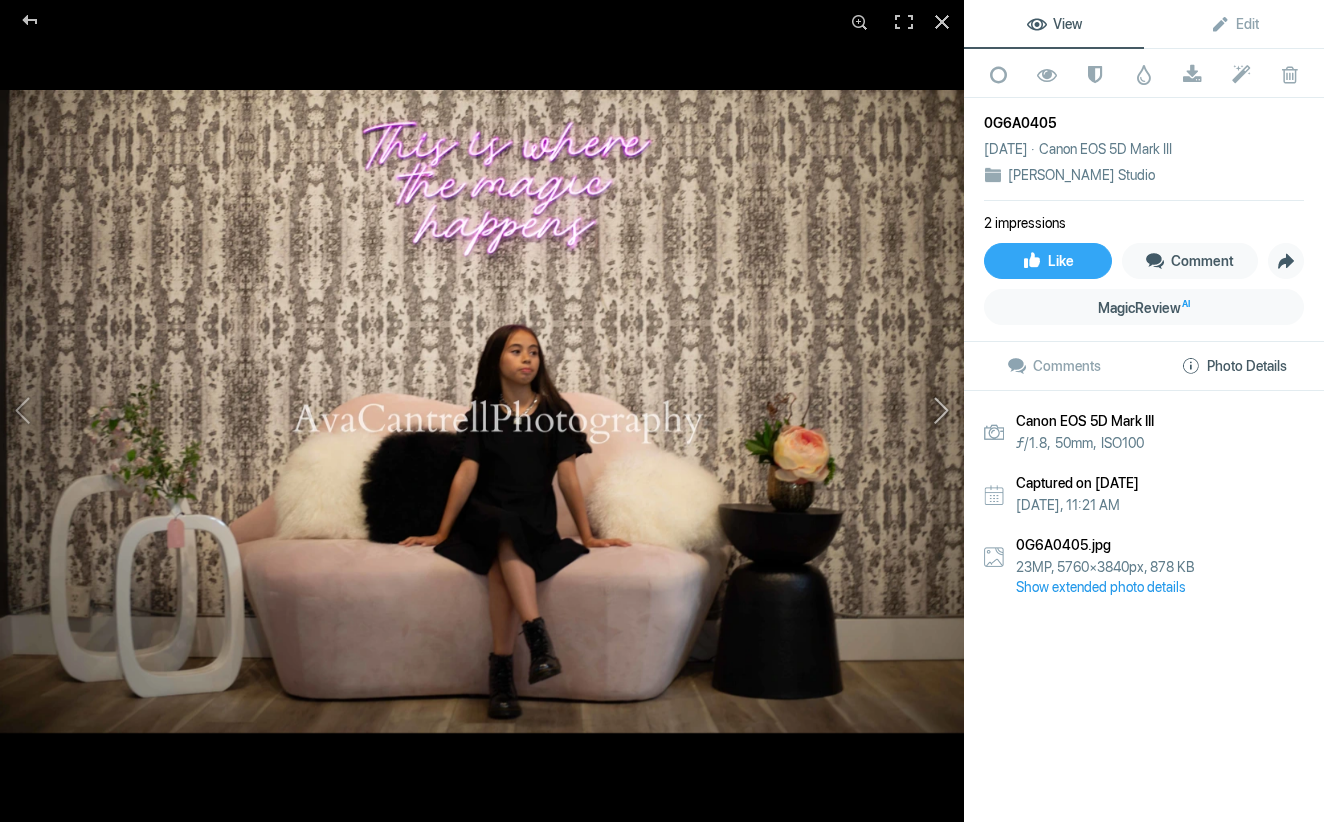 click 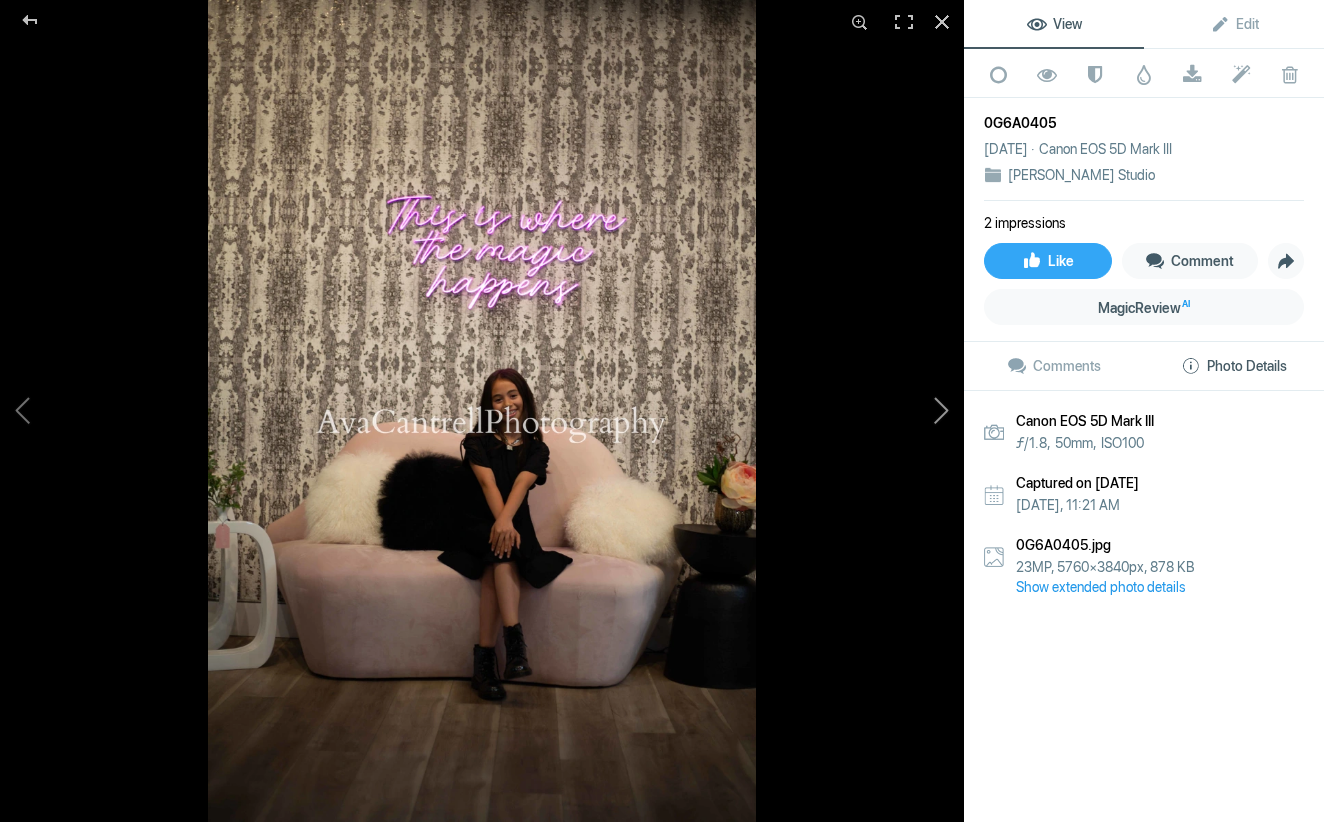 click 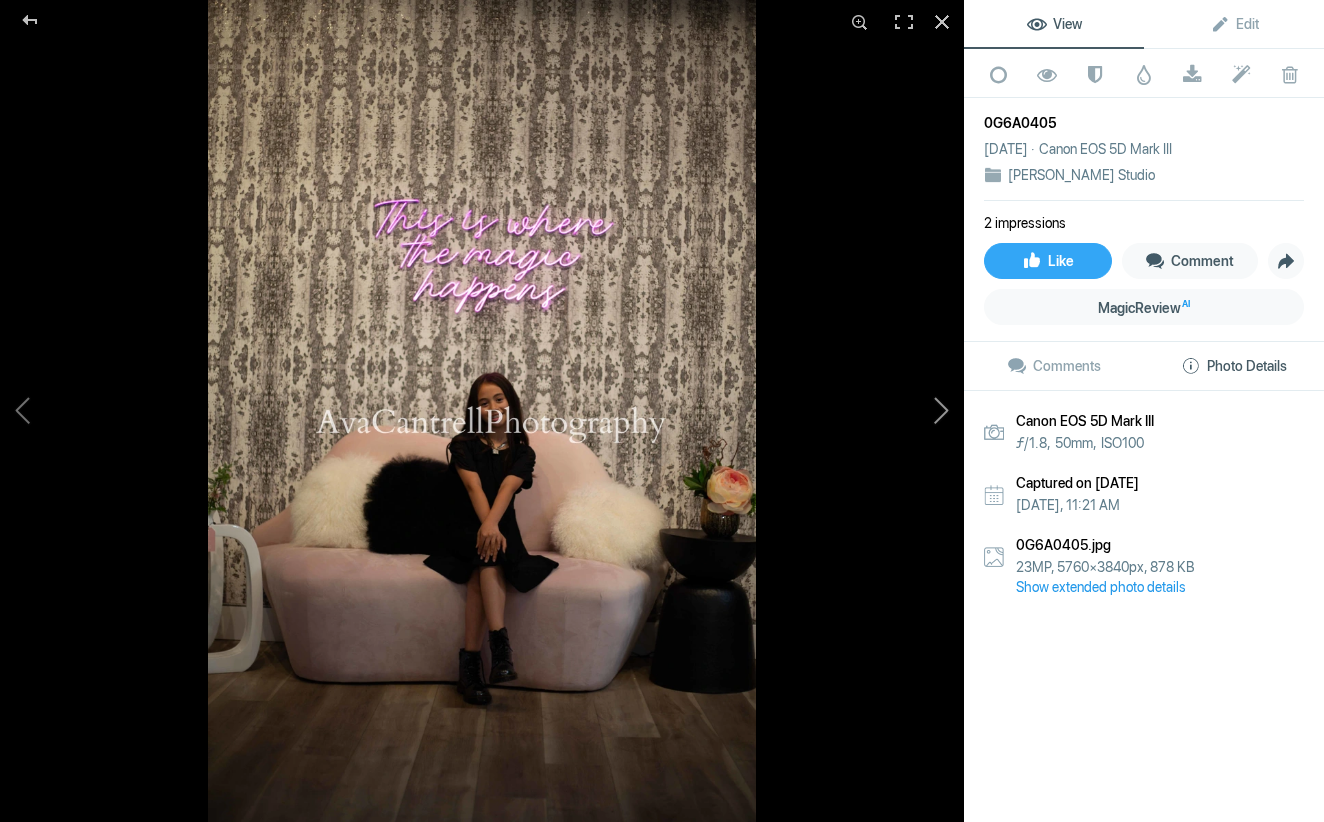 click 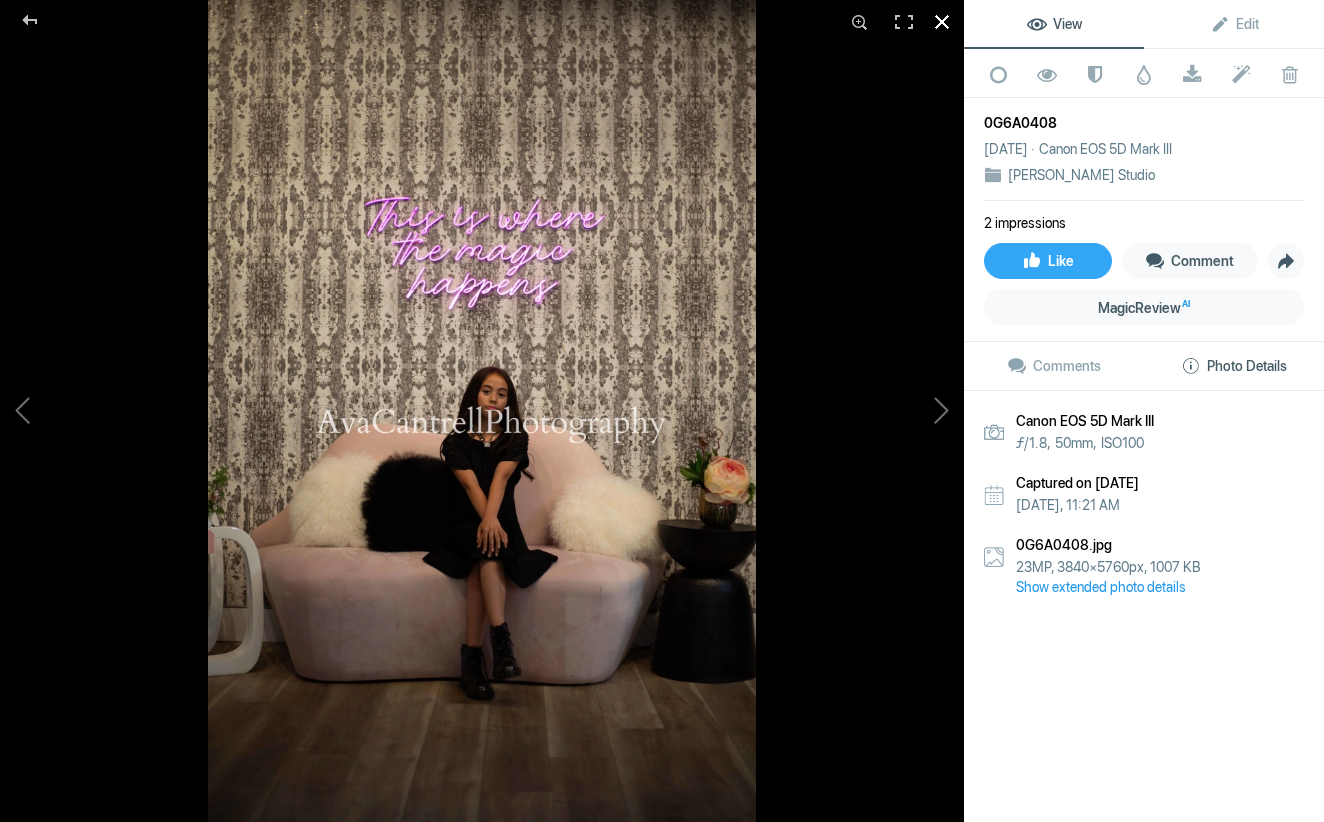 click 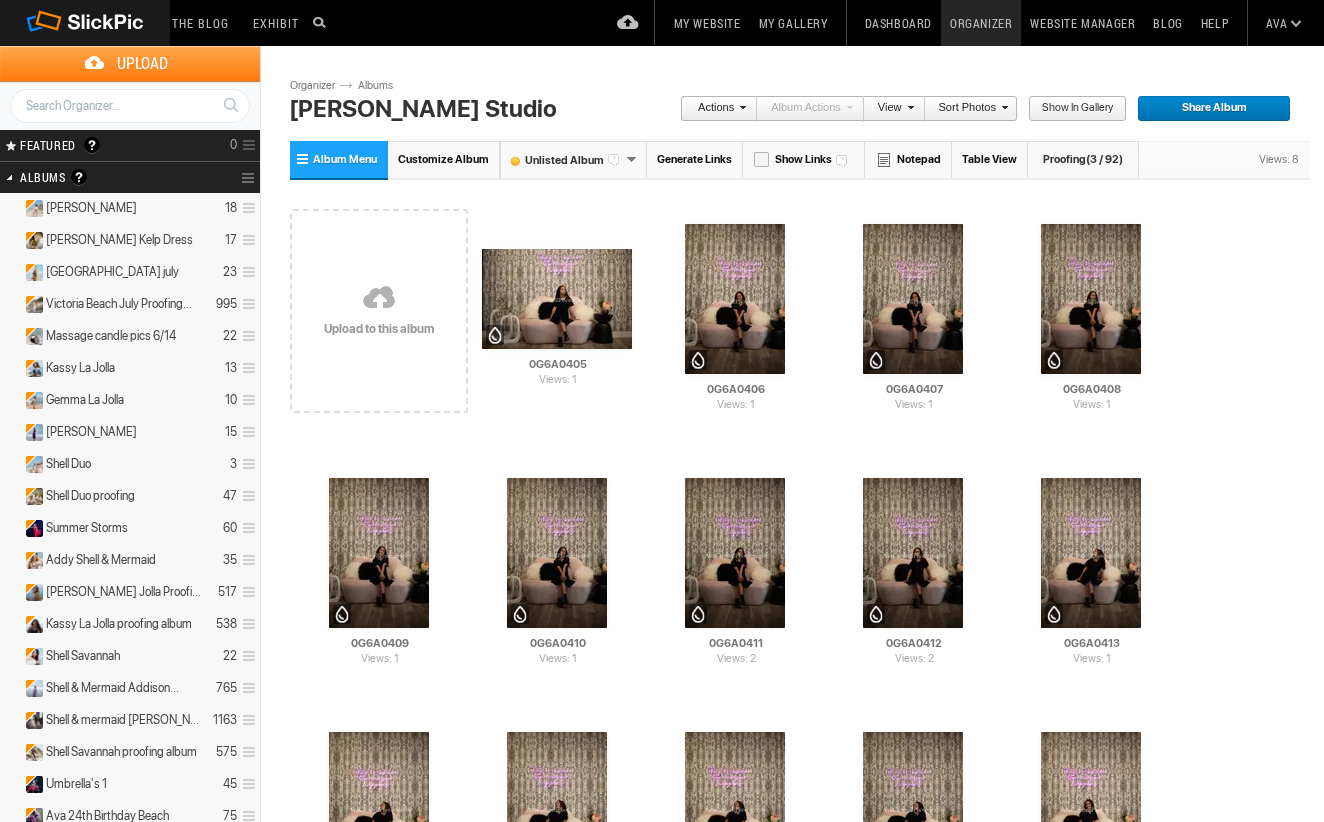click on "Proofing  (3 / 92)" at bounding box center [1083, 159] 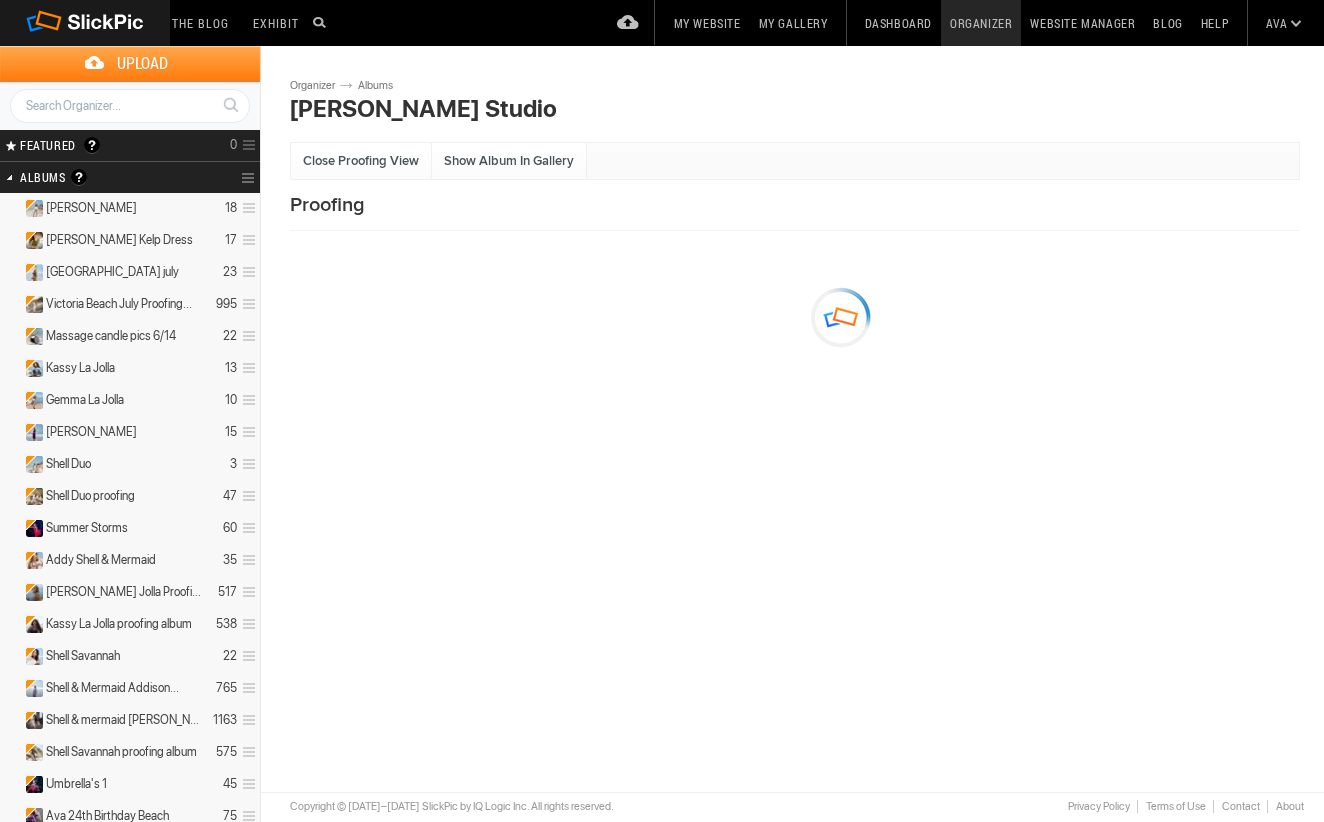 scroll, scrollTop: 0, scrollLeft: 0, axis: both 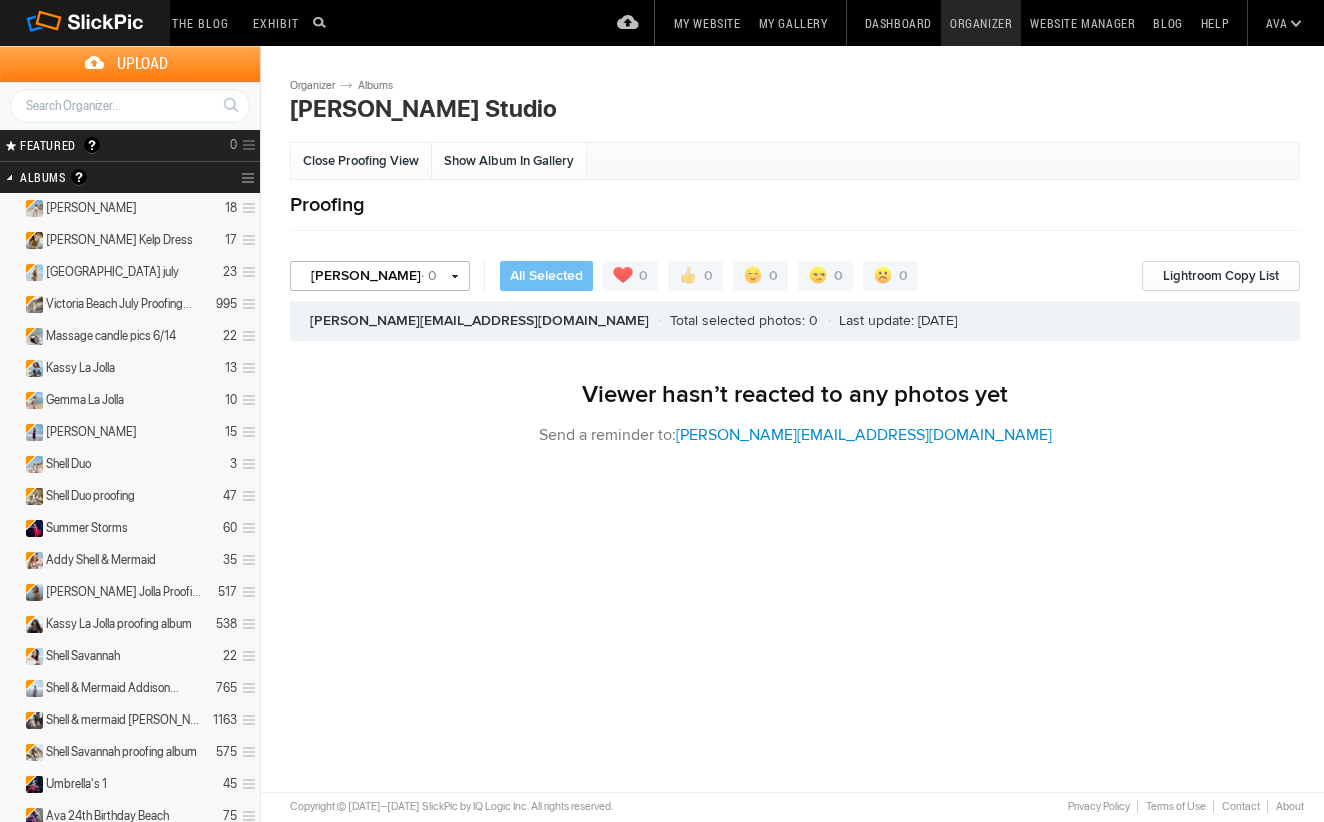 click on "[PERSON_NAME]  · 0" at bounding box center [380, 276] 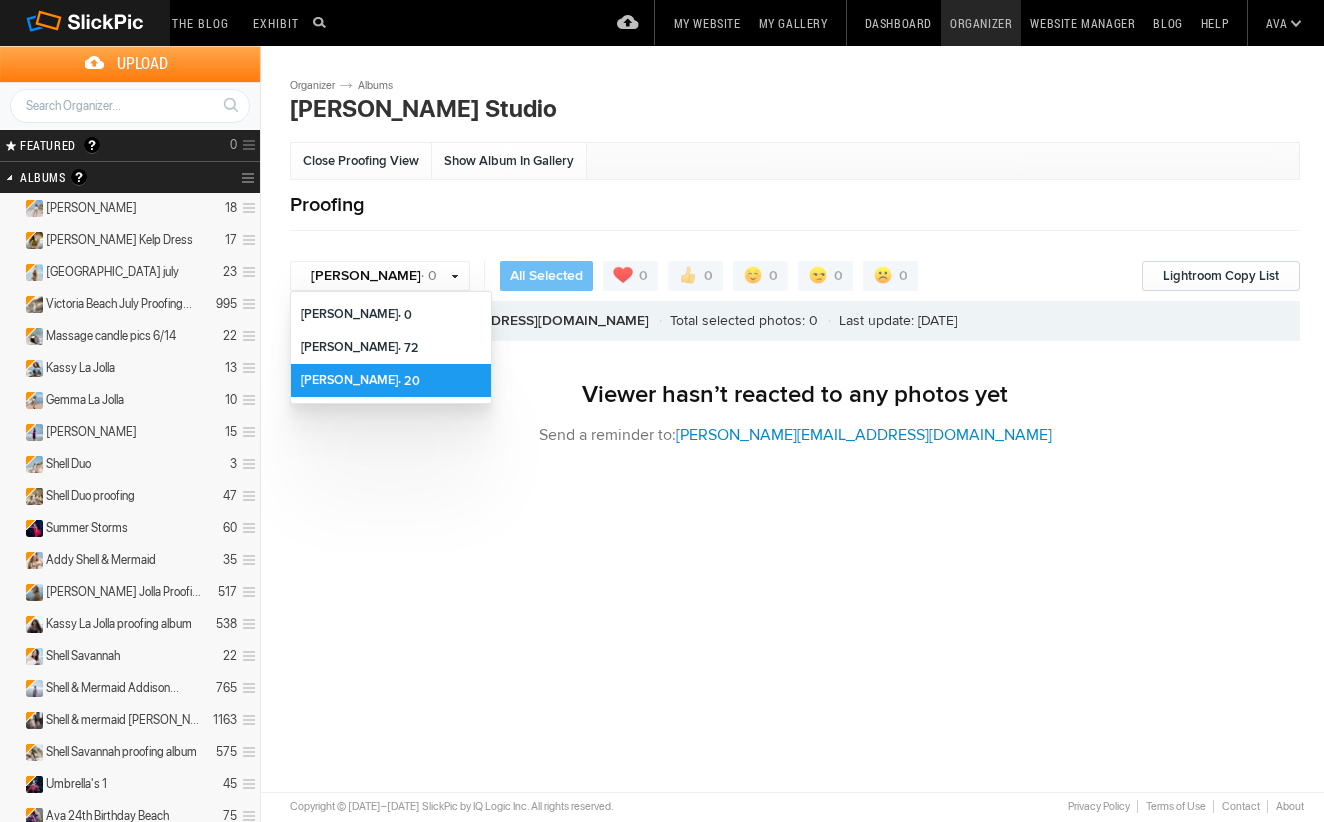 click on "Bobo  · 20" at bounding box center (391, 380) 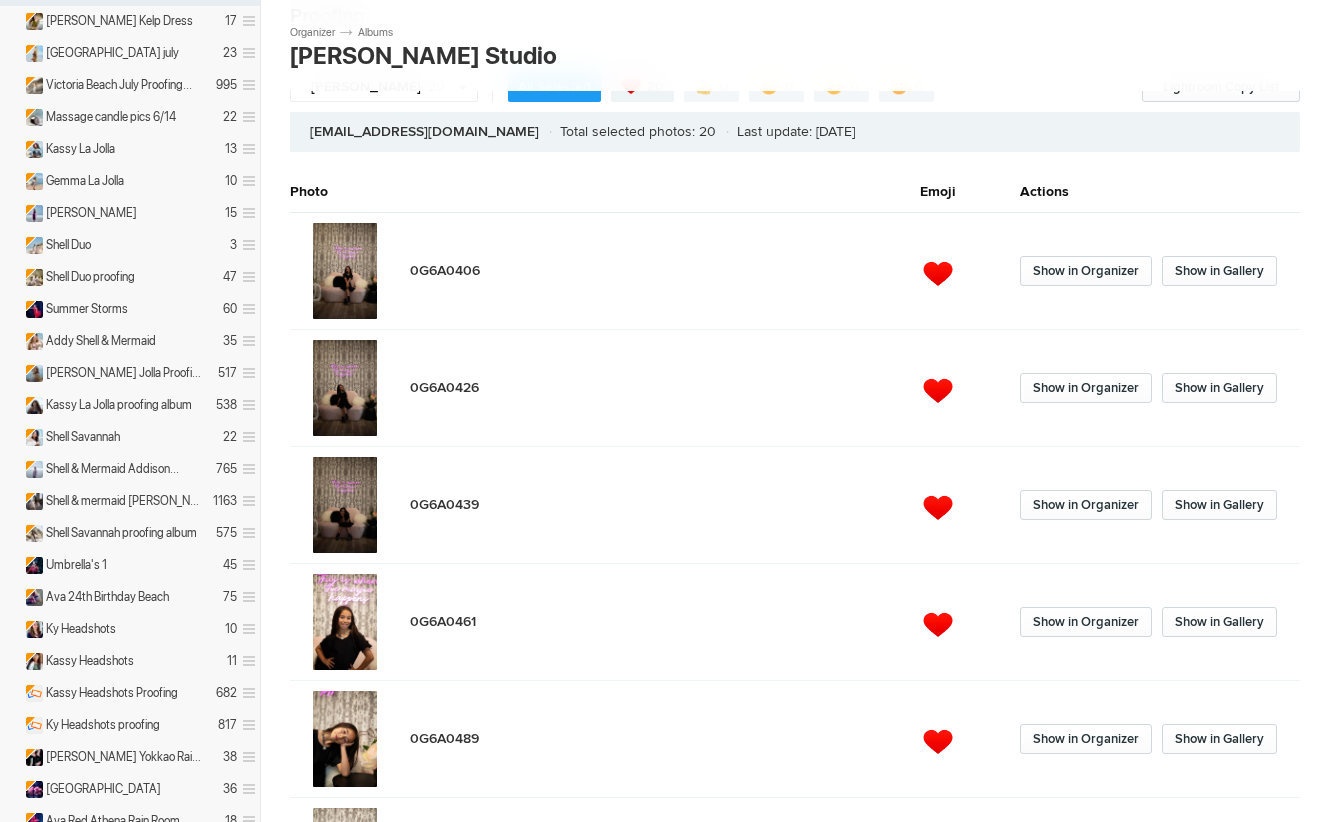 scroll, scrollTop: 228, scrollLeft: 0, axis: vertical 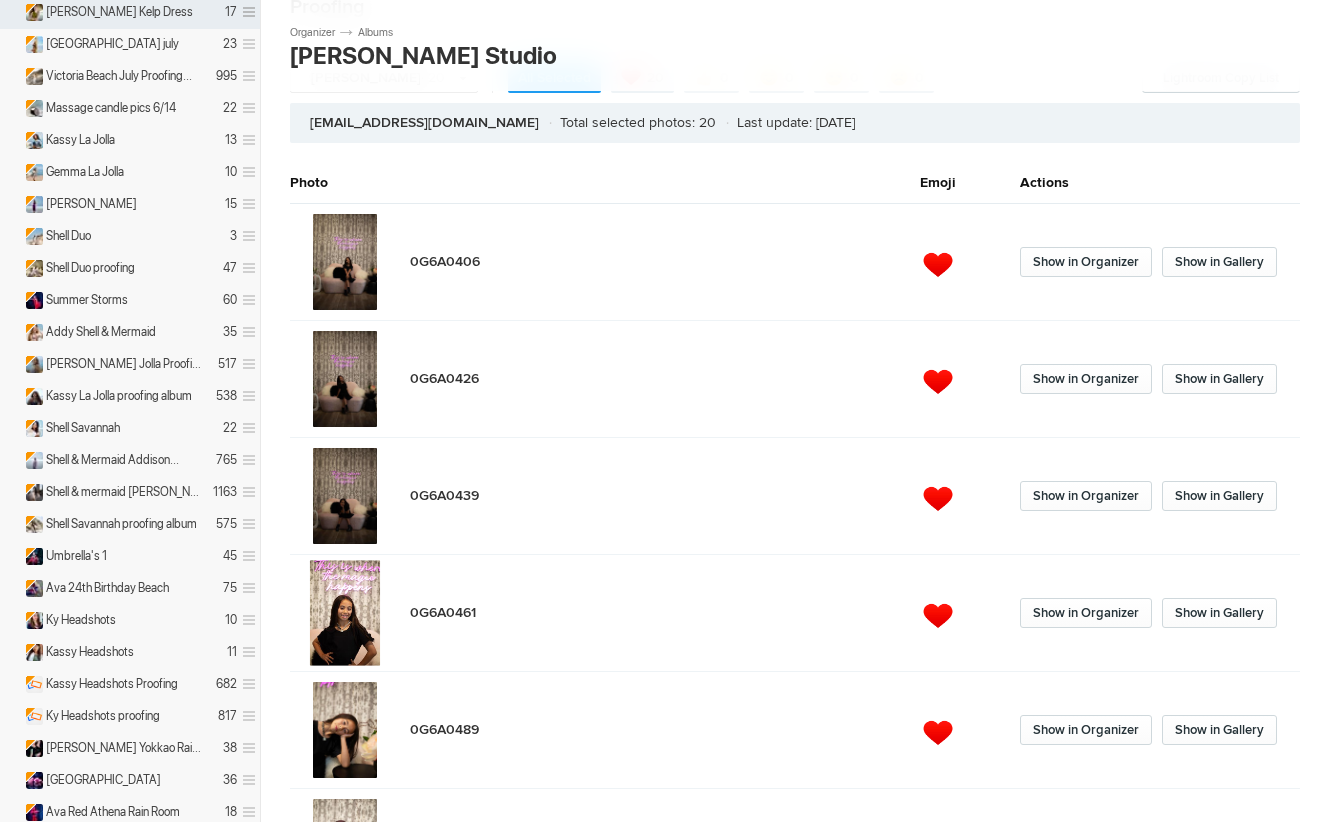 click at bounding box center (345, 613) 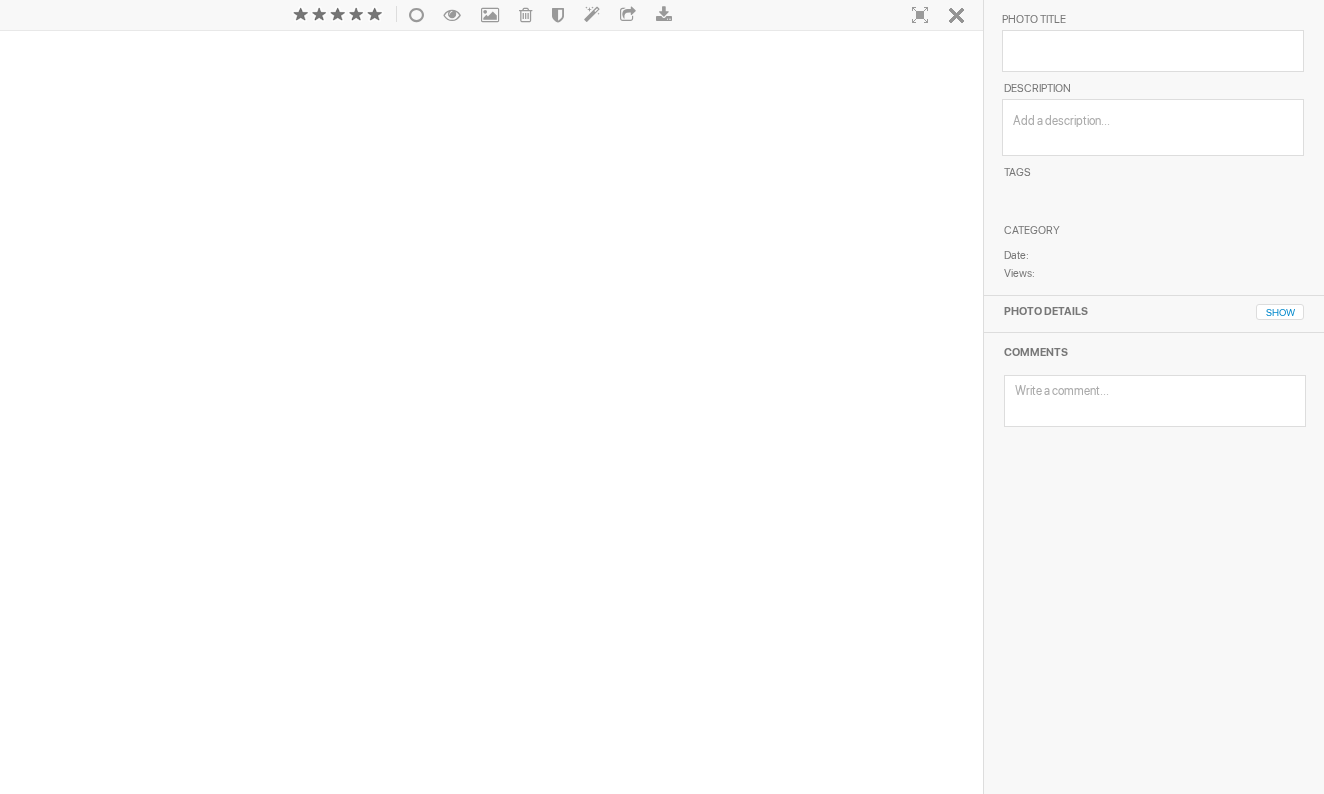 scroll, scrollTop: 0, scrollLeft: 0, axis: both 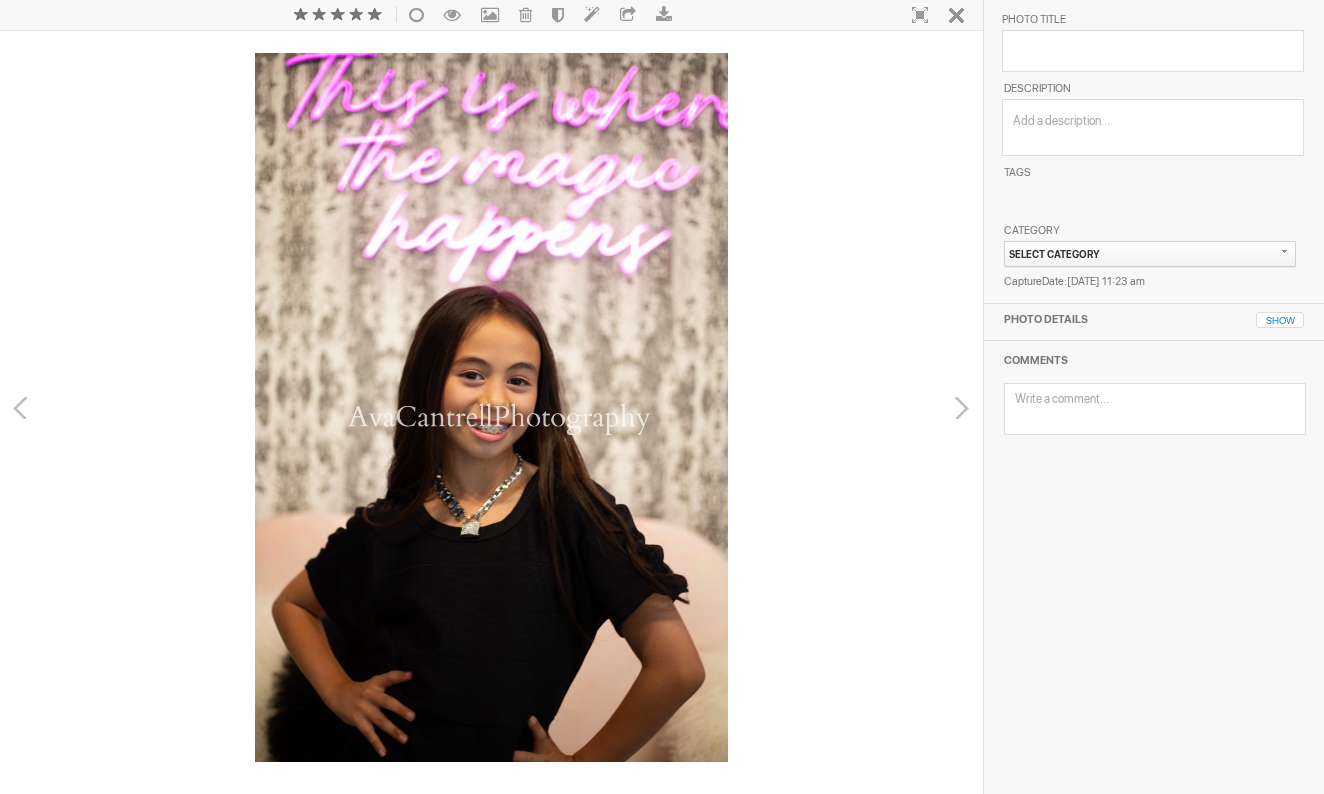 type on "0G6A0461" 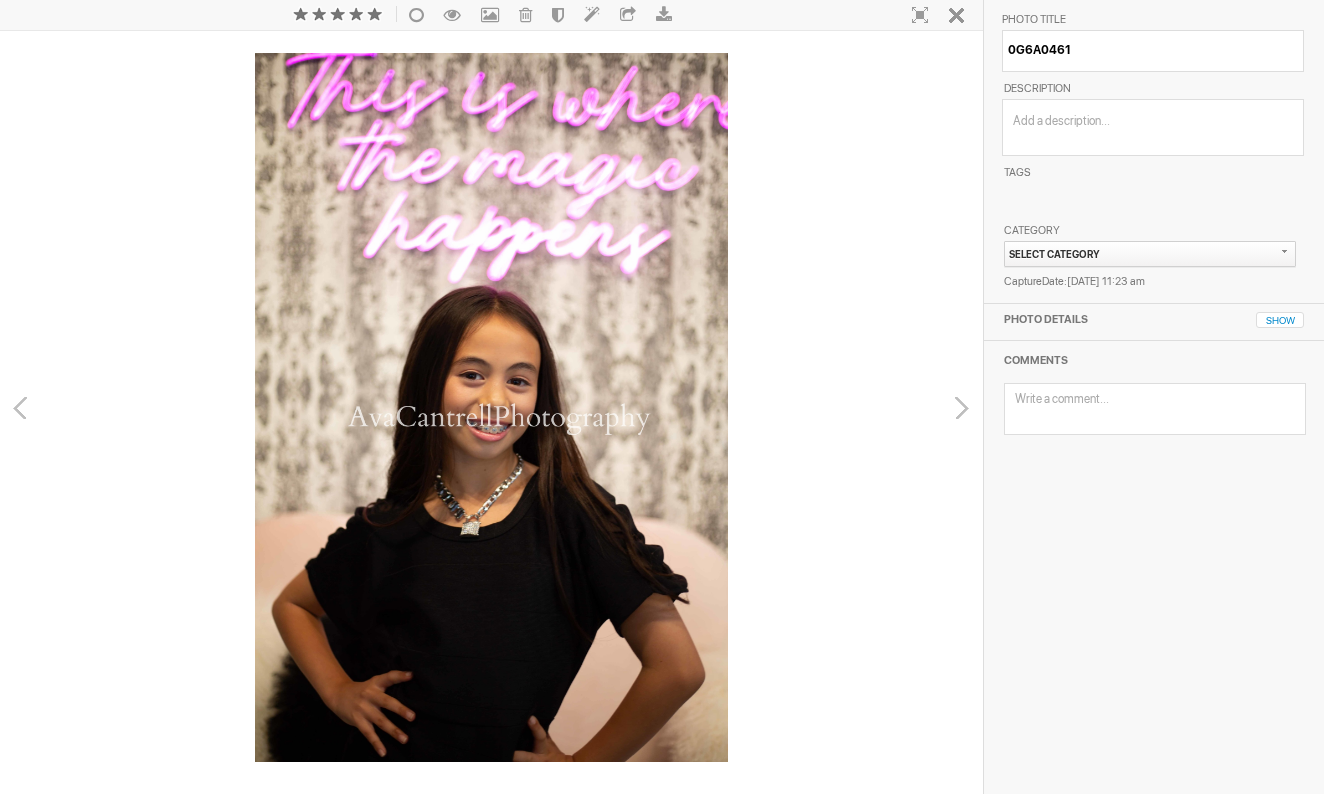 scroll, scrollTop: 38, scrollLeft: 0, axis: vertical 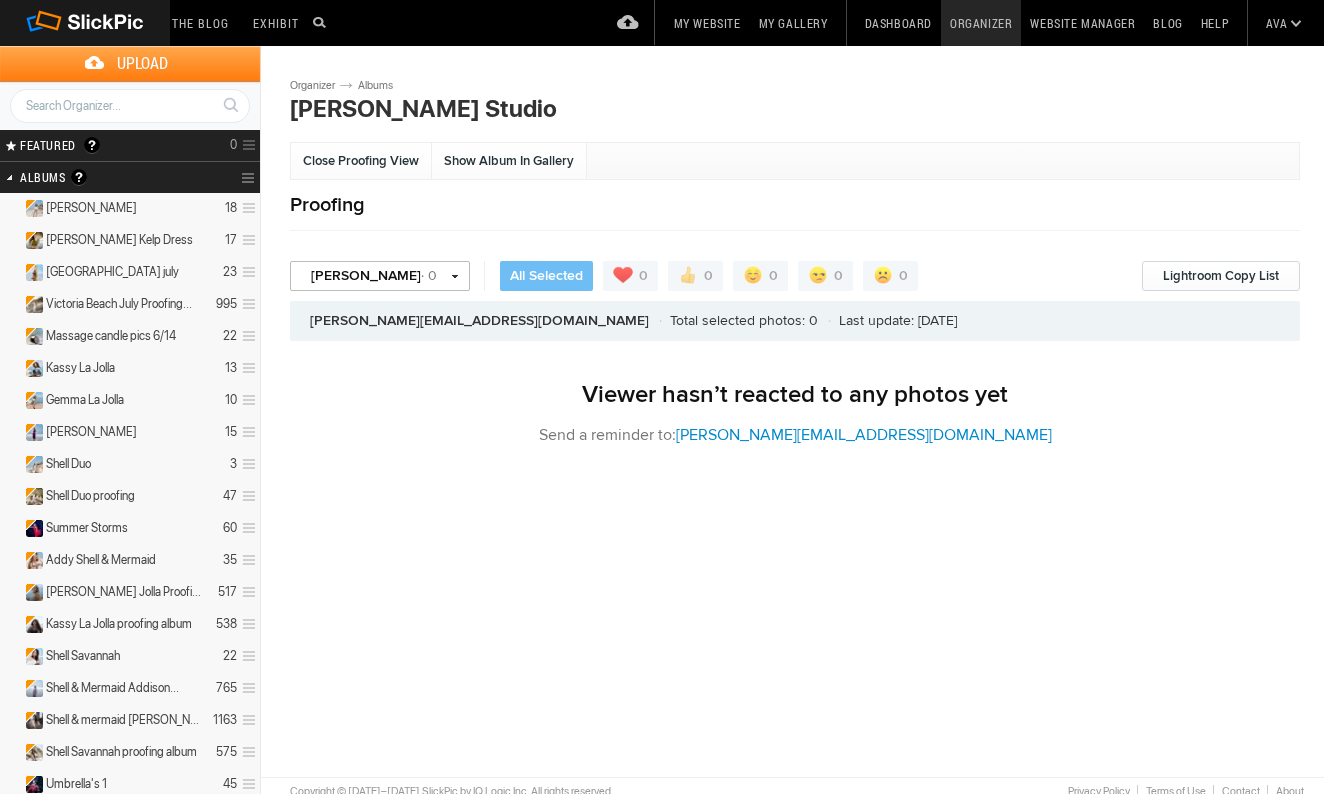 click on "· 0" at bounding box center (429, 275) 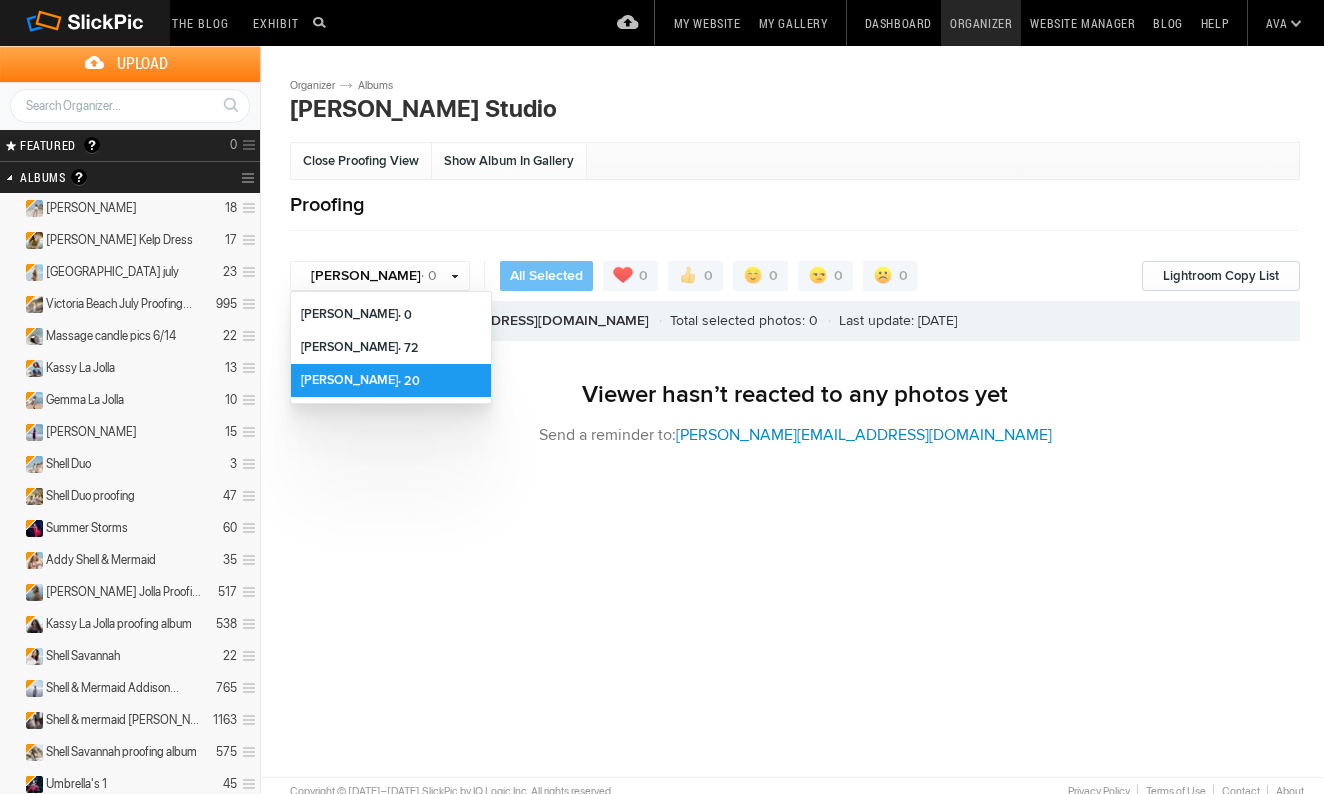 click on "[PERSON_NAME]  · 20" at bounding box center (391, 380) 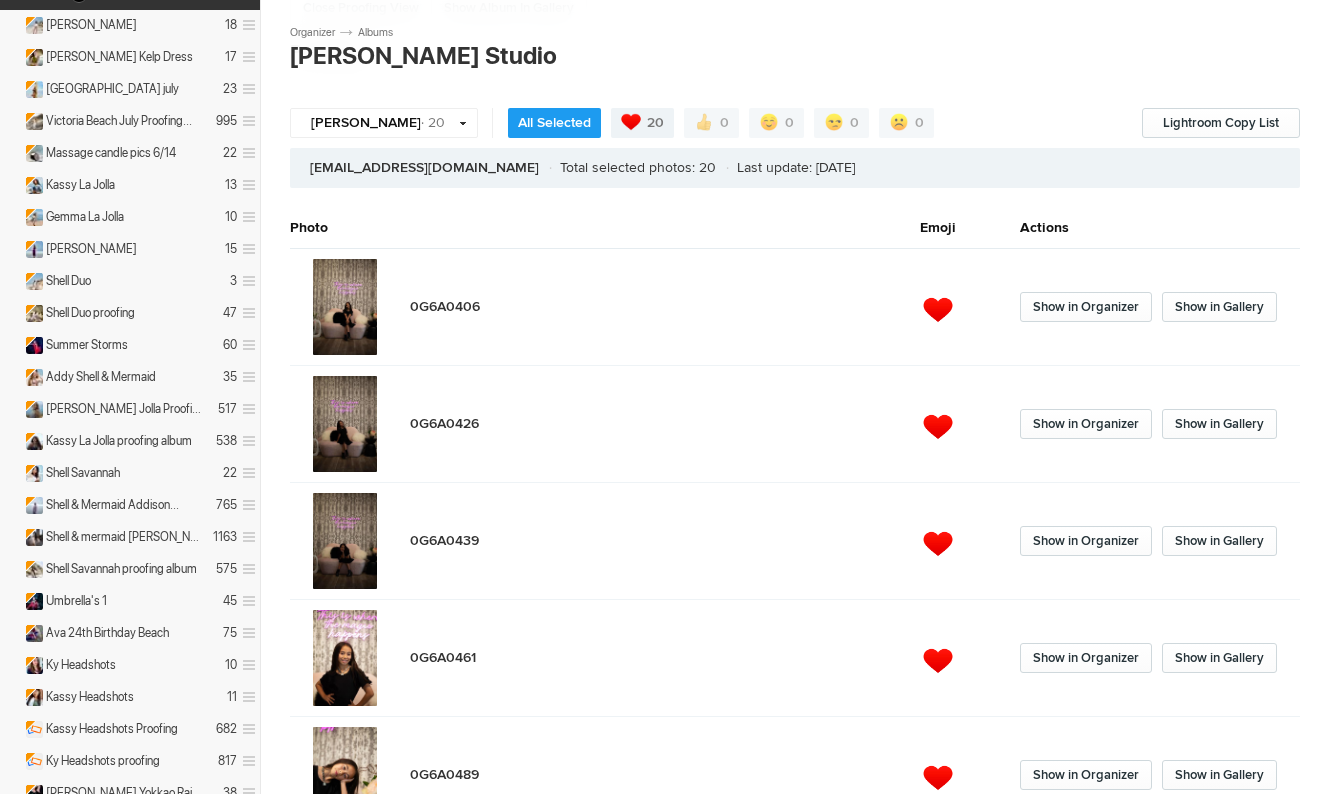 scroll, scrollTop: 200, scrollLeft: 0, axis: vertical 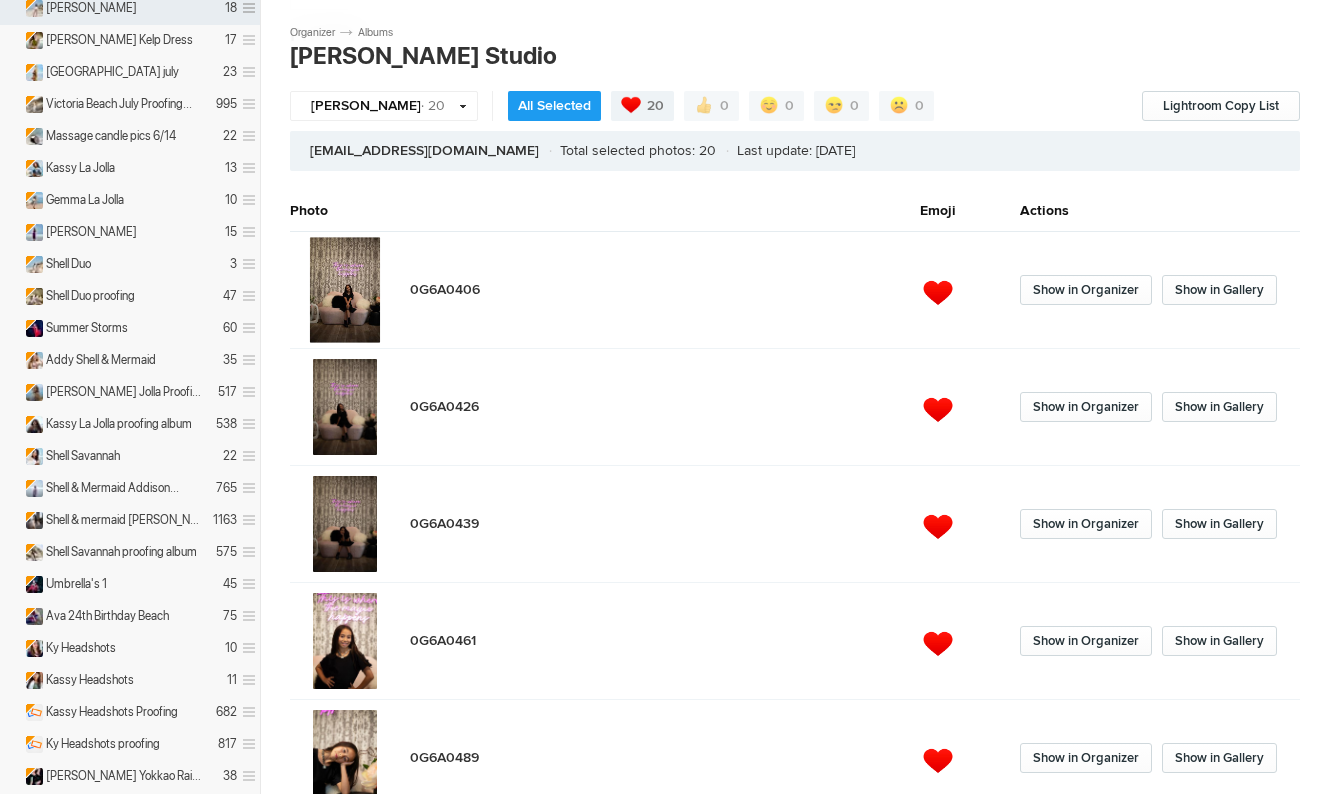 click at bounding box center (345, 290) 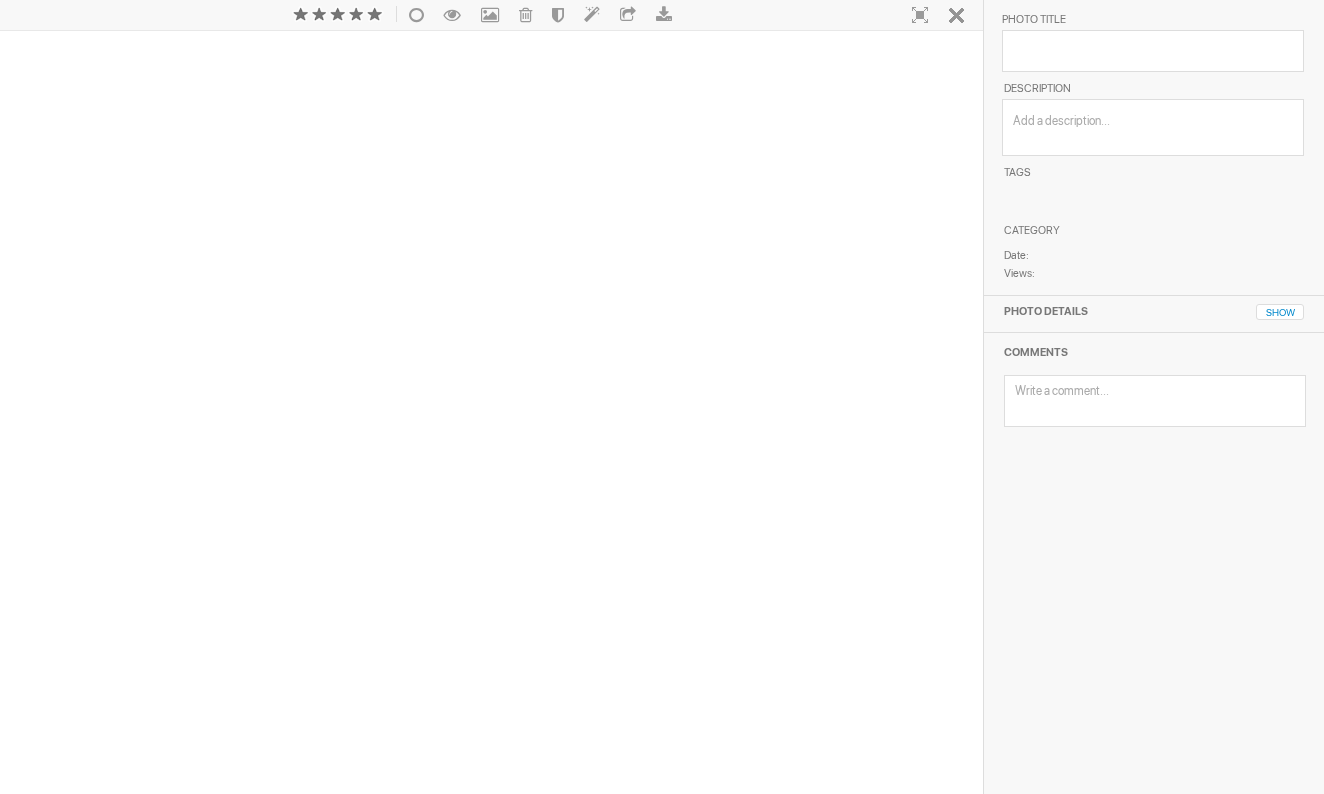 scroll, scrollTop: 0, scrollLeft: 0, axis: both 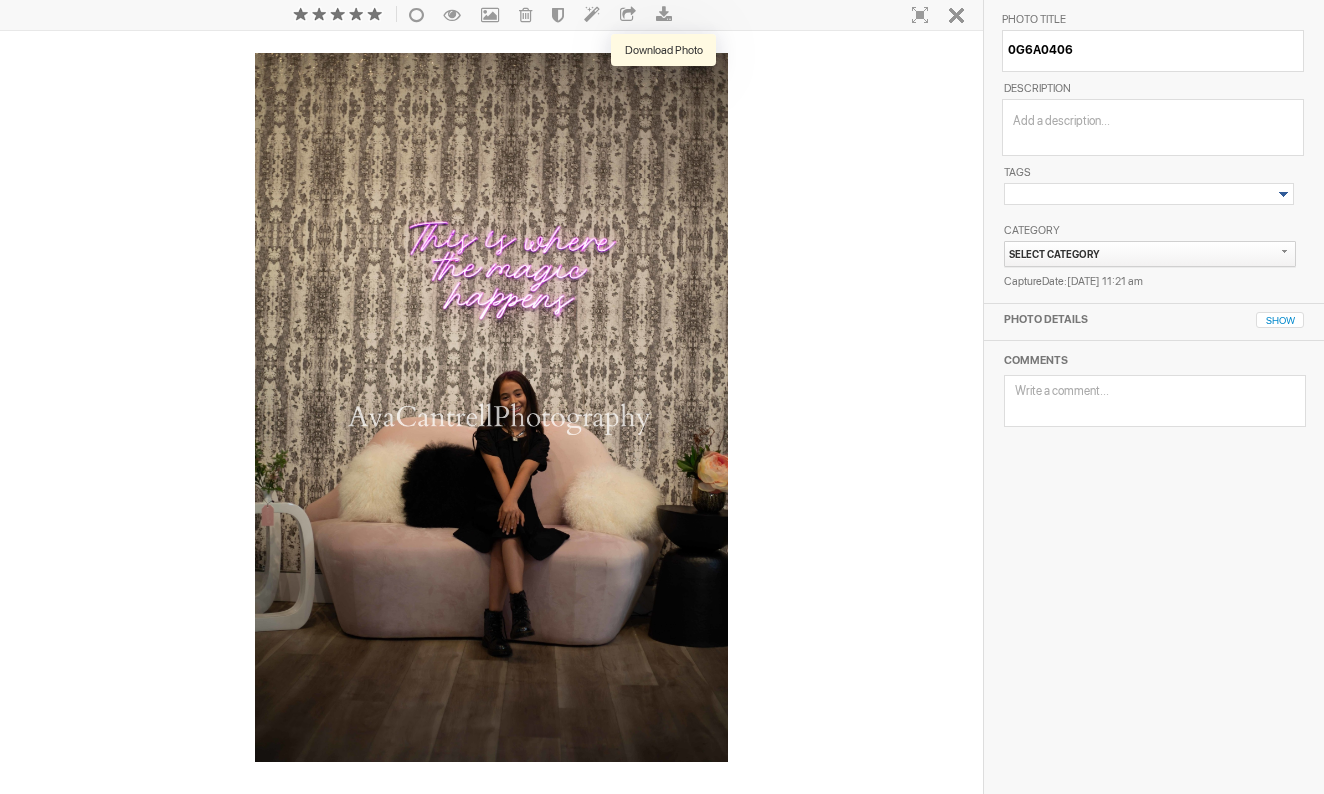 click at bounding box center (664, 14) 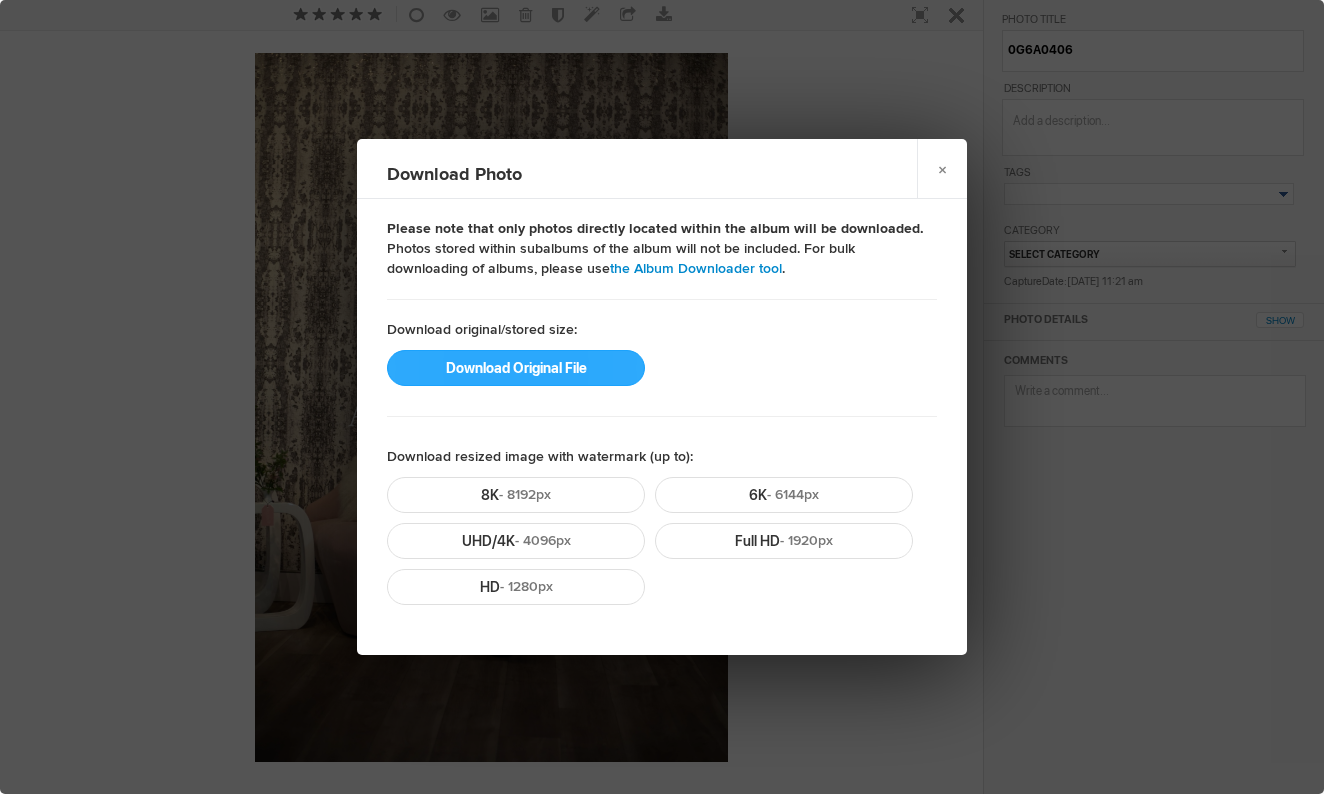 click on "Download Original File" 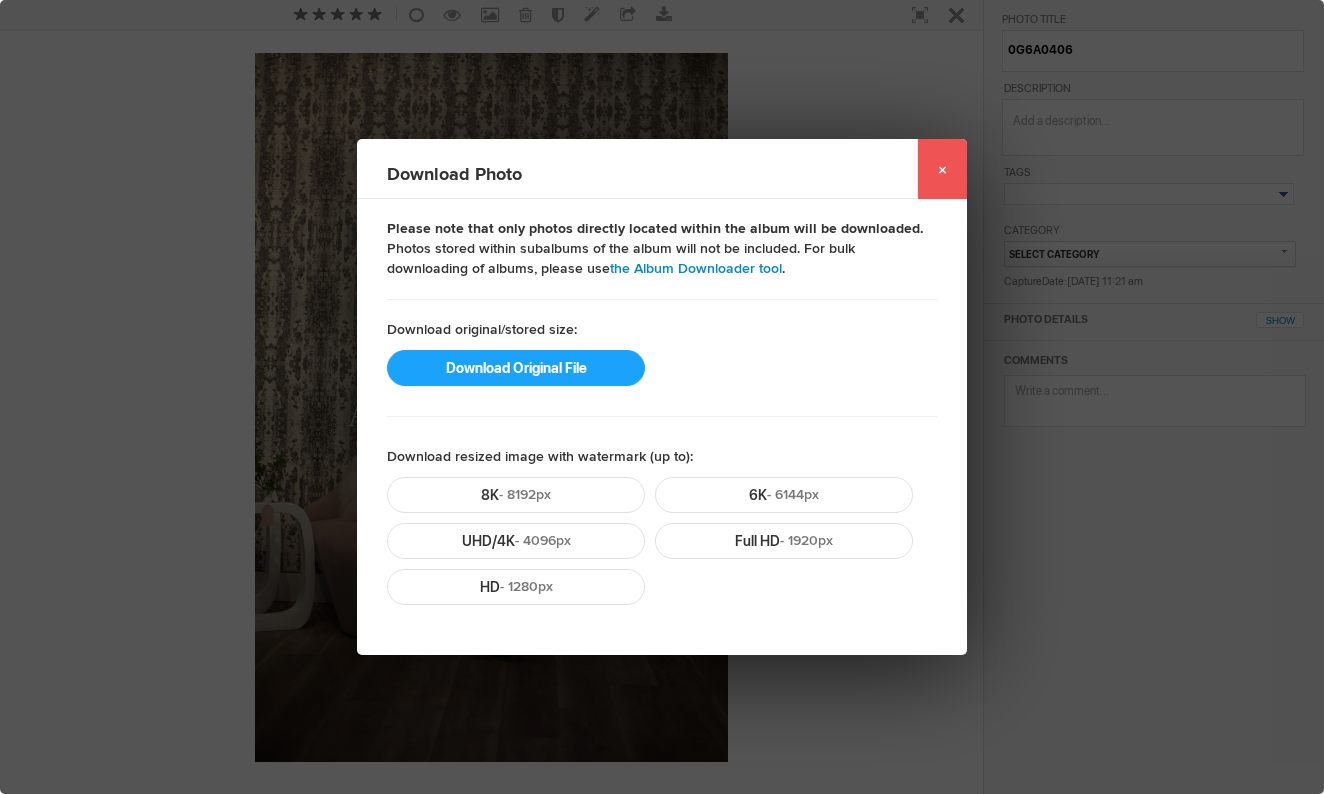 click on "×" 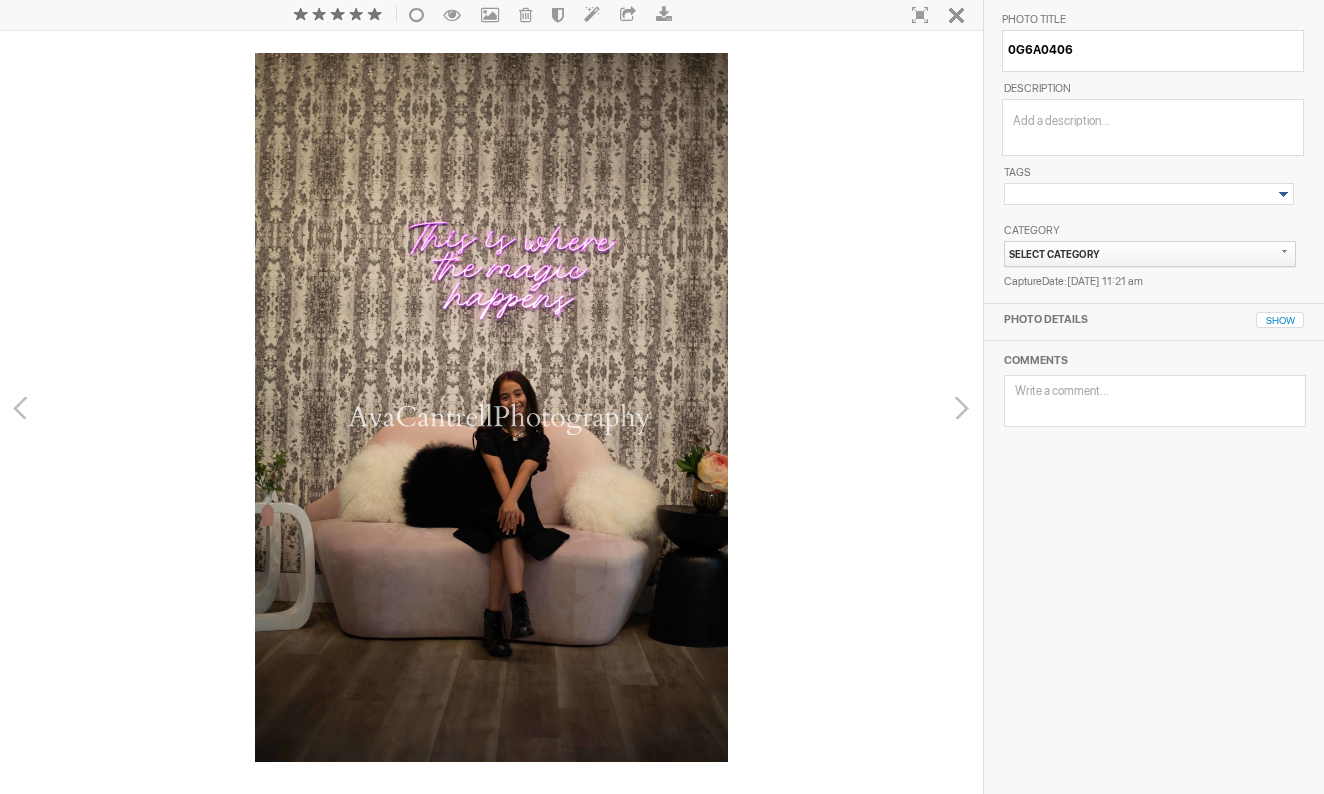 scroll, scrollTop: 0, scrollLeft: 0, axis: both 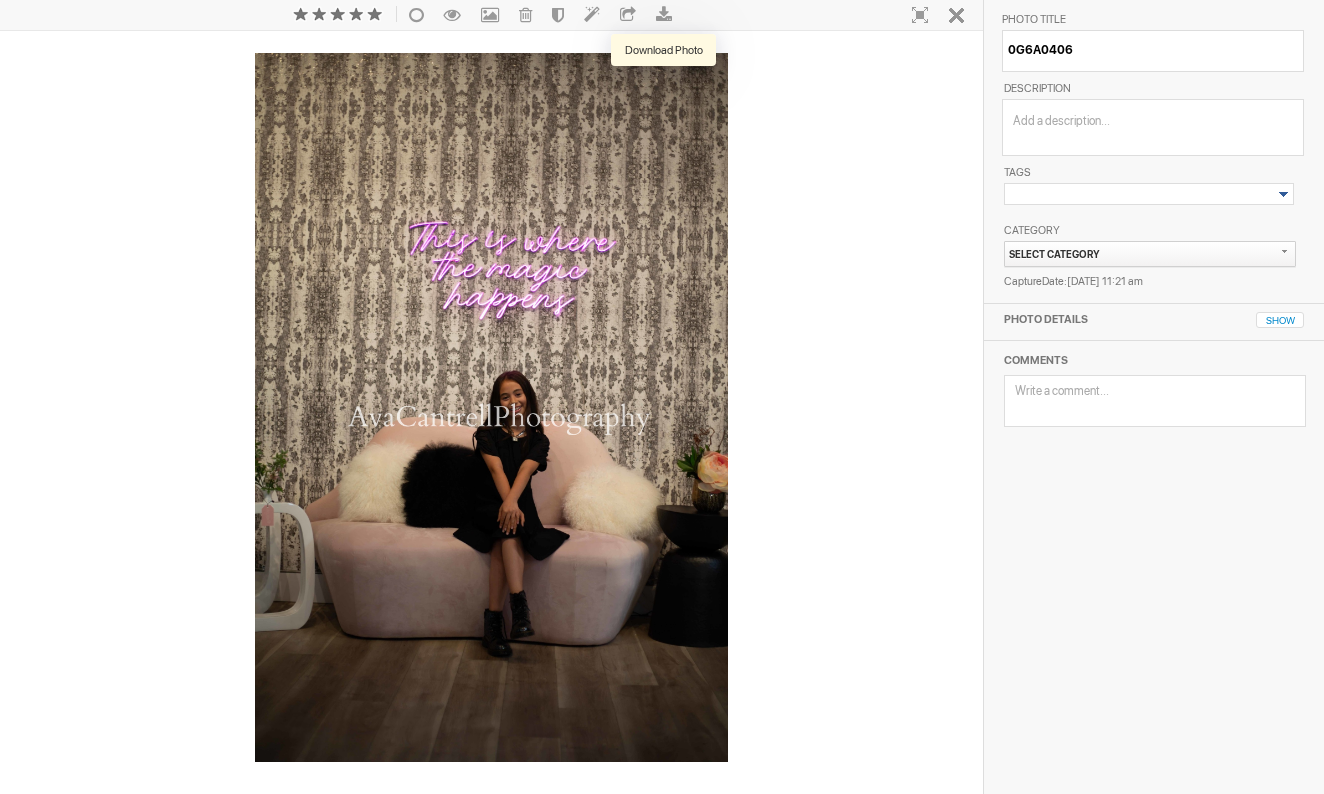 click at bounding box center (664, 14) 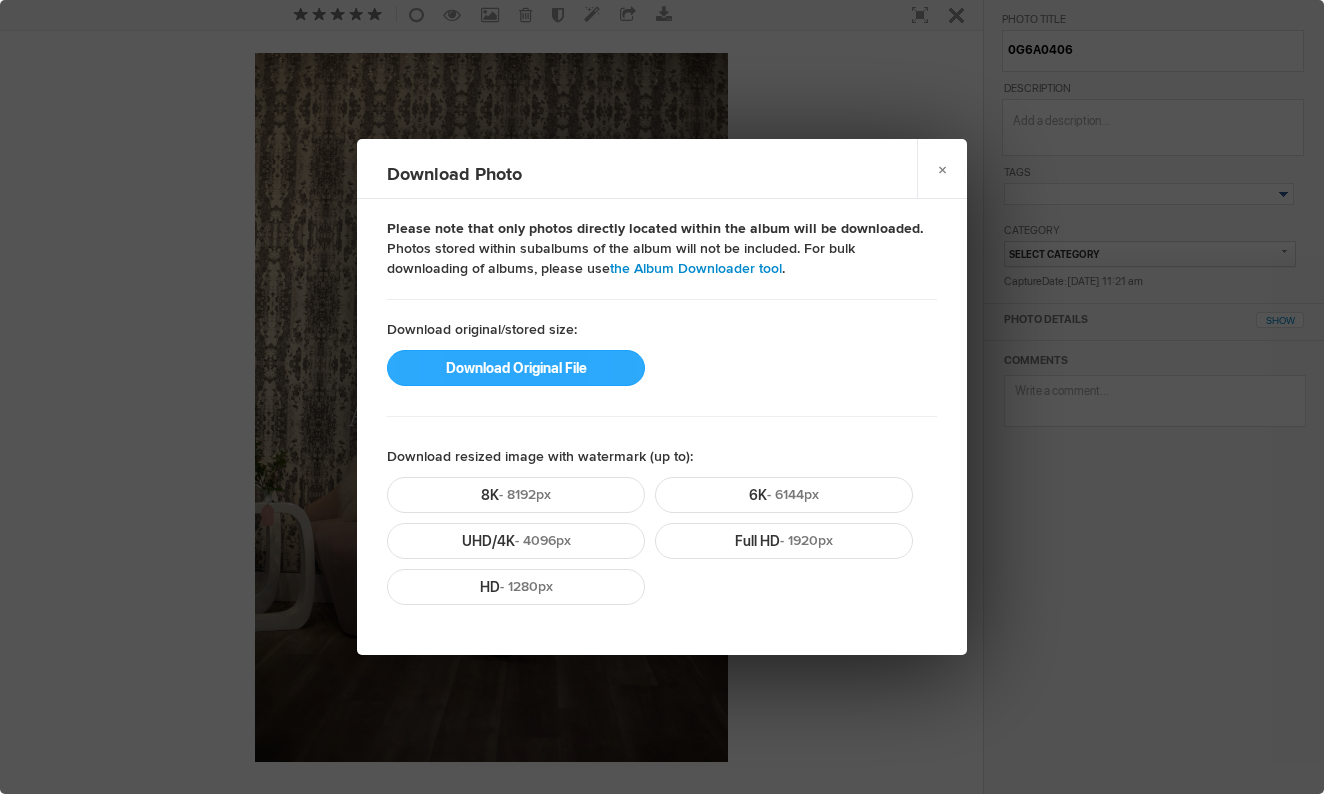 click on "Download Original File" 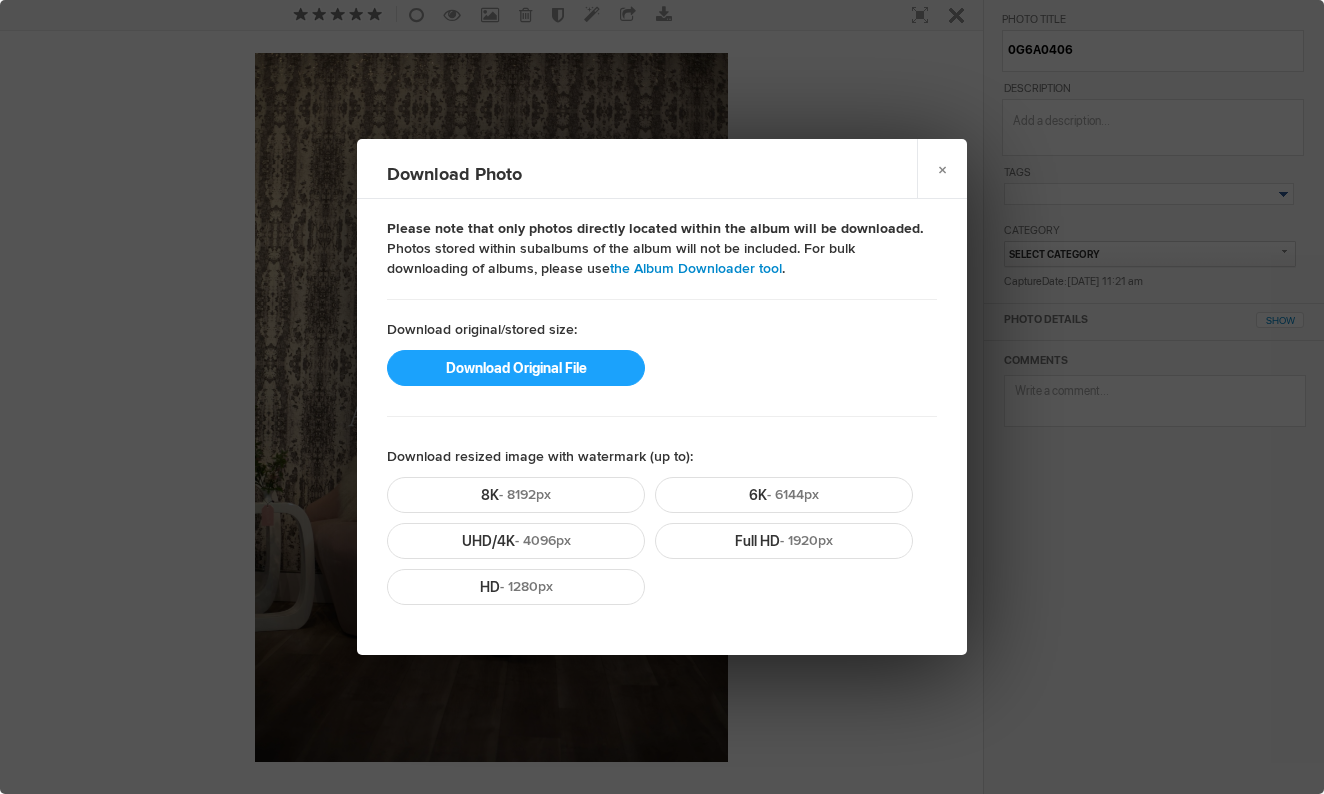 drag, startPoint x: 538, startPoint y: 373, endPoint x: 691, endPoint y: 456, distance: 174.0632 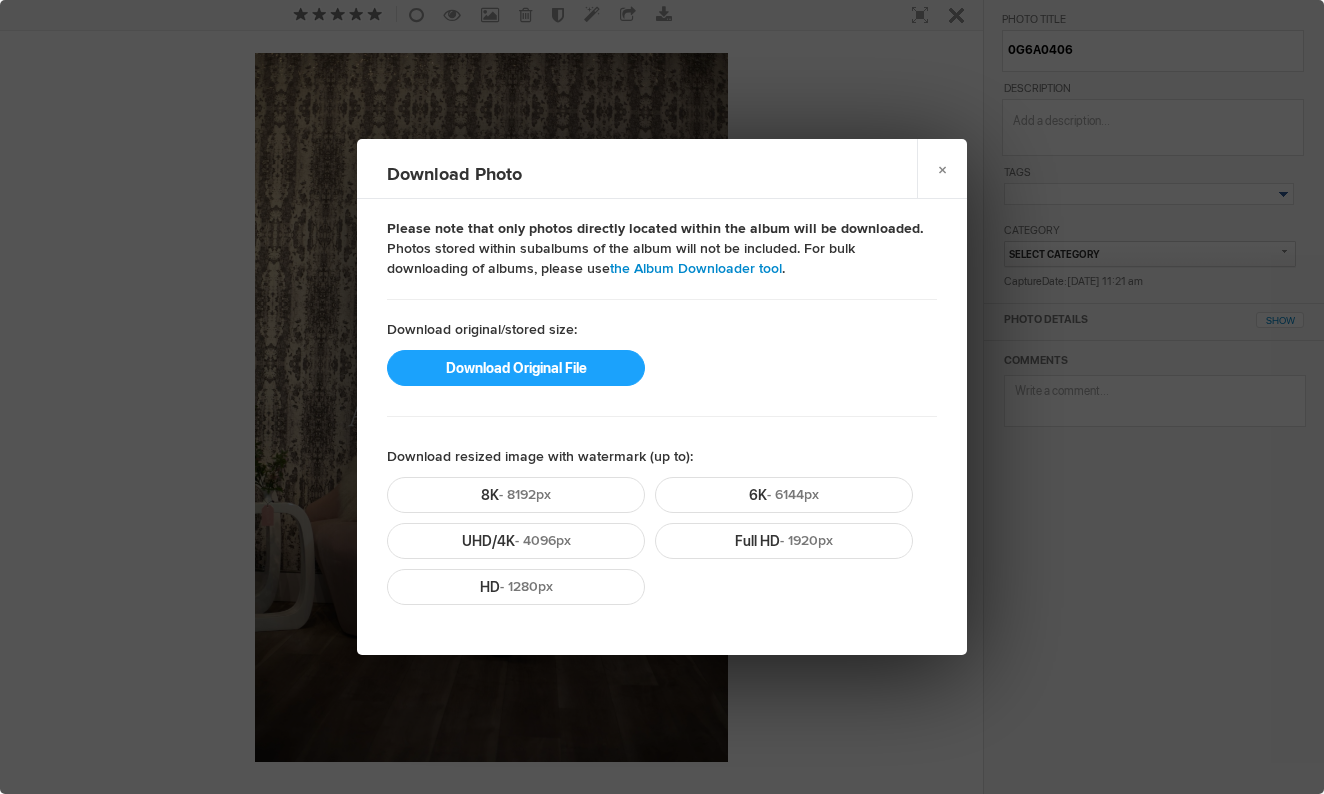 click on "Download Original File" 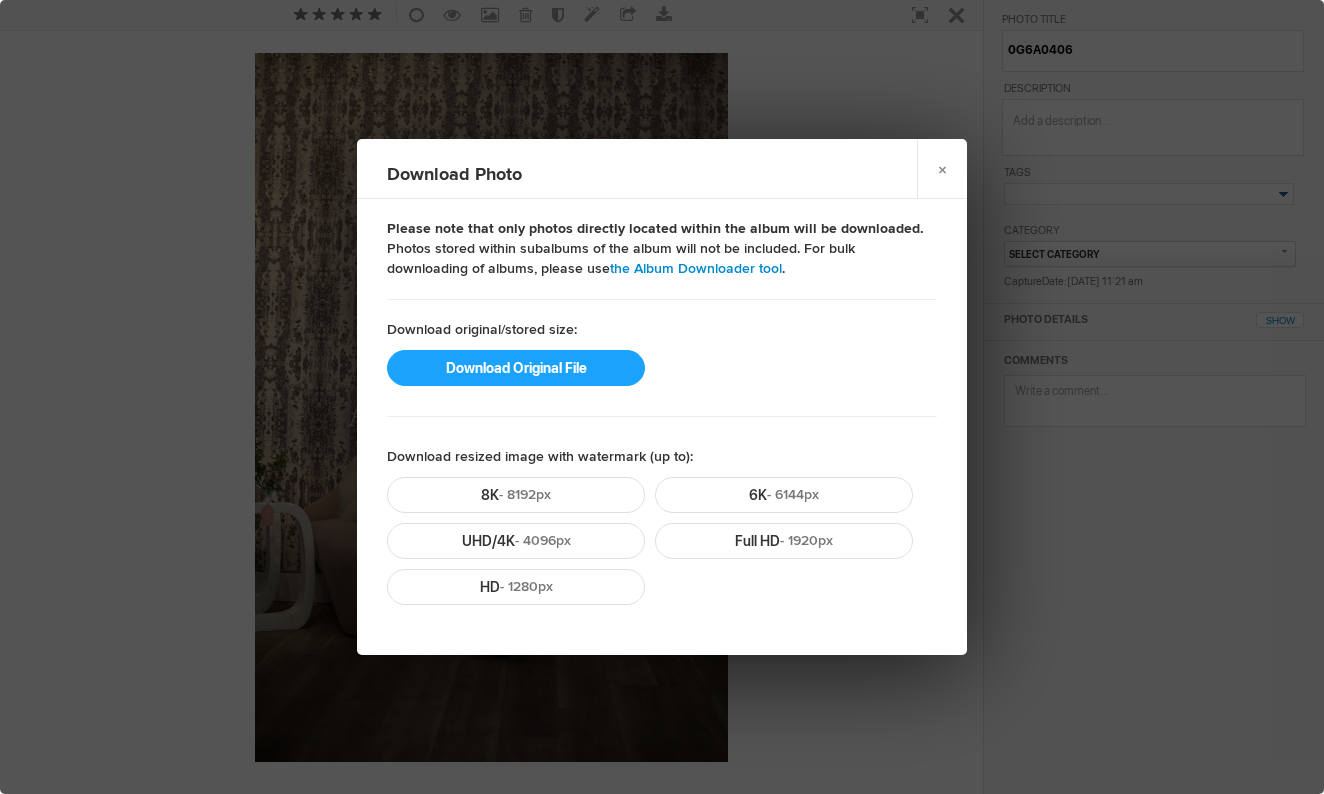 click on "Download Original File" 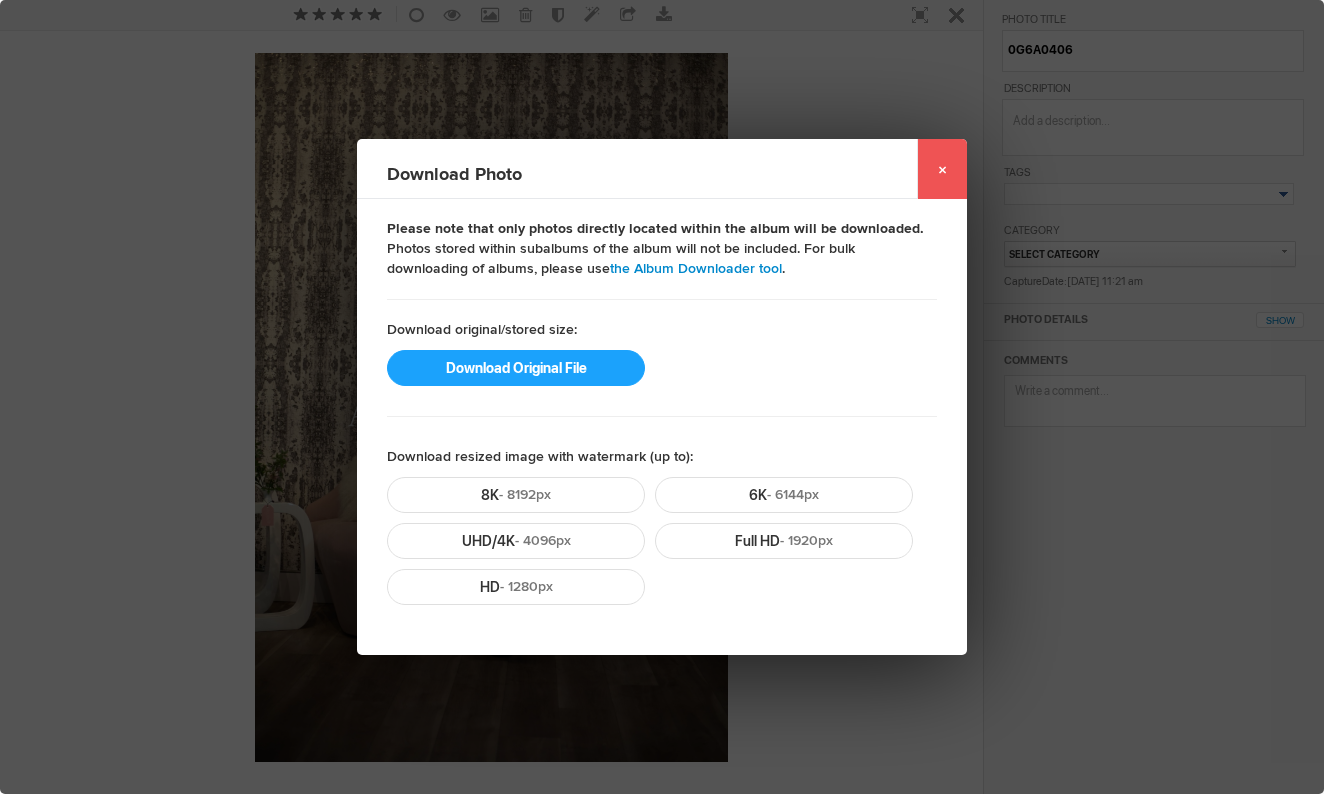 click on "×" 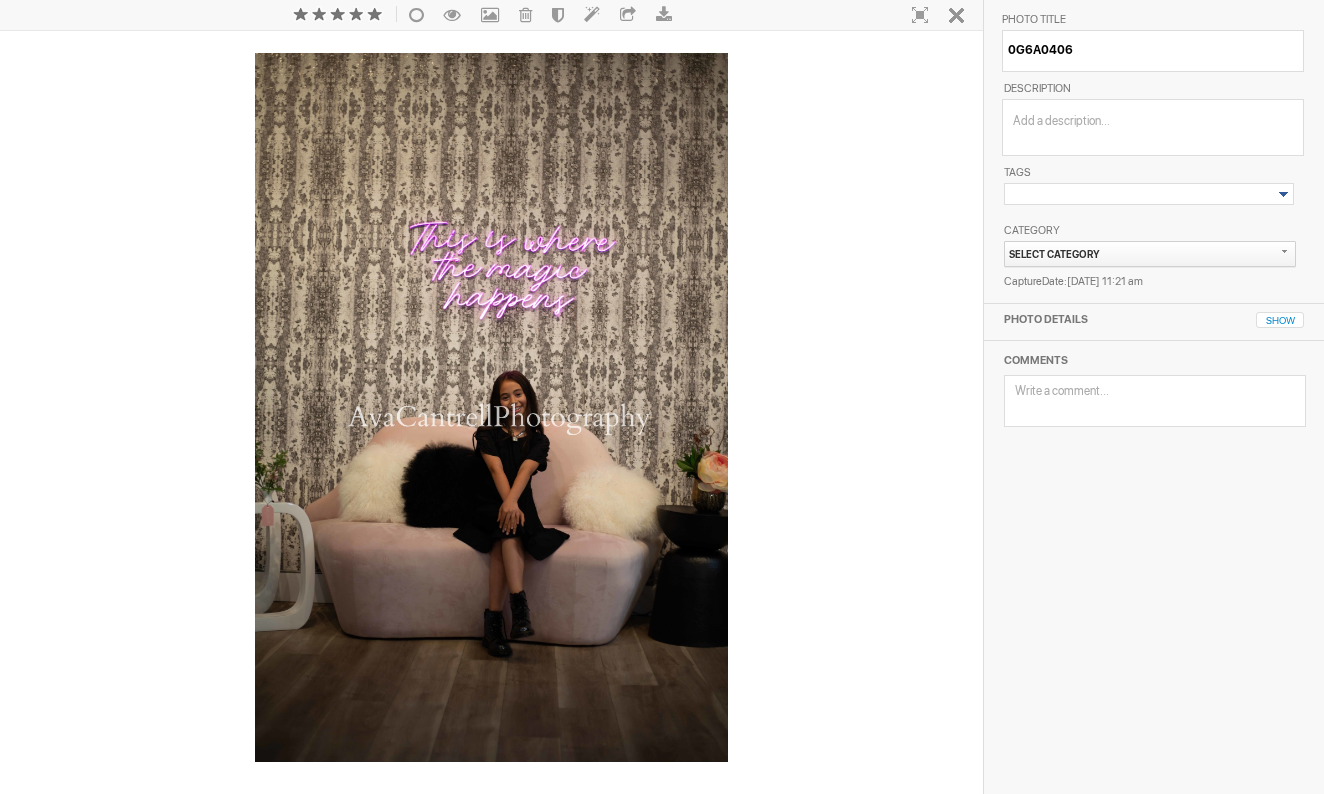 drag, startPoint x: 629, startPoint y: 455, endPoint x: 1263, endPoint y: 829, distance: 736.0924 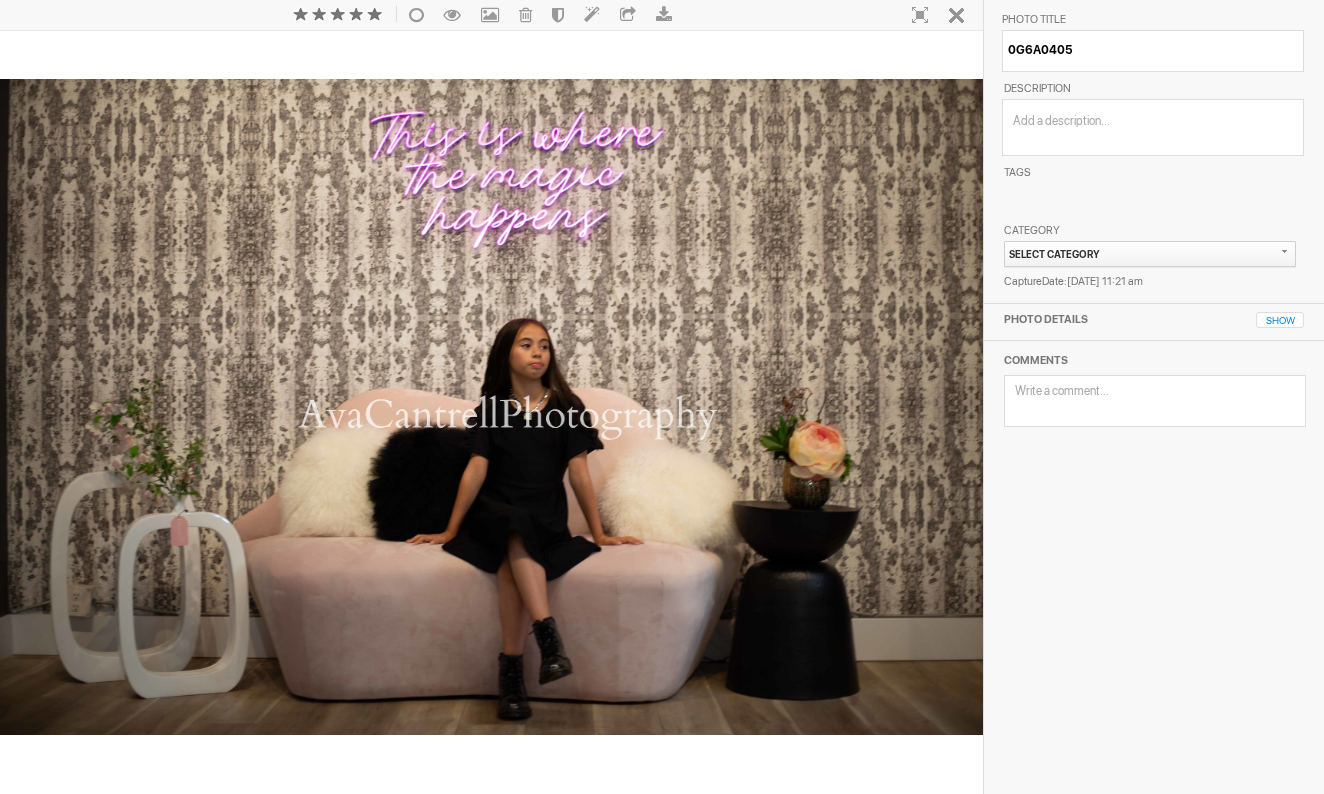 scroll, scrollTop: 38, scrollLeft: 0, axis: vertical 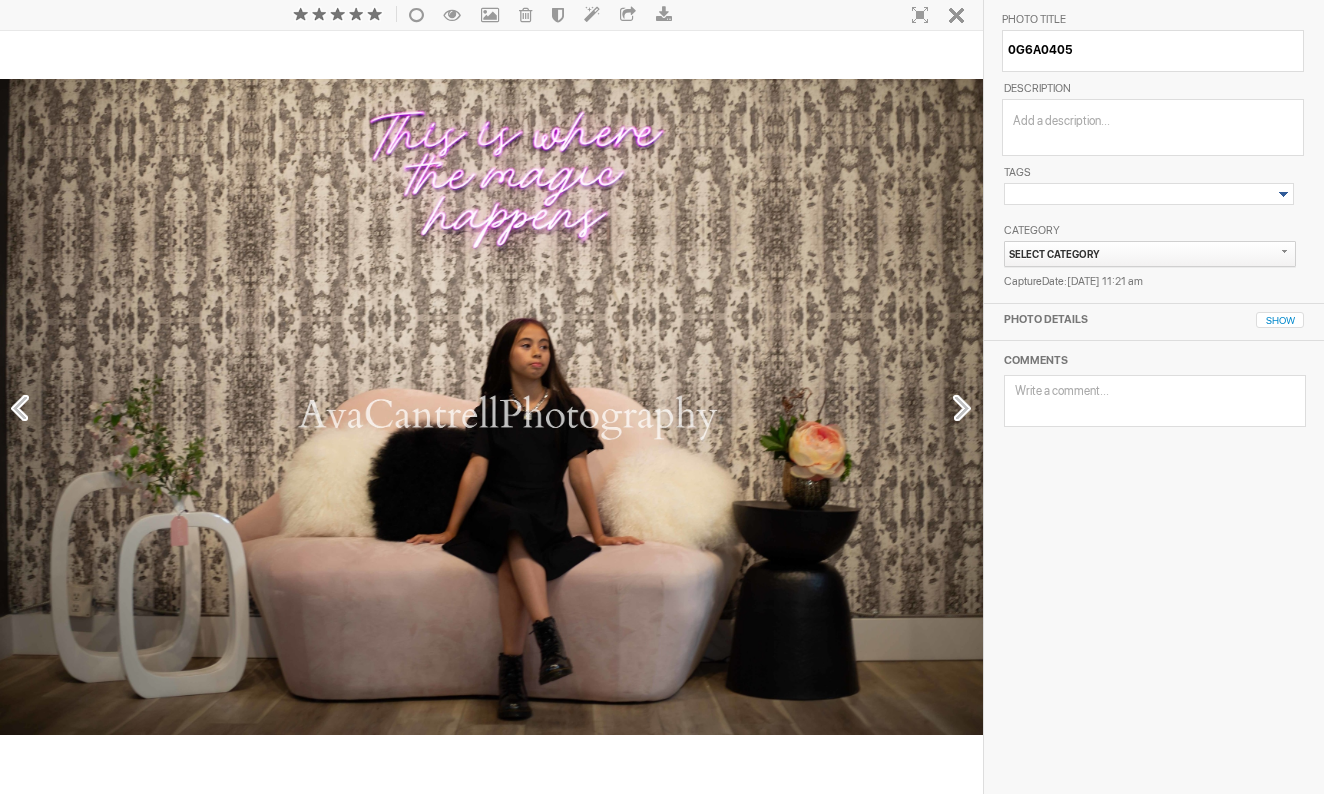 click at bounding box center [18, 408] 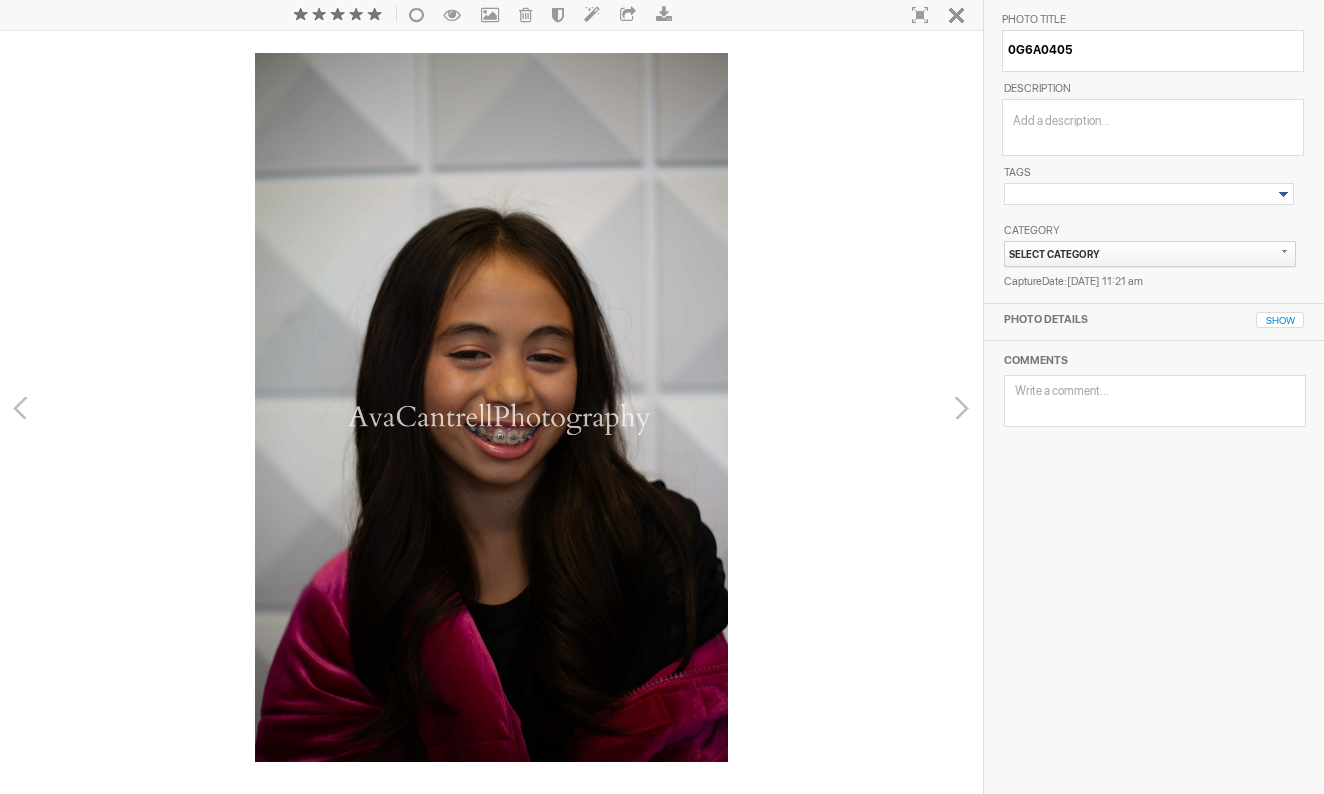 type on "0G6A0835" 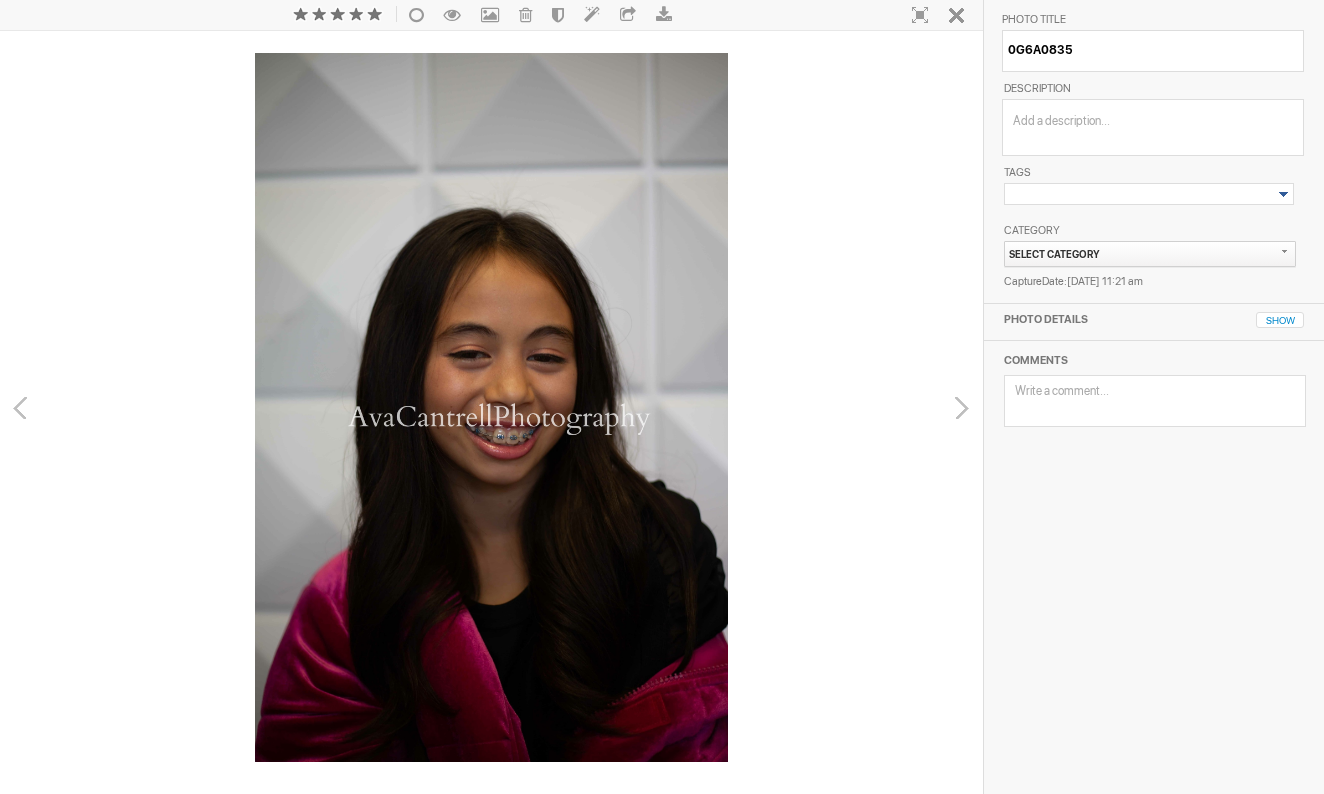 scroll, scrollTop: 38, scrollLeft: 0, axis: vertical 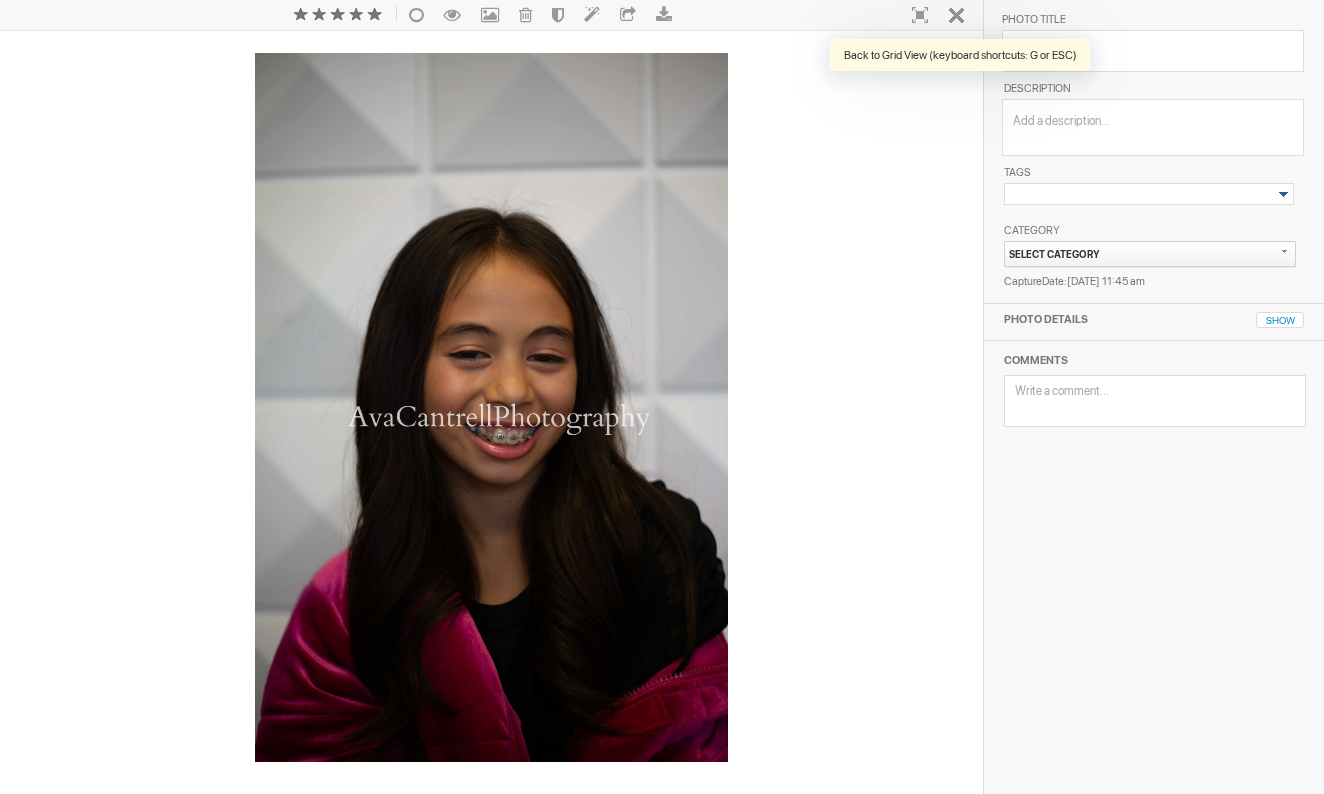 click at bounding box center (960, 14) 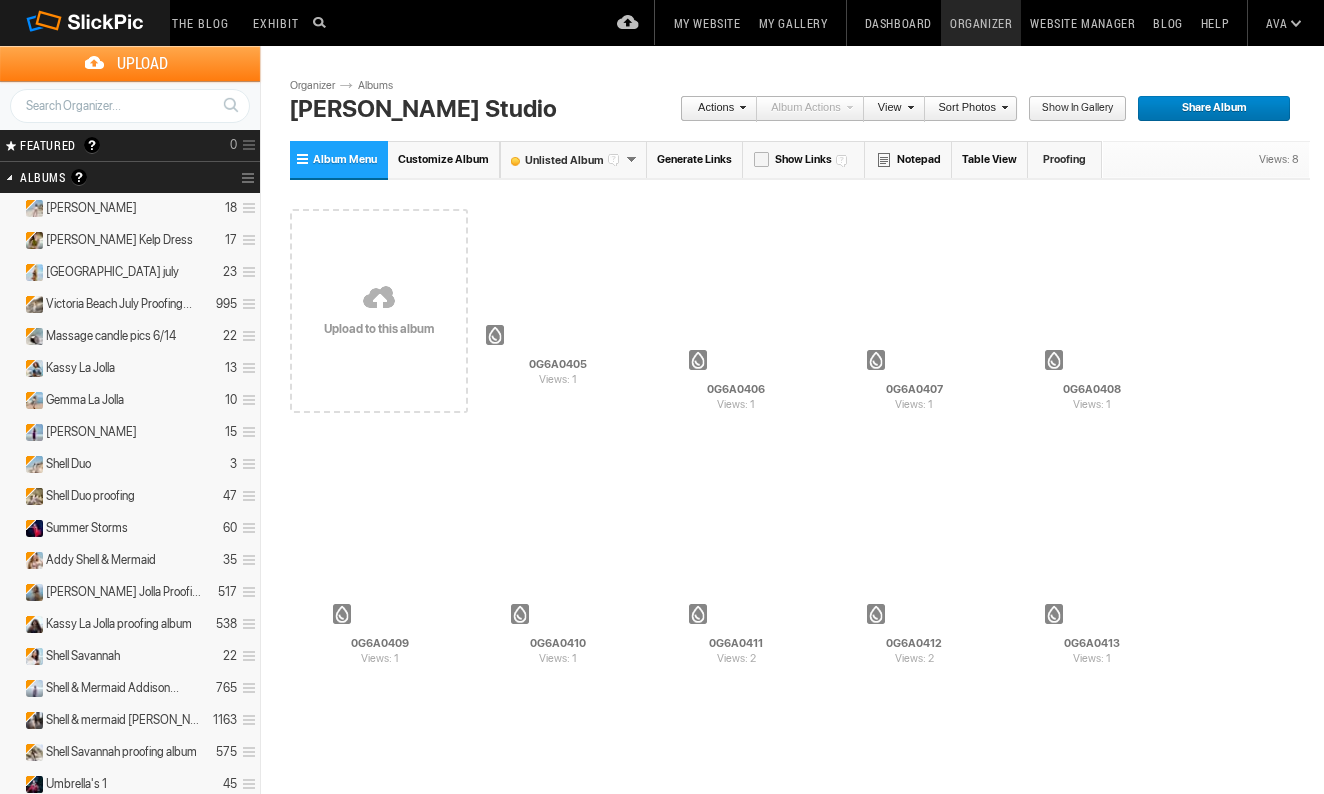 click on "Proofing" at bounding box center [1065, 159] 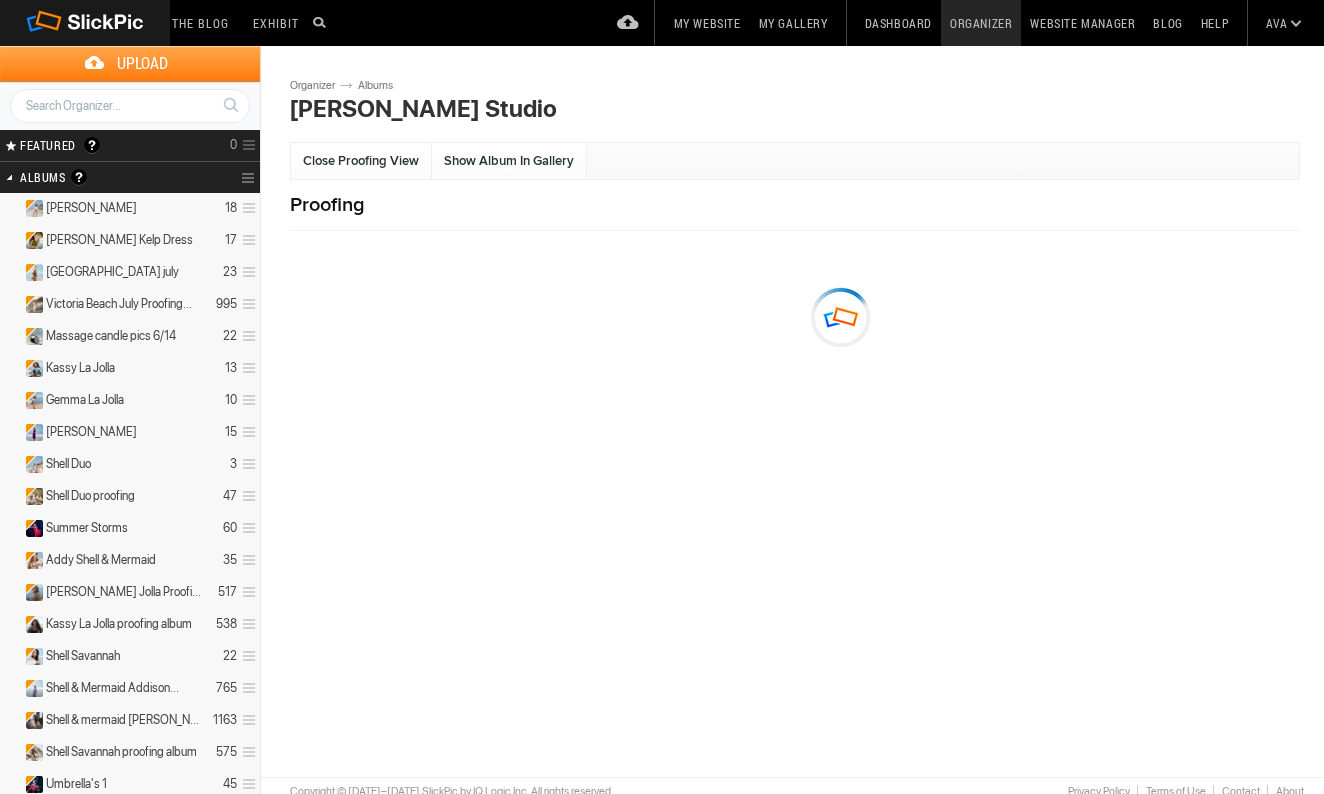 scroll, scrollTop: 0, scrollLeft: 0, axis: both 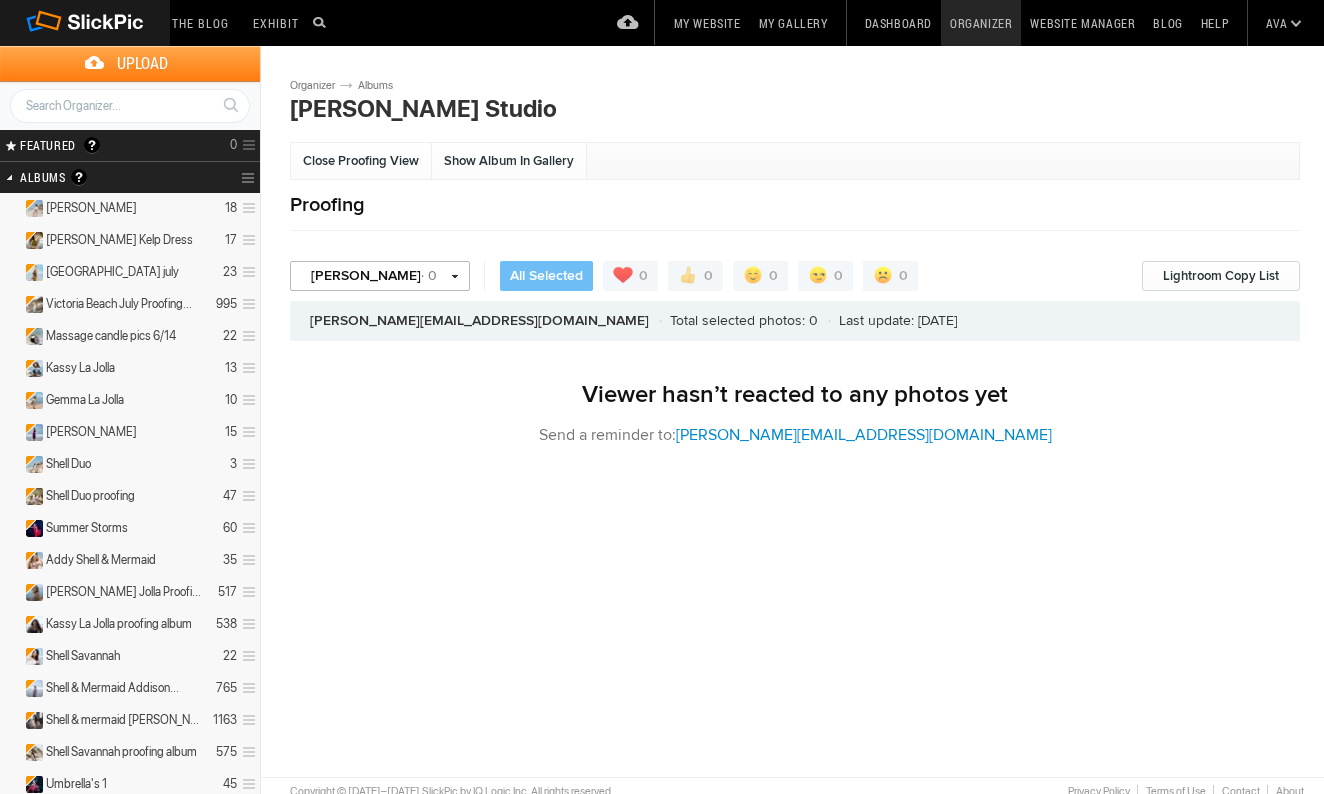 click on "[PERSON_NAME]  · 0" at bounding box center [380, 276] 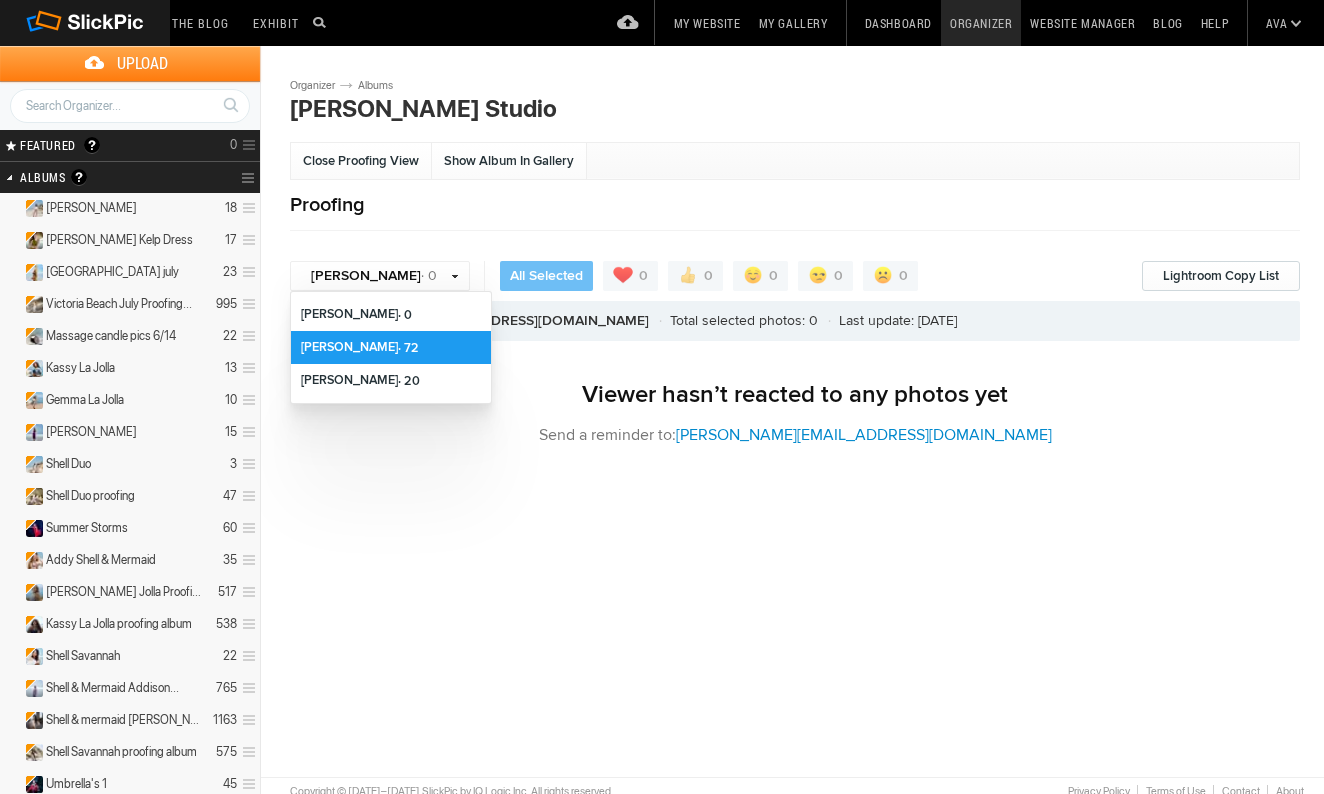 click on "[PERSON_NAME]  · 72" at bounding box center [391, 347] 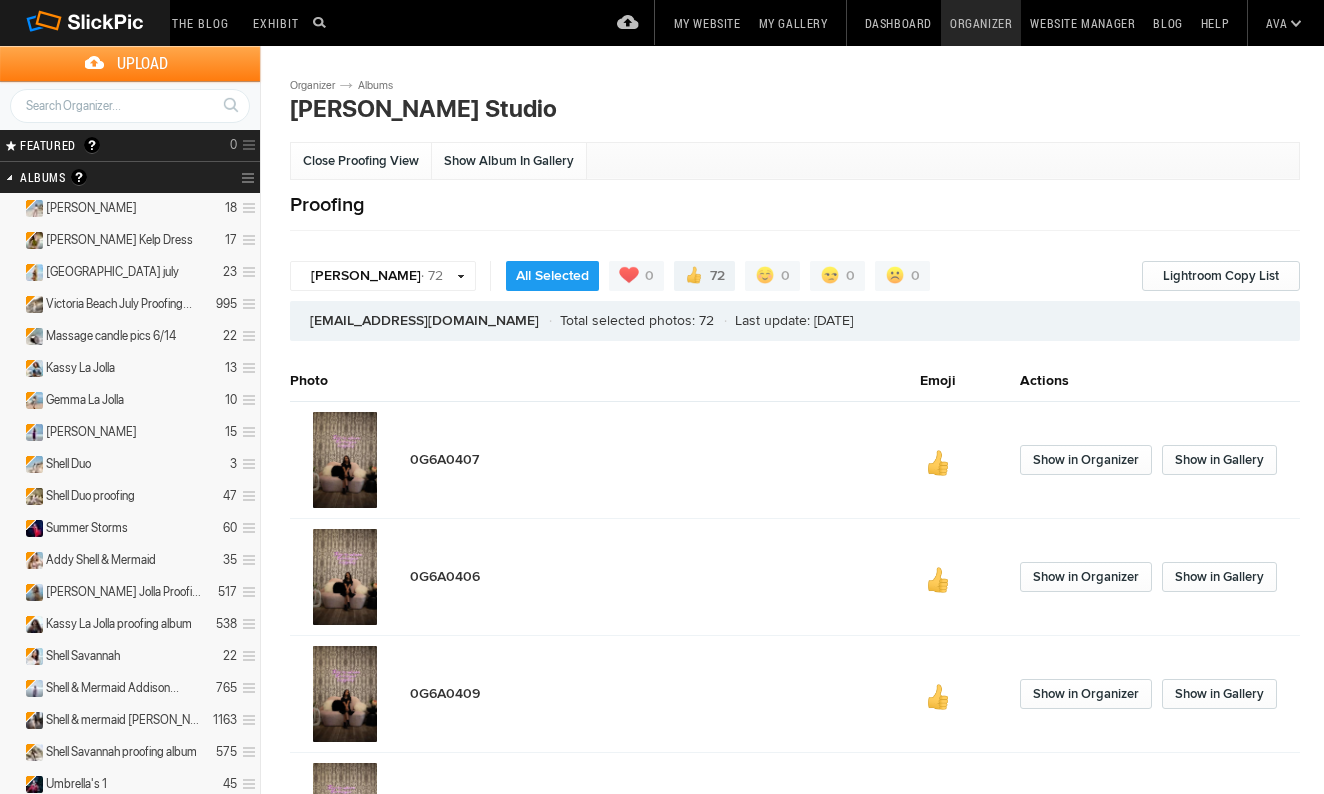 click on "Close Proofing View Show Album In Gallery  Proofing   [PERSON_NAME]  · 72  [PERSON_NAME]  · 0  [PERSON_NAME]  · 72  [PERSON_NAME]  · 20  All Selected   0    72    0    0    0   Lightroom Copy List [EMAIL_ADDRESS][DOMAIN_NAME]  Total selected photos: 72   Last update: [DATE]  Photo Emoji Actions 0G6A0407 Show in Organizer Show in Gallery 0G6A0406 Show in Organizer Show in Gallery 0G6A0409 Show in Organizer Show in Gallery 0G6A0415 Show in Organizer Show in Gallery 0G6A0424 Show in Organizer Show in Gallery 0G6A0429 Show in Organizer Show in Gallery 0G6A0432 Show in Organizer Show in Gallery 0G6A0439 Show in Organizer Show in Gallery 0G6A0446 Show in Organizer Show in Gallery 0G6A0449 Show in Organizer Show in Gallery 0G6A0451 Show in Organizer Show in Gallery 0G6A0455 Show in Organizer Show in Gallery 0G6A0461 Show in Organizer Show in Gallery 0G6A0462 Show in Organizer Show in Gallery 0G6A0464 Show in Organizer Show in Gallery 0G6A0483 Show in Organizer Show in Gallery 0G6A0484 Show in Organizer Show in Gallery 0G6A0486 Show in Organizer" at bounding box center [800, 4485] 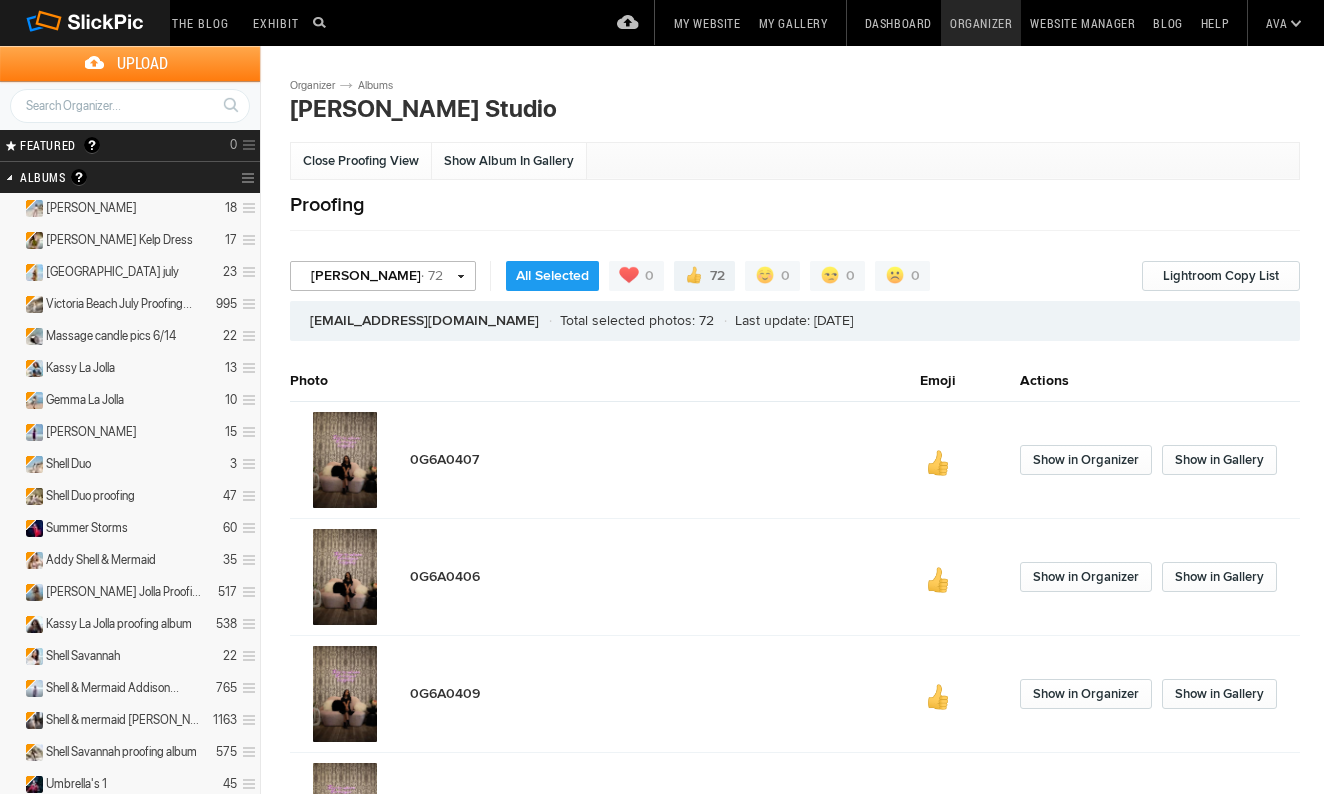 click on "· 72" at bounding box center (432, 275) 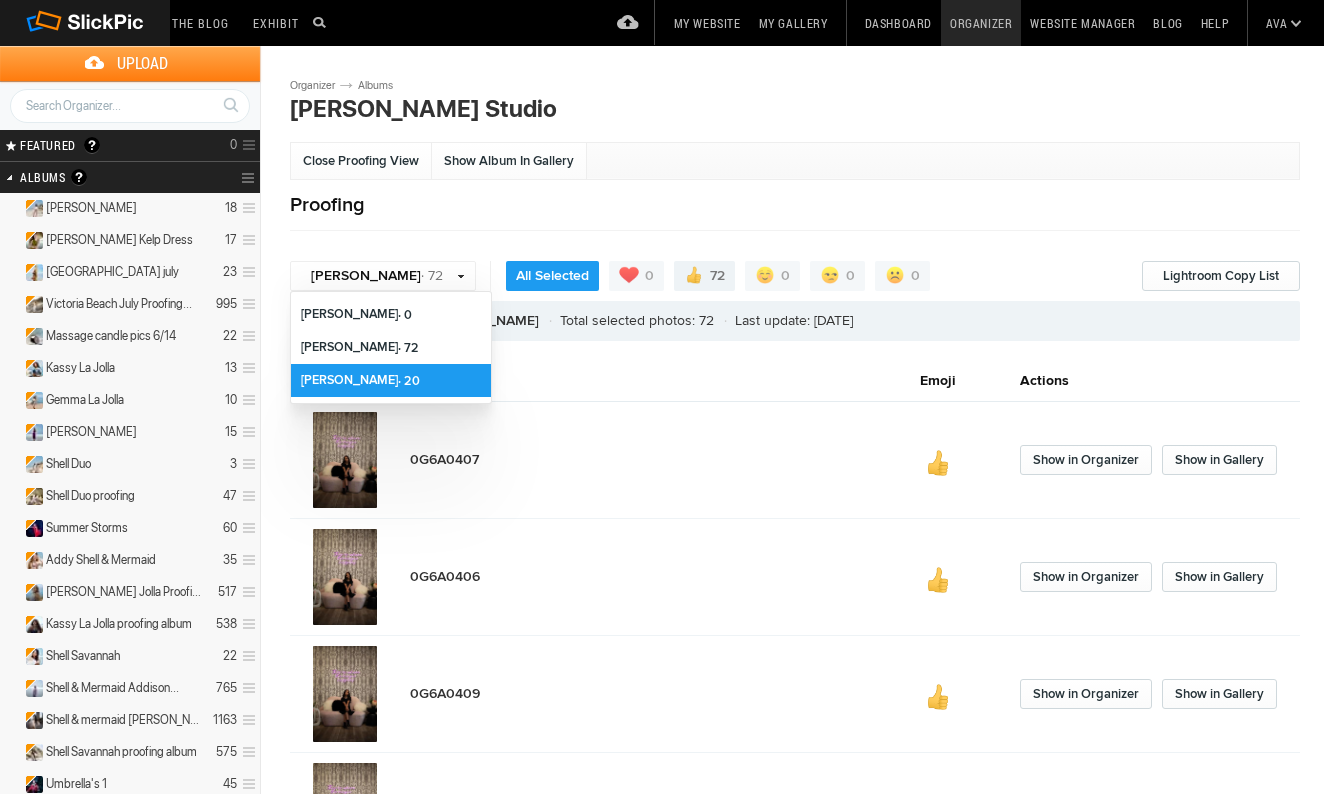 click on "[PERSON_NAME]  · 20" at bounding box center [391, 380] 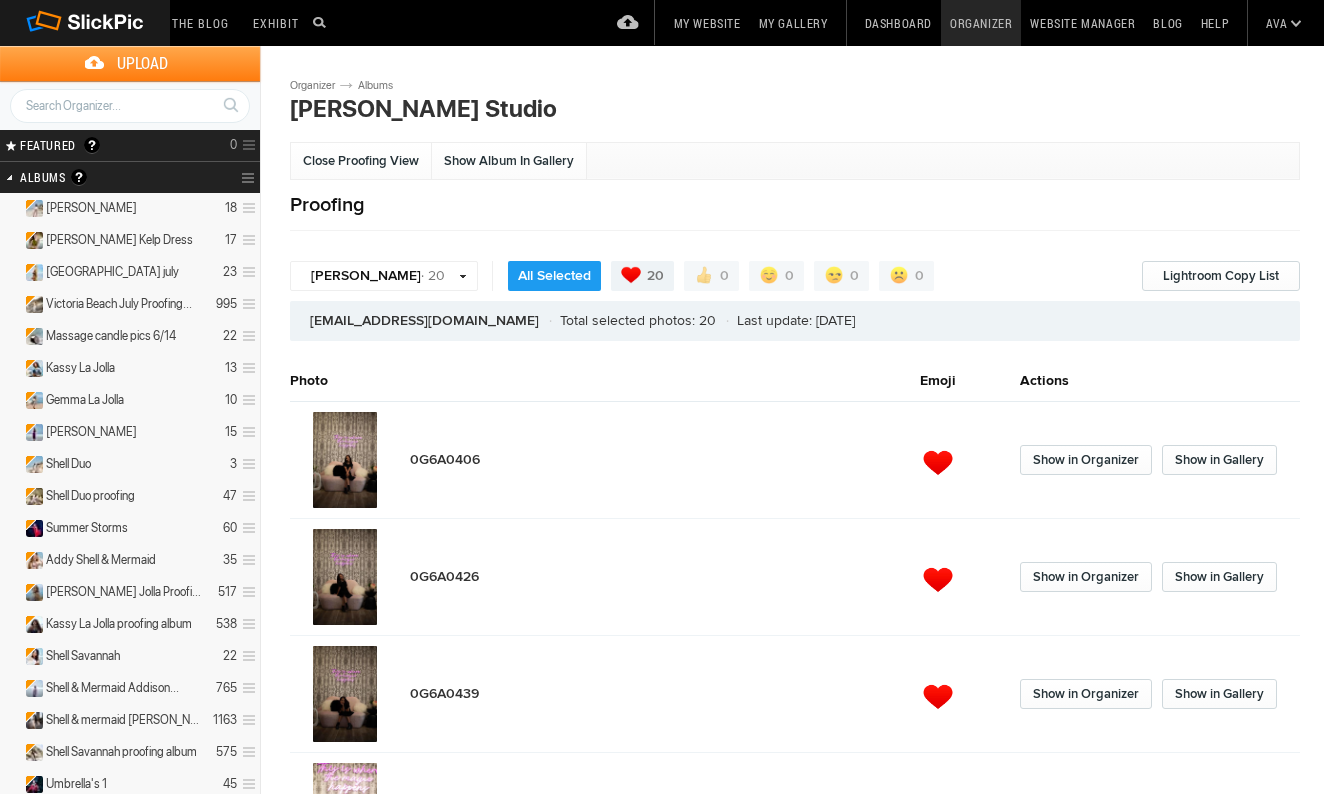drag, startPoint x: 138, startPoint y: 247, endPoint x: 1257, endPoint y: -60, distance: 1160.3491 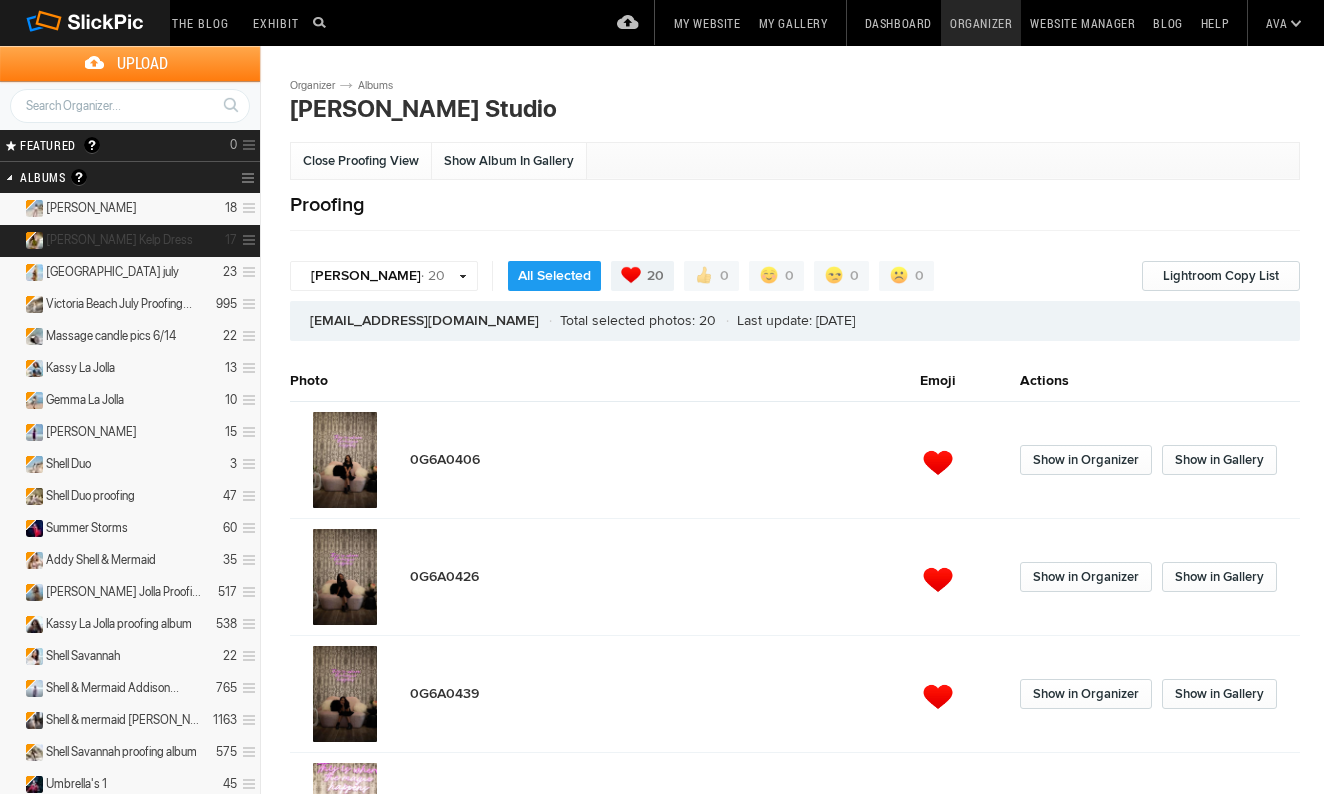 click on "[PERSON_NAME] Kelp Dress
17" at bounding box center [130, 241] 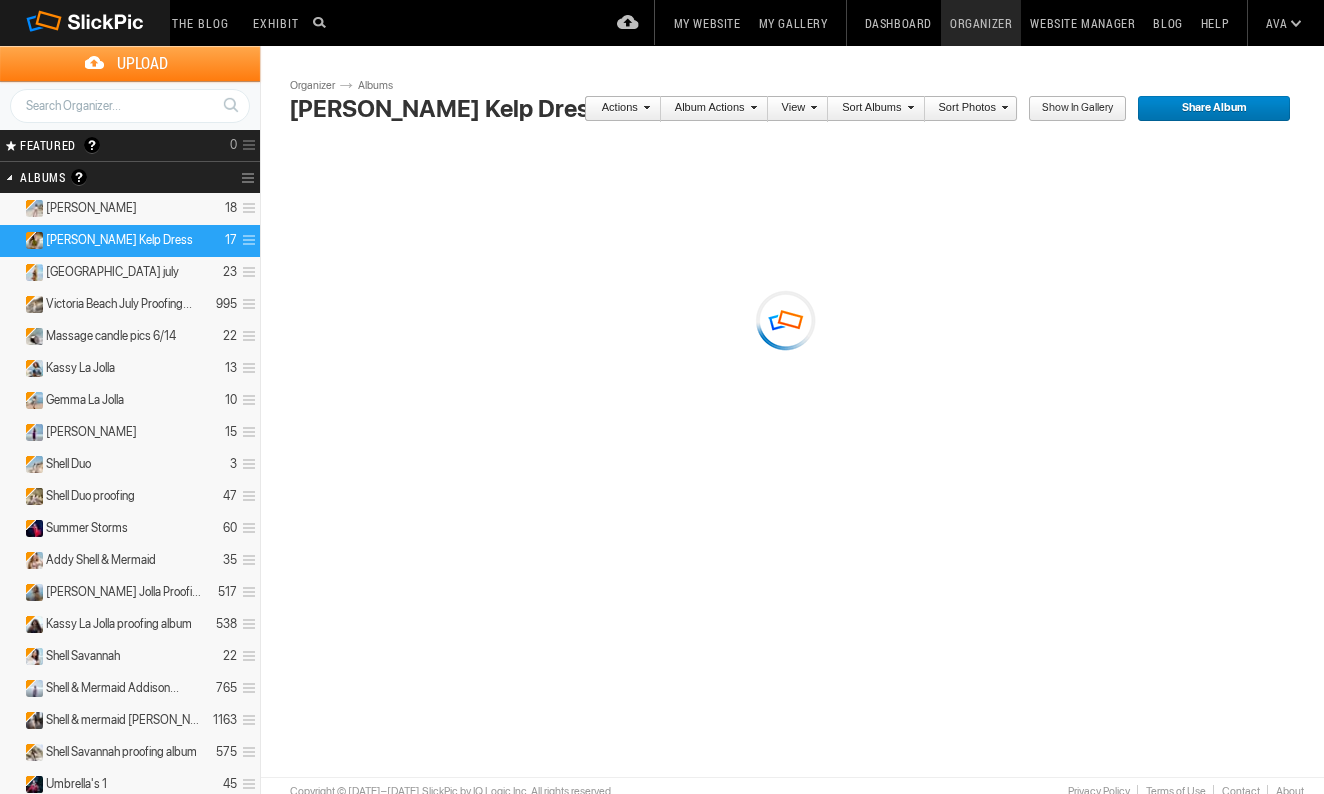 scroll, scrollTop: 0, scrollLeft: 0, axis: both 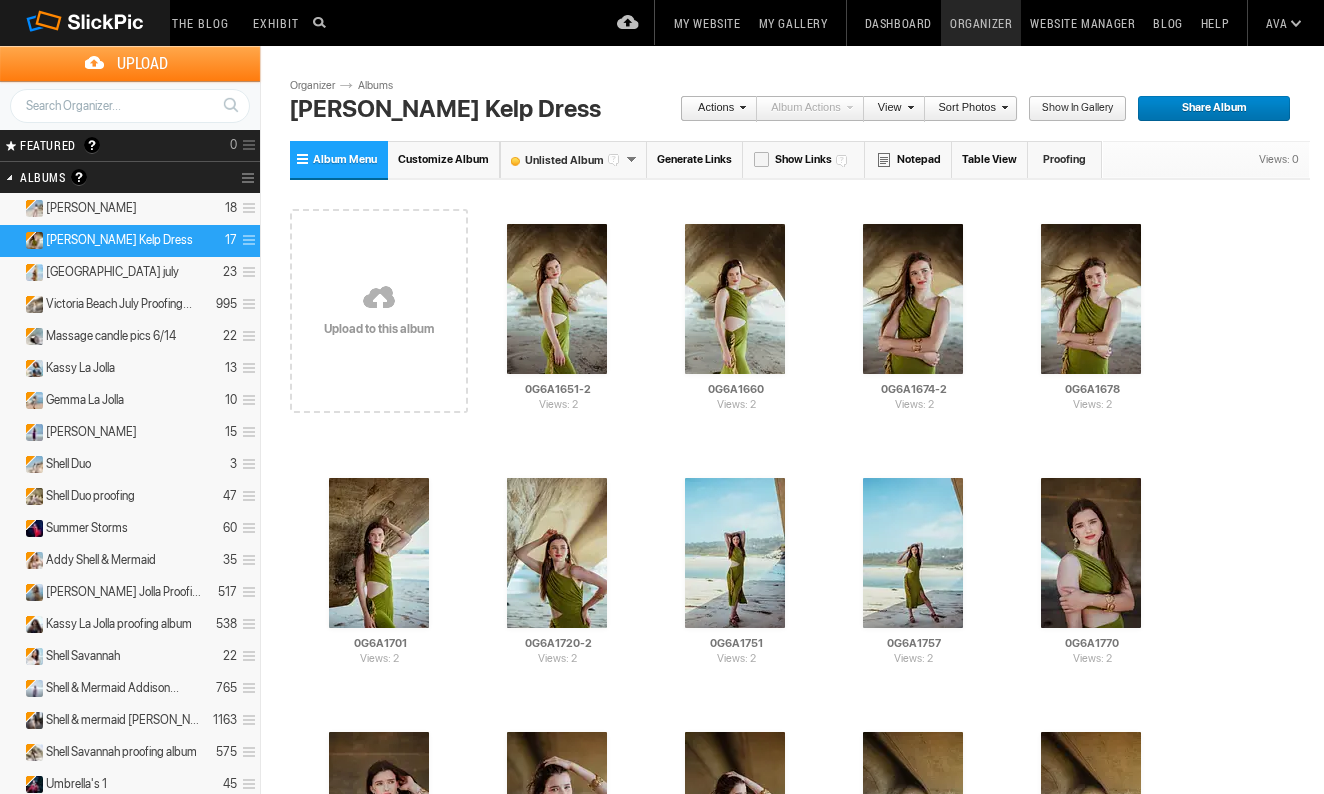 click on "Share Album" at bounding box center (1207, 109) 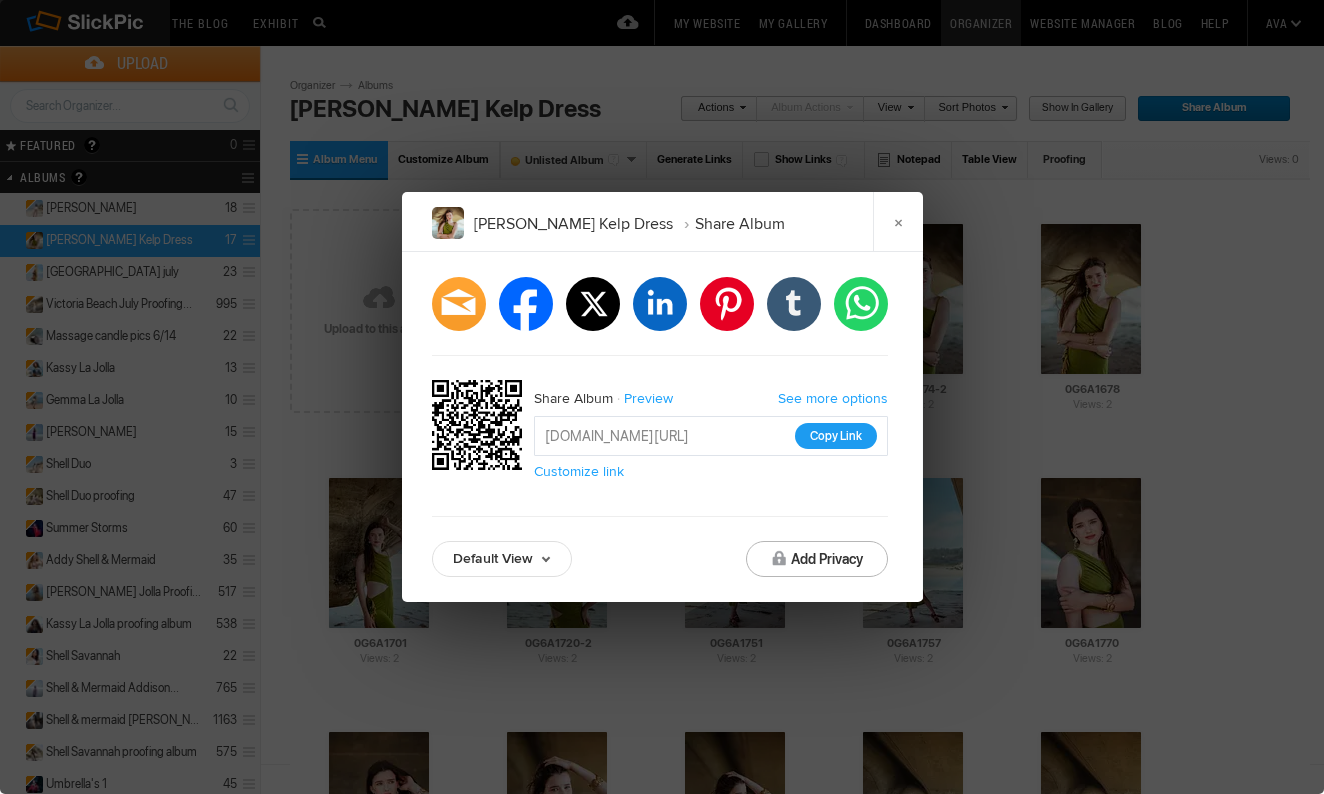 click on "Copy Link" 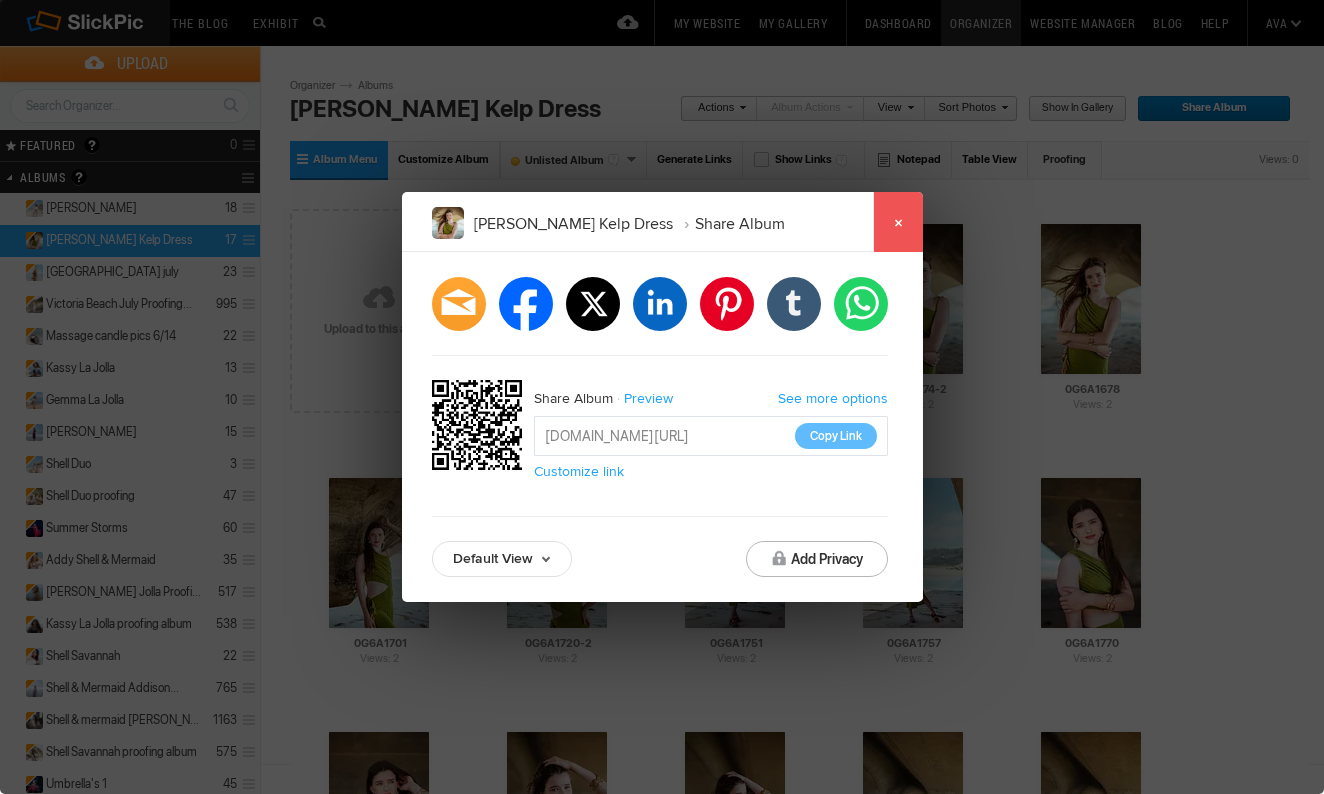 click on "×" 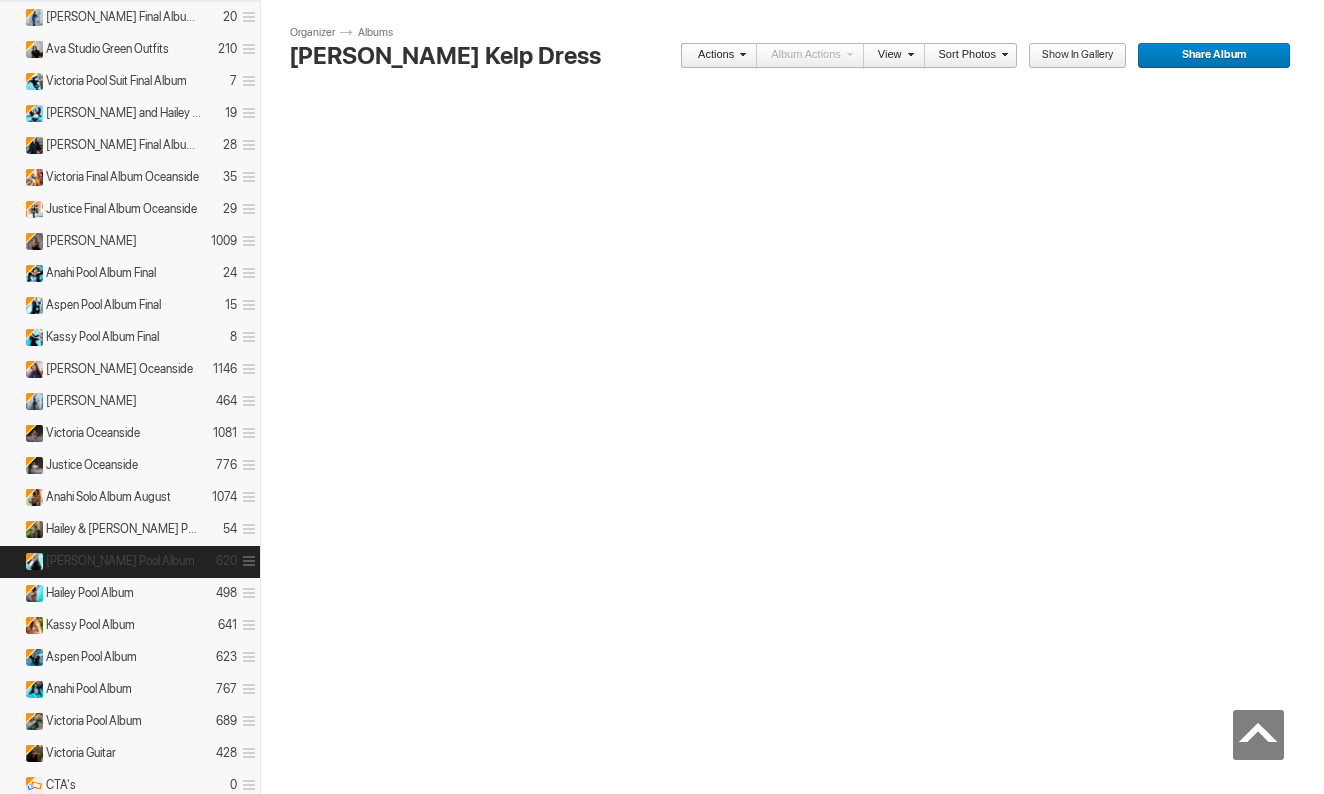 scroll, scrollTop: 4770, scrollLeft: 0, axis: vertical 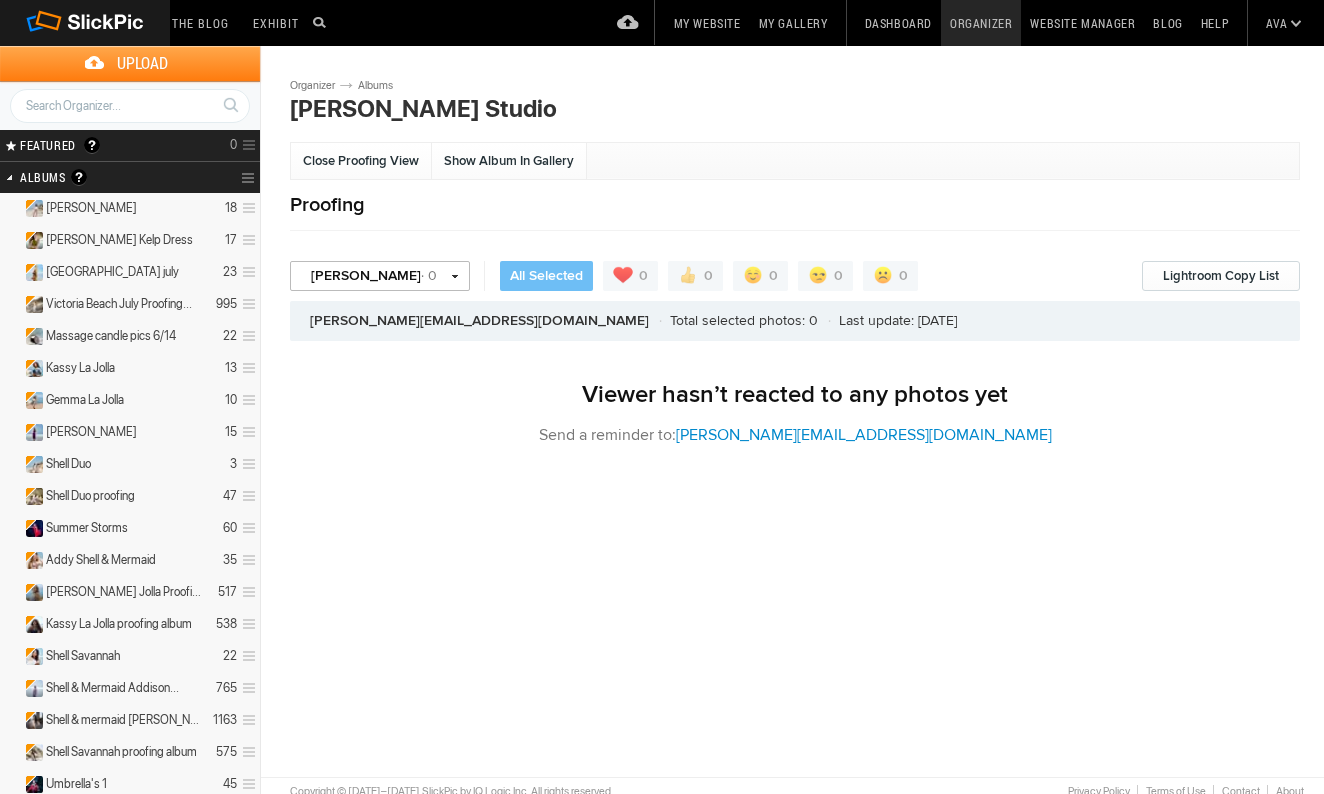 click on "[PERSON_NAME]  · 0" at bounding box center [380, 276] 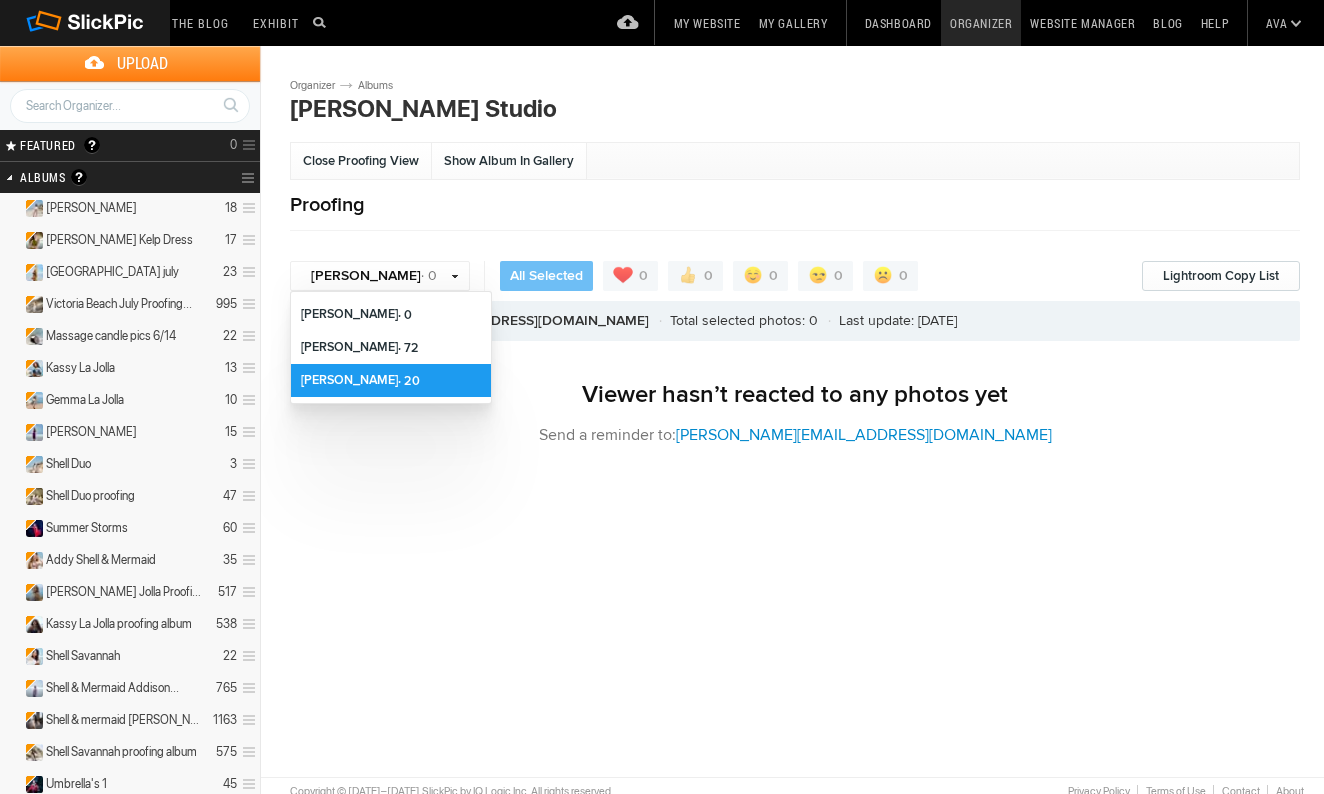 click on "[PERSON_NAME]  · 20" at bounding box center (391, 380) 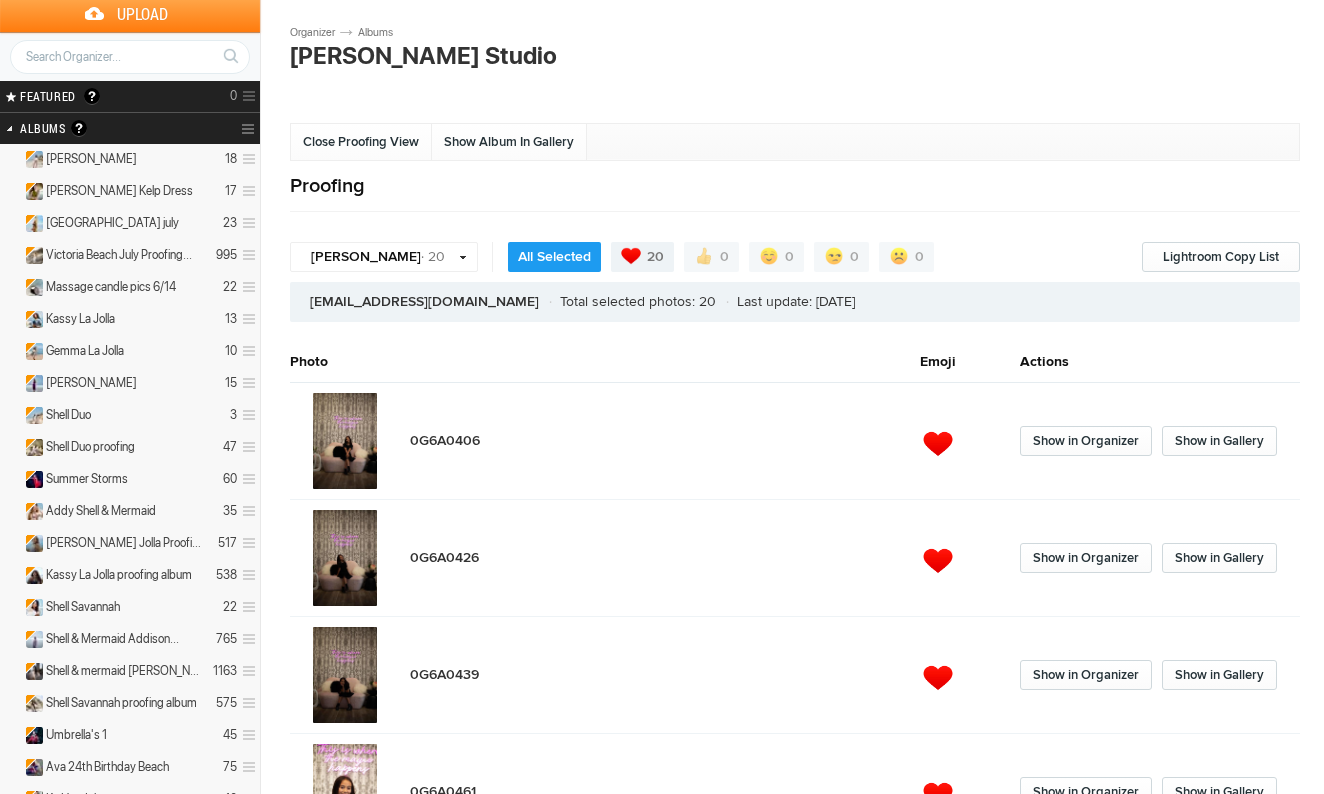 scroll, scrollTop: 95, scrollLeft: 0, axis: vertical 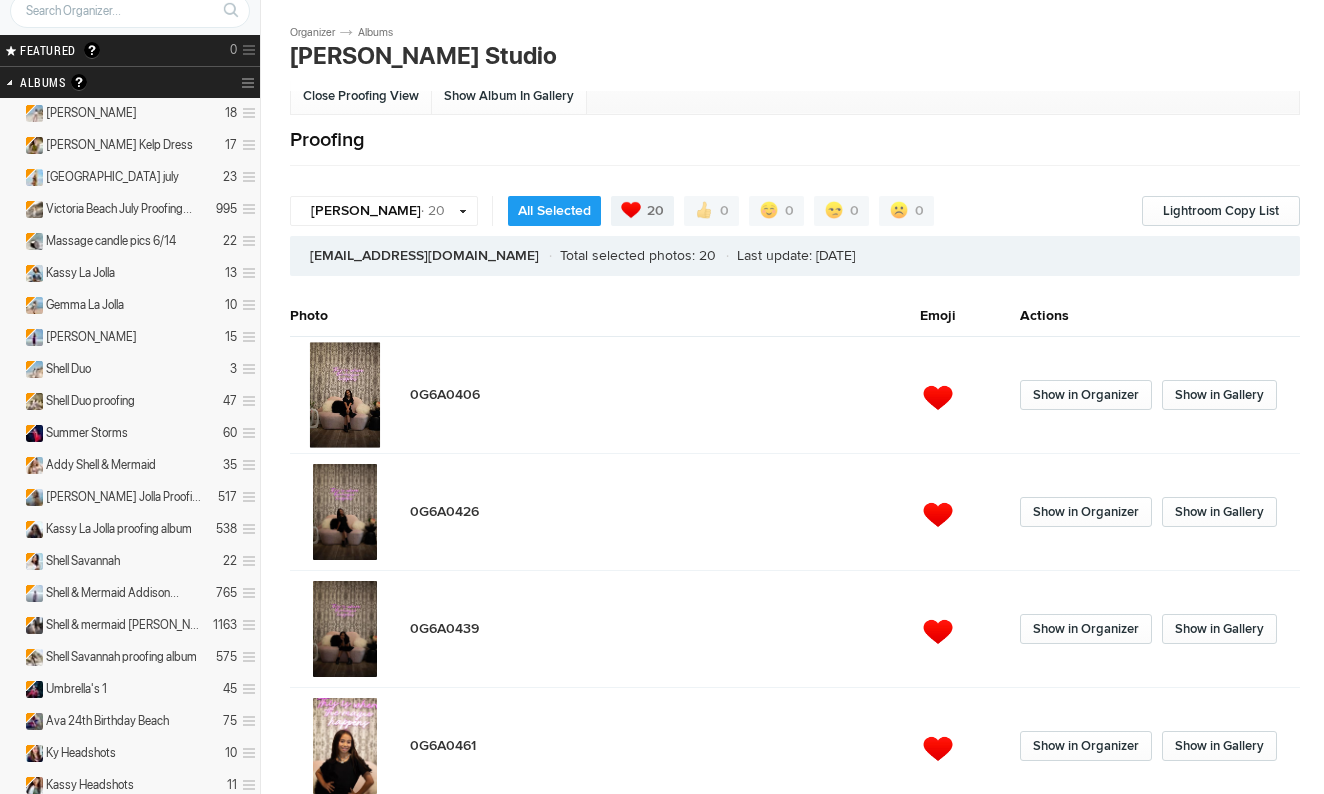 click at bounding box center (345, 395) 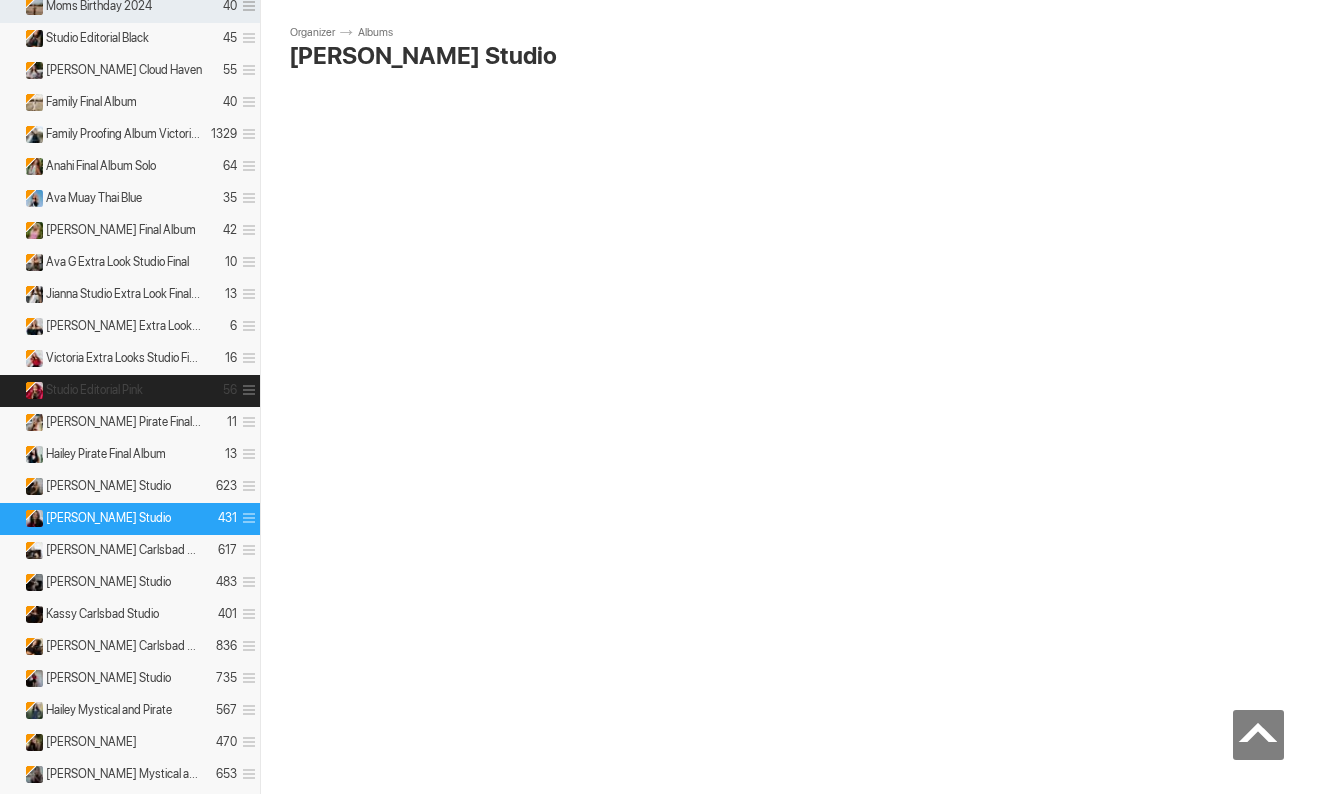 scroll, scrollTop: 3914, scrollLeft: 0, axis: vertical 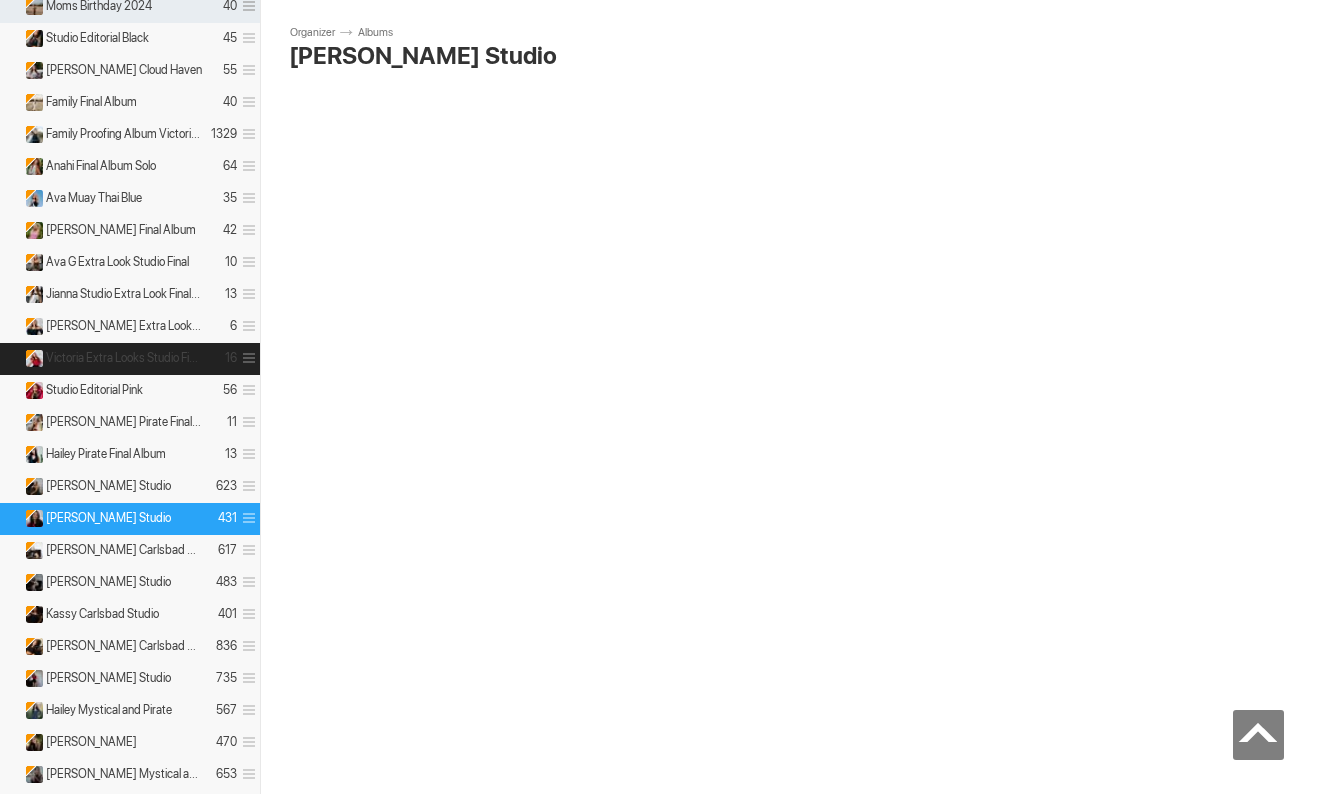 click on "Victoria Extra Looks Studio Final" at bounding box center (124, 358) 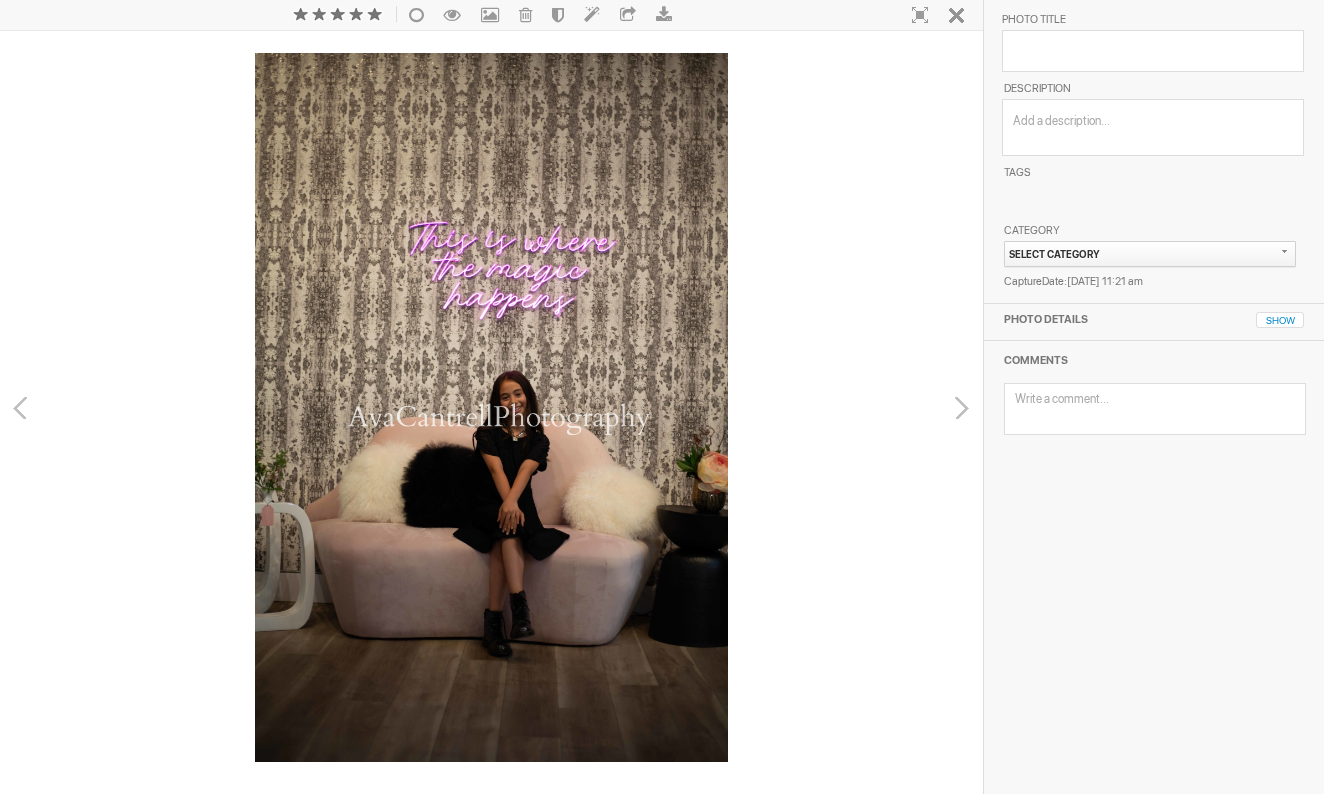 type on "0G6A0406" 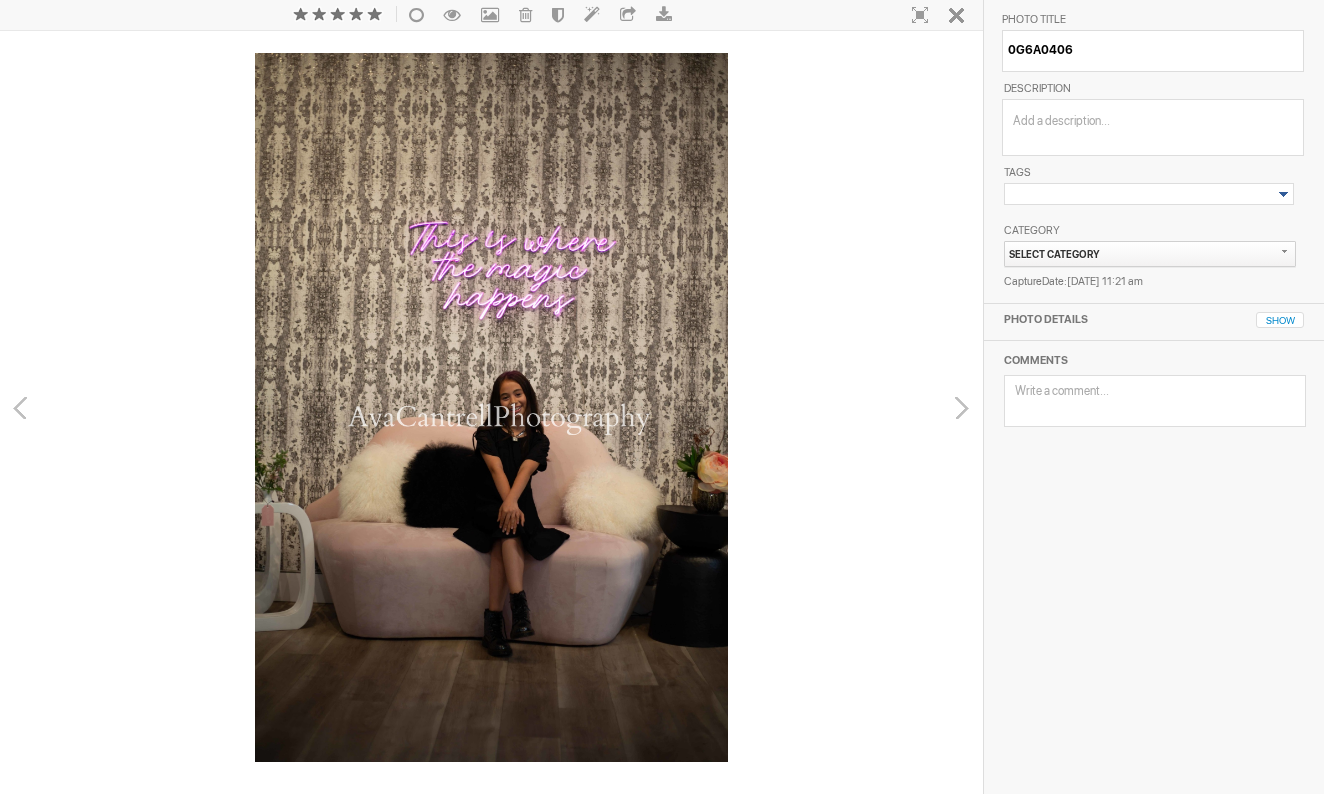 scroll, scrollTop: 0, scrollLeft: 0, axis: both 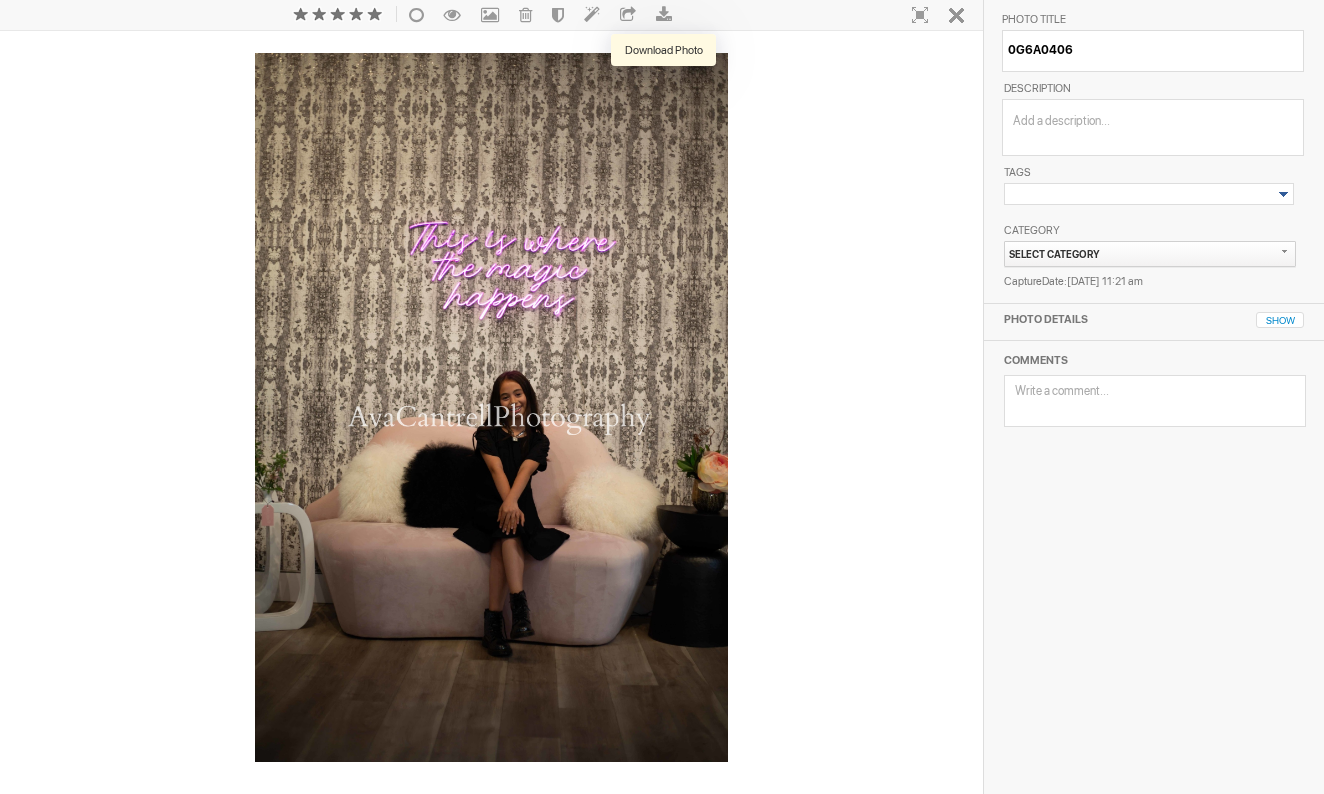 click at bounding box center (664, 14) 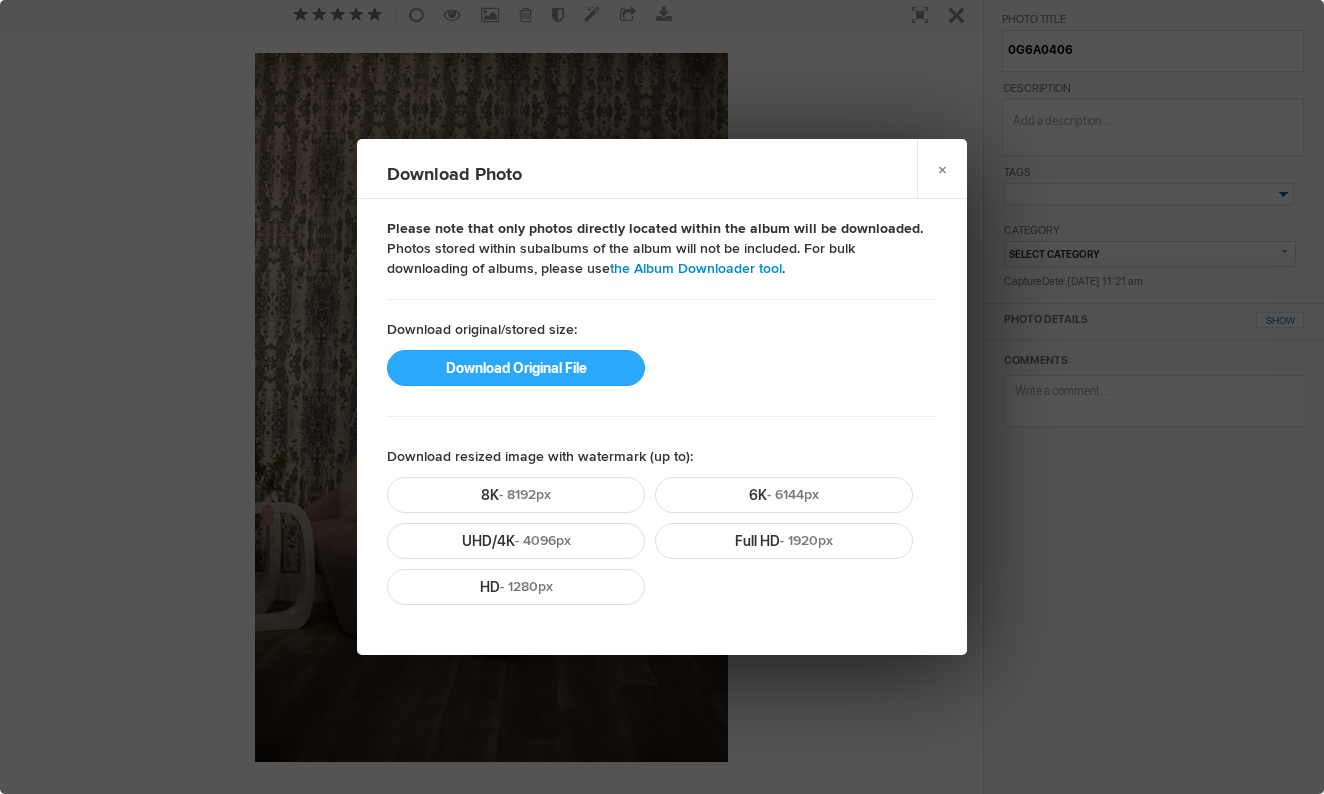 click on "Download Original File" 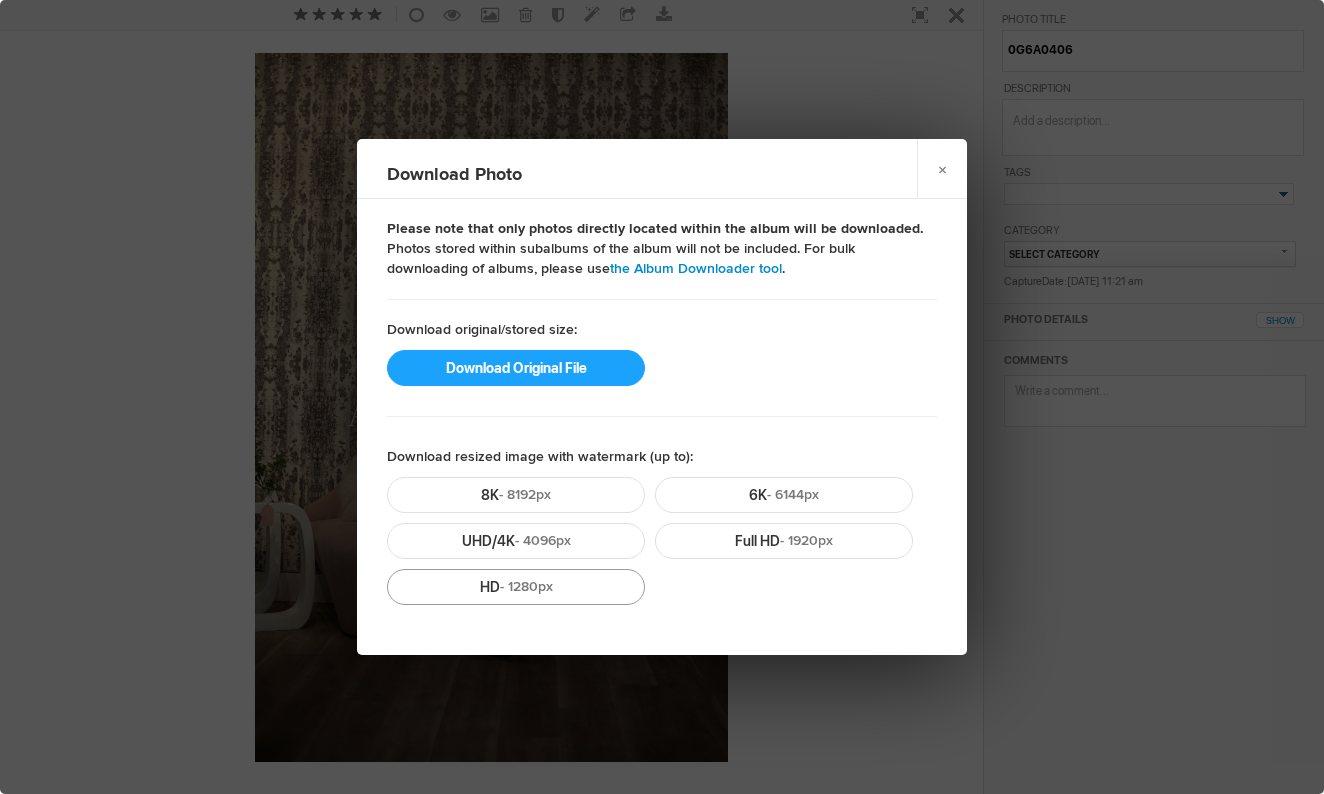click on "HD  - 1280px" 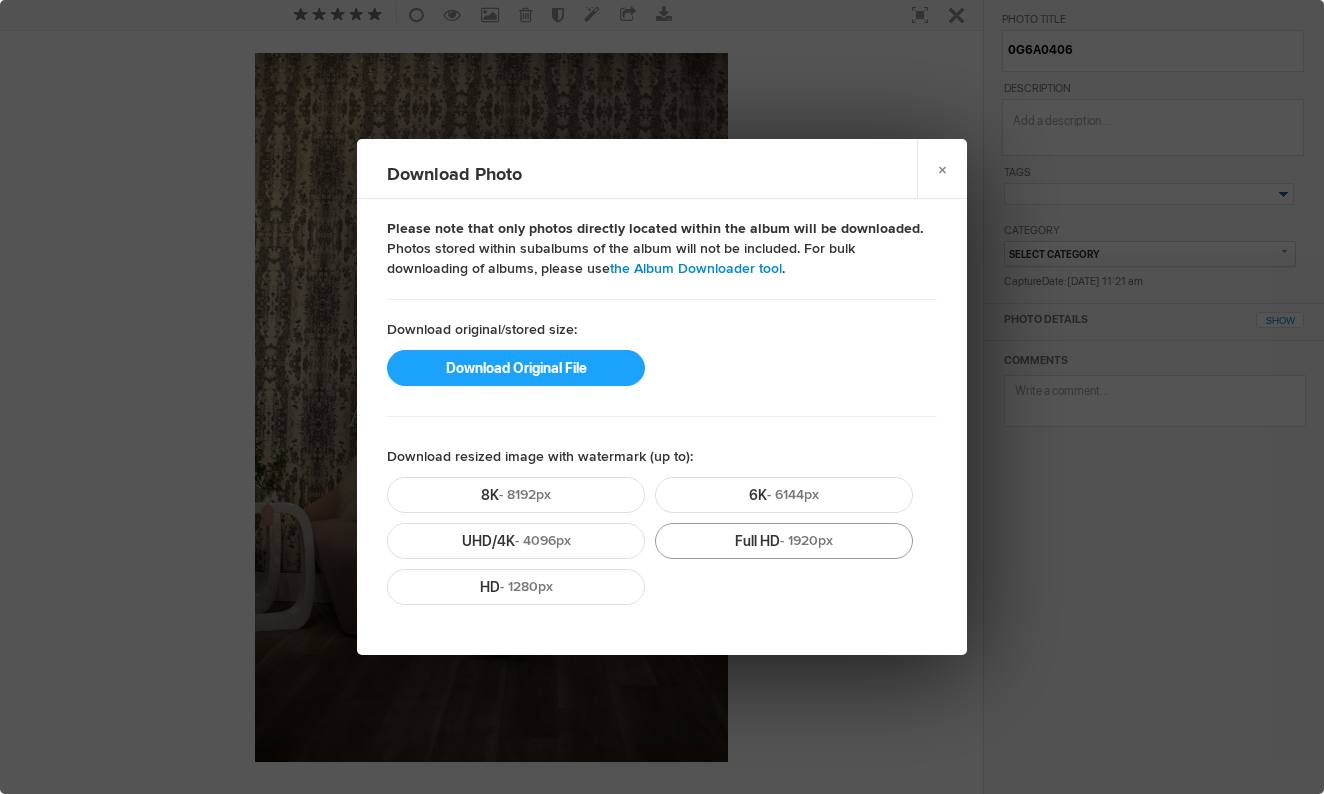click on "Full HD  - 1920px" 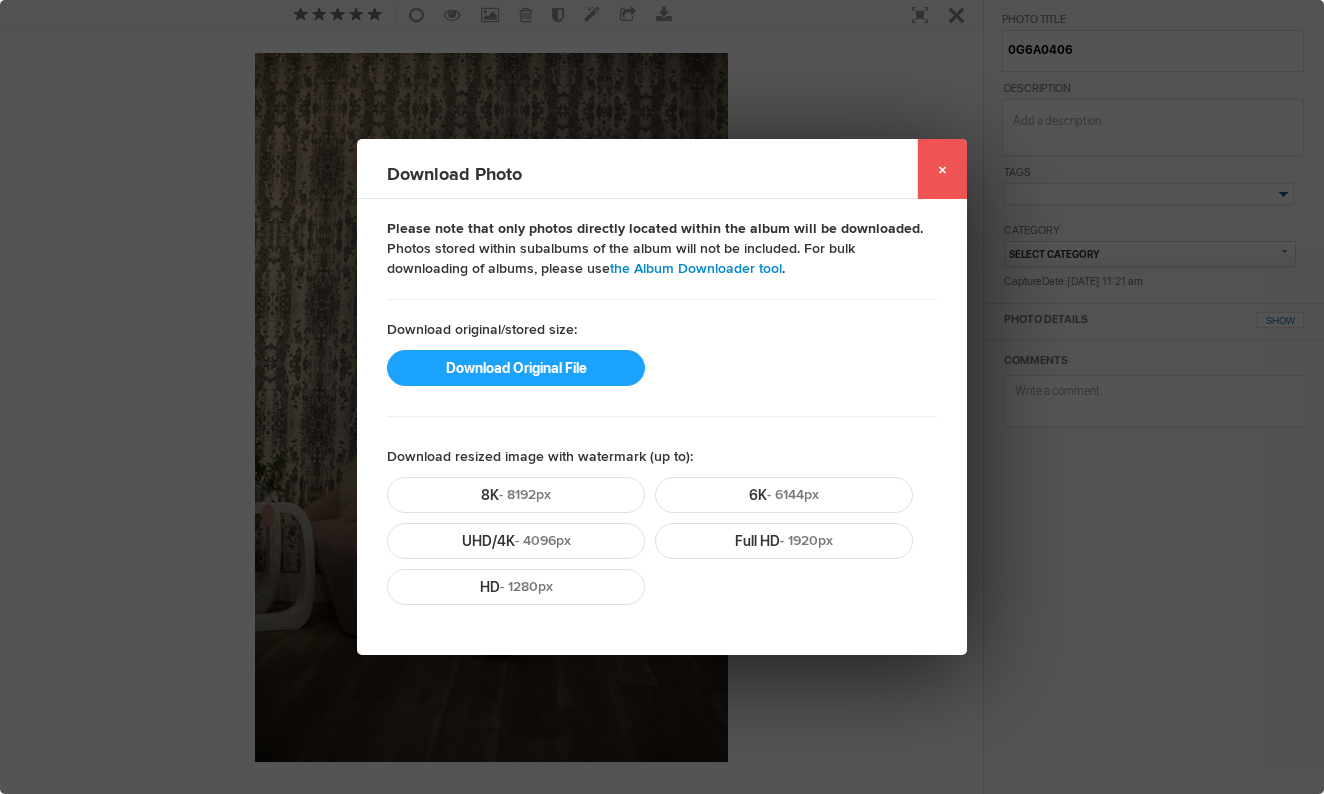 click on "×" 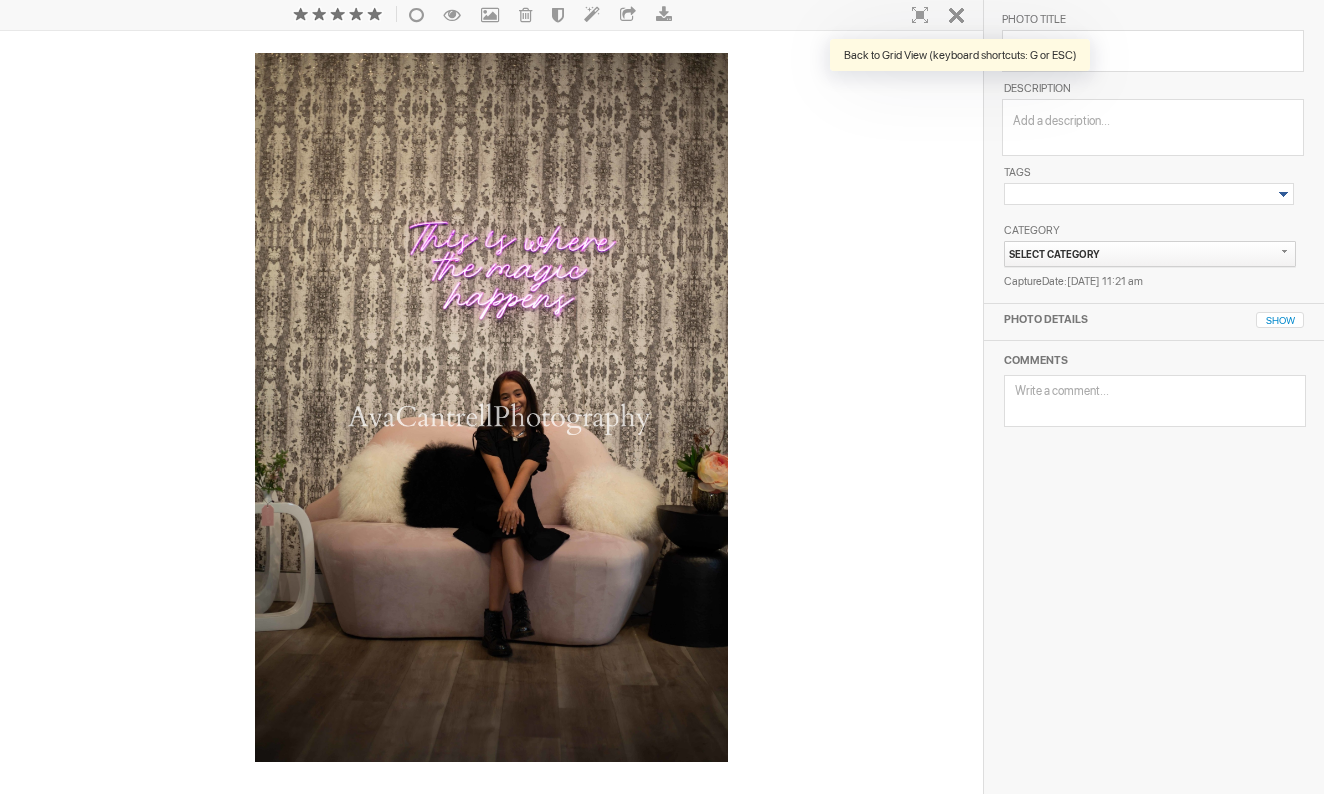 click at bounding box center (960, 14) 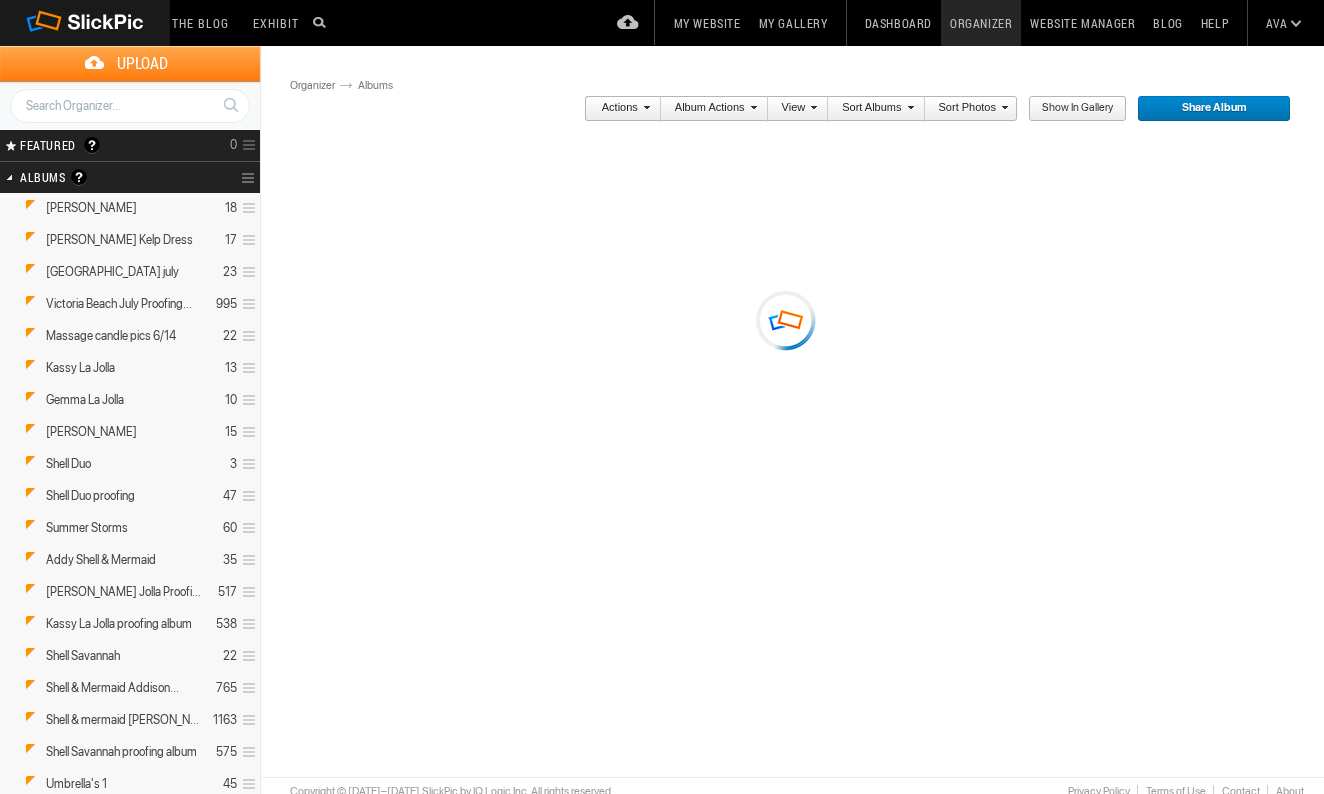 scroll, scrollTop: 38, scrollLeft: 0, axis: vertical 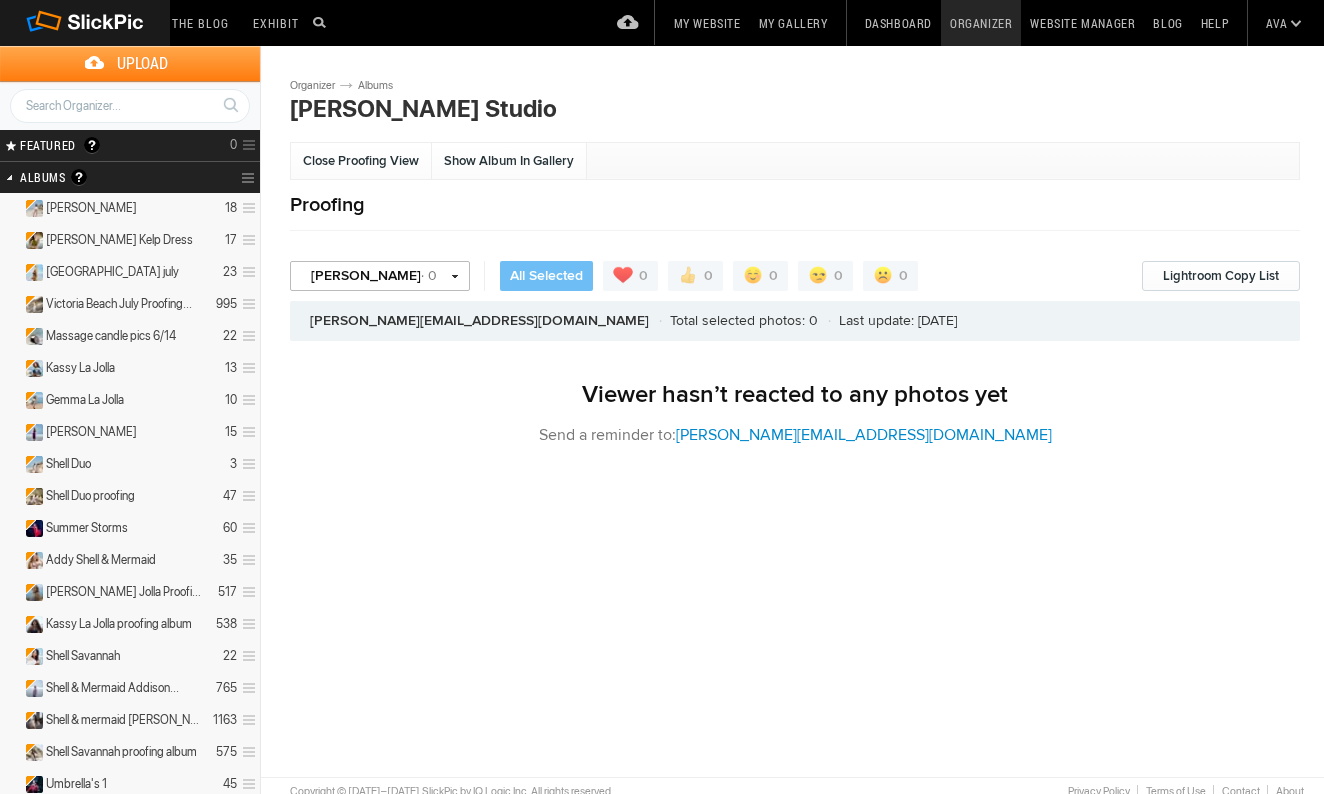 click on "[PERSON_NAME]  · 0" at bounding box center [380, 276] 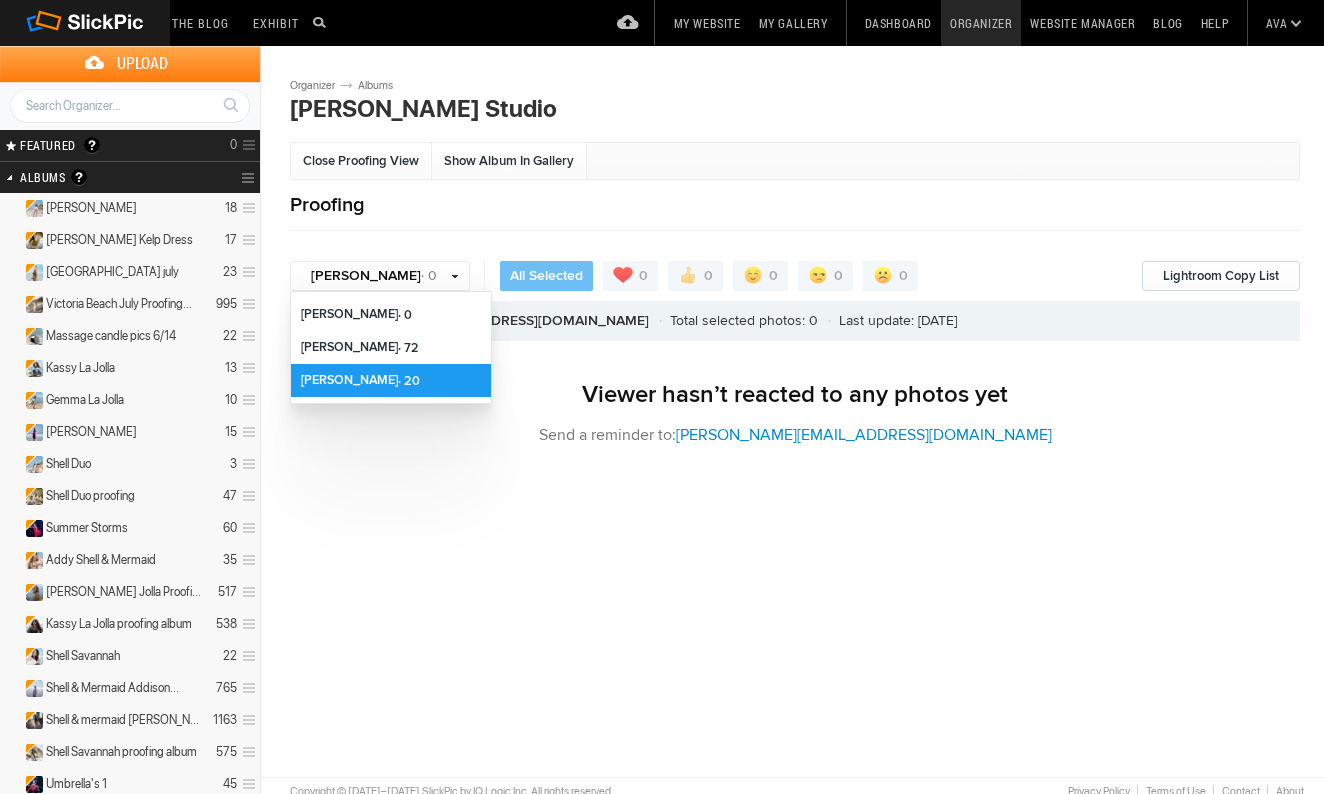 click on "[PERSON_NAME]  · 20" at bounding box center [391, 380] 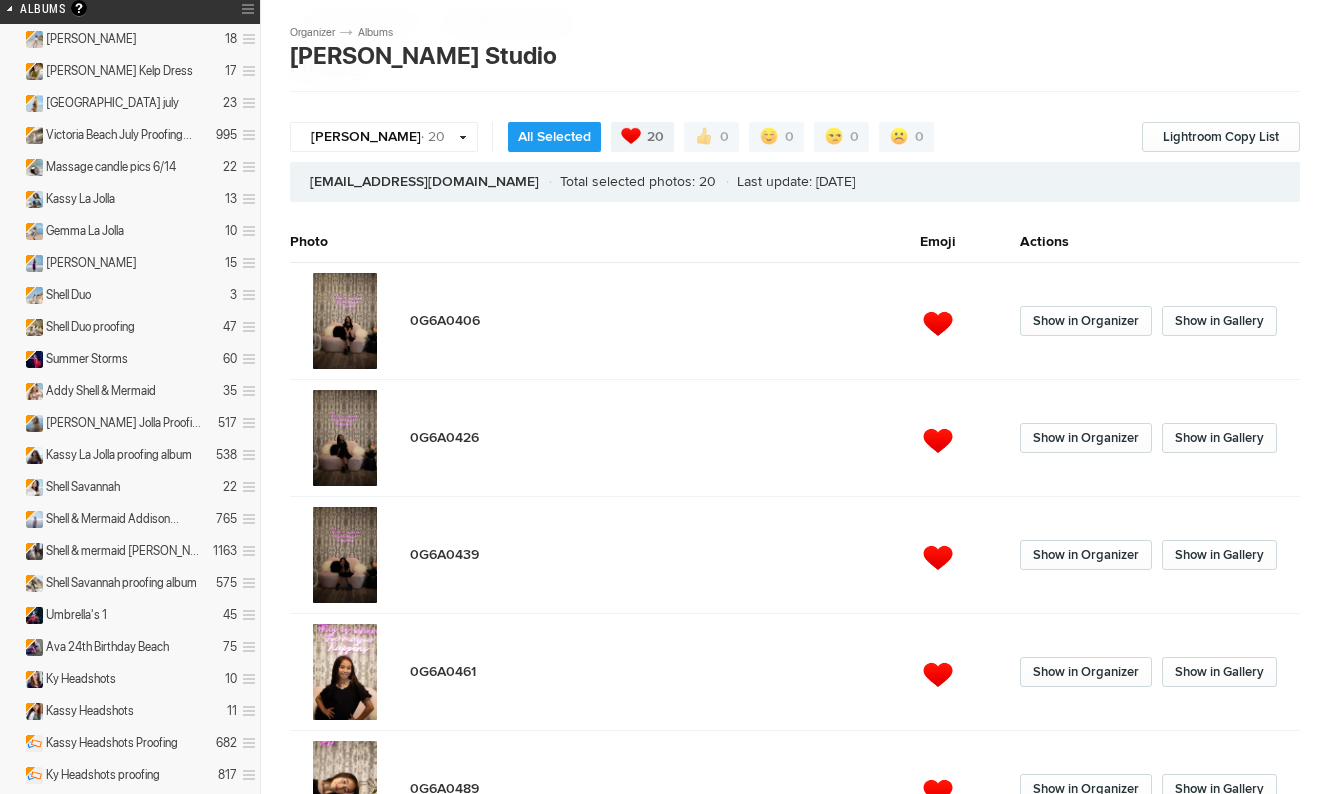 scroll, scrollTop: 181, scrollLeft: 0, axis: vertical 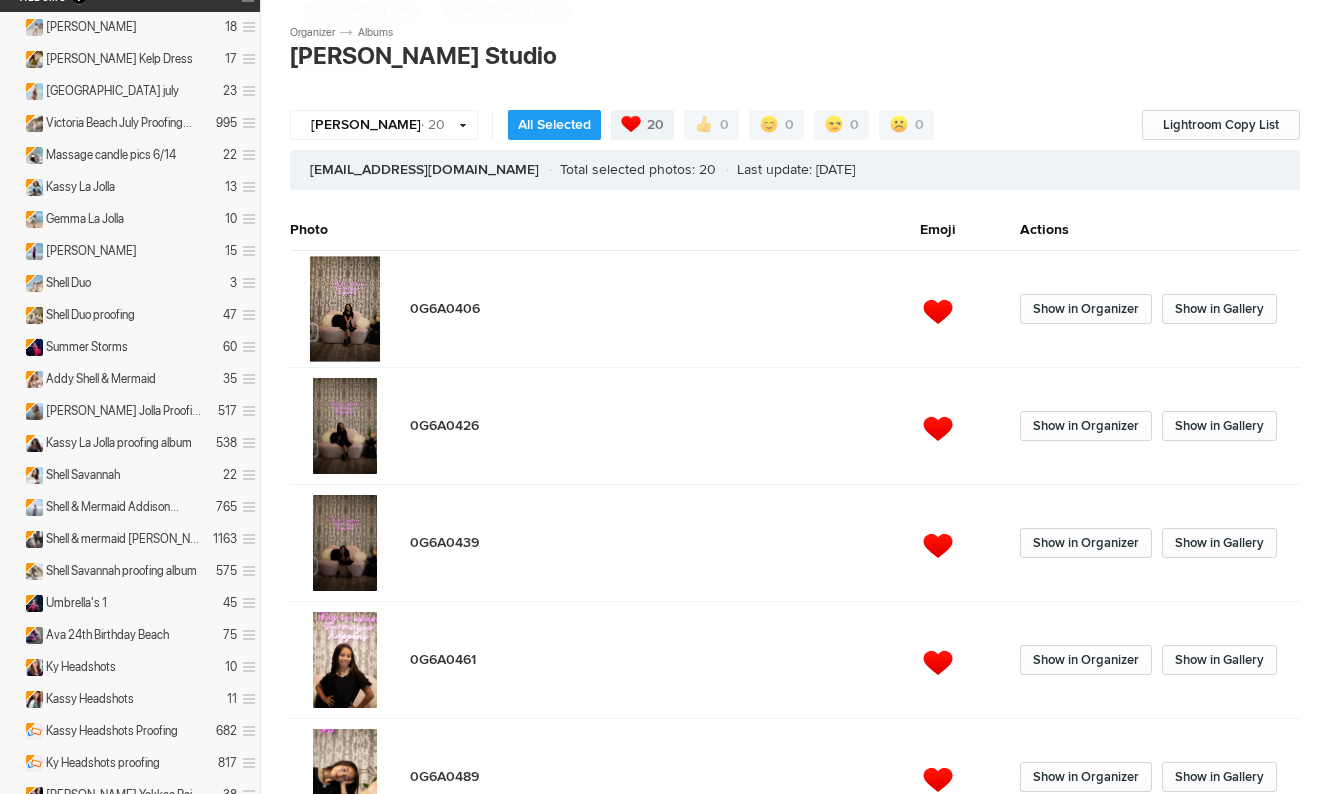 click at bounding box center (345, 309) 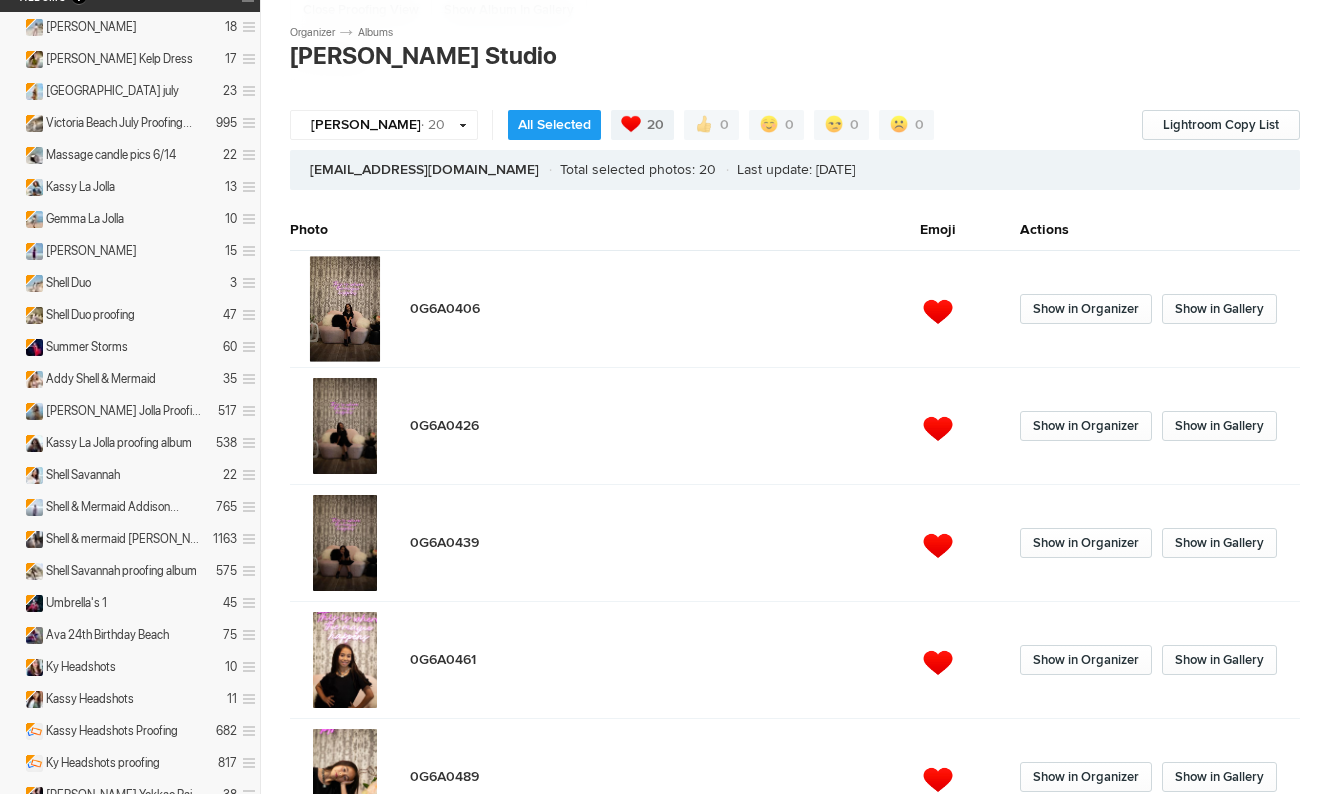 click at bounding box center [345, 309] 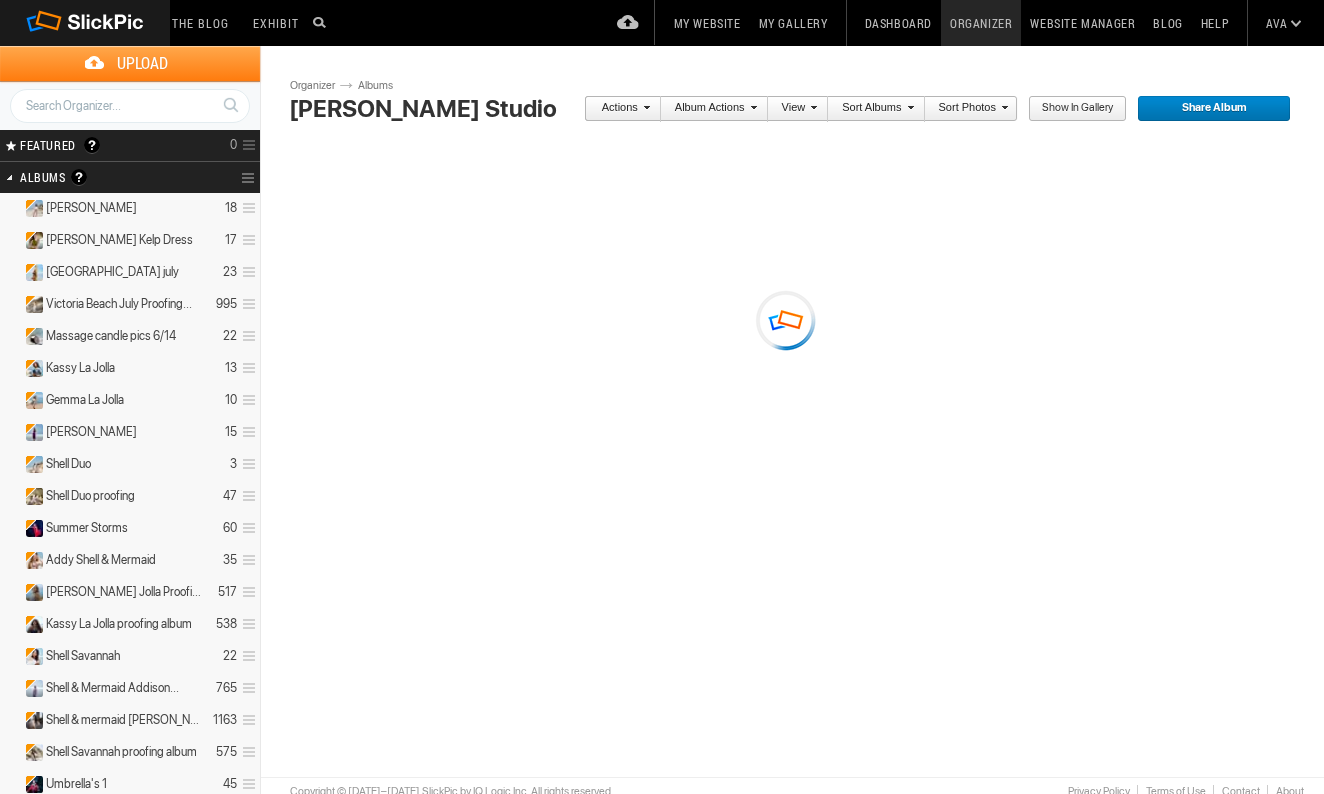 scroll, scrollTop: 0, scrollLeft: 0, axis: both 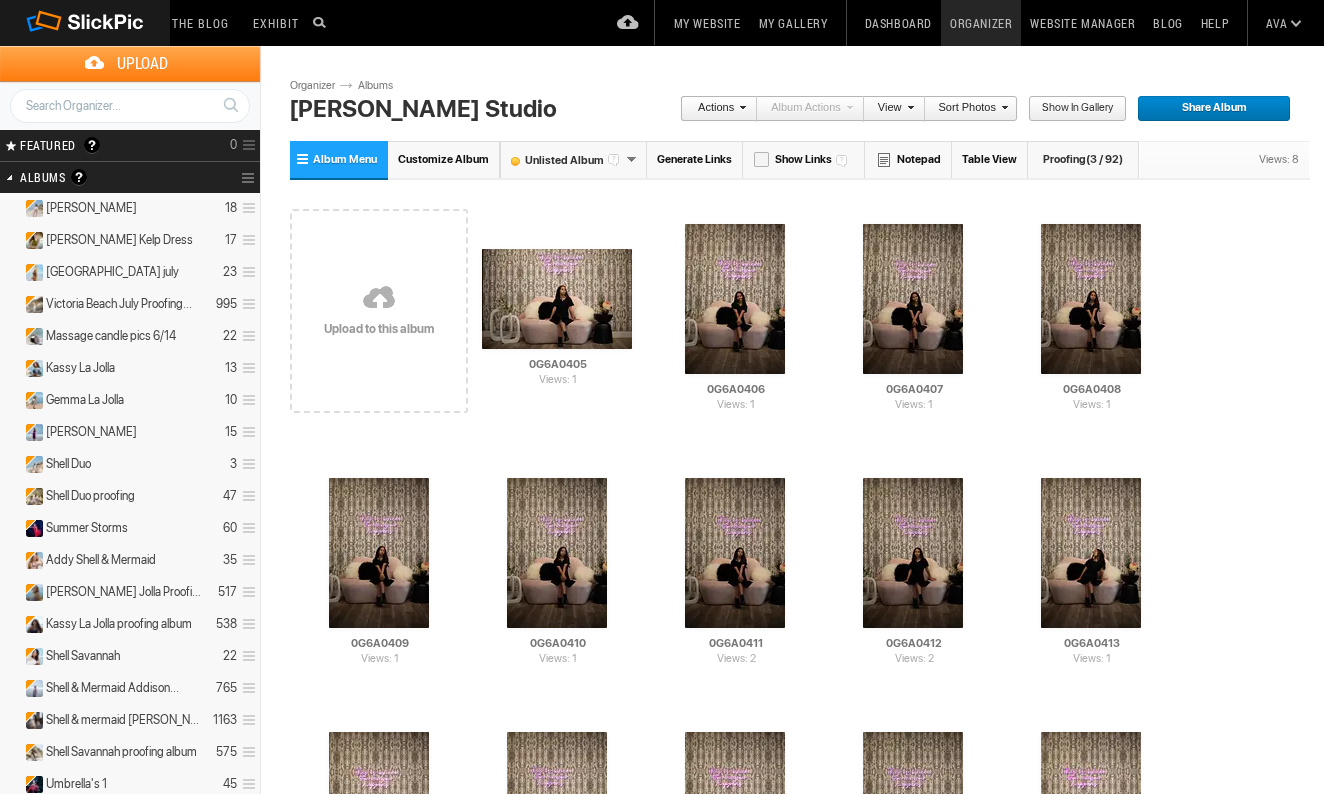 click on "(3 / 92)" at bounding box center (1104, 159) 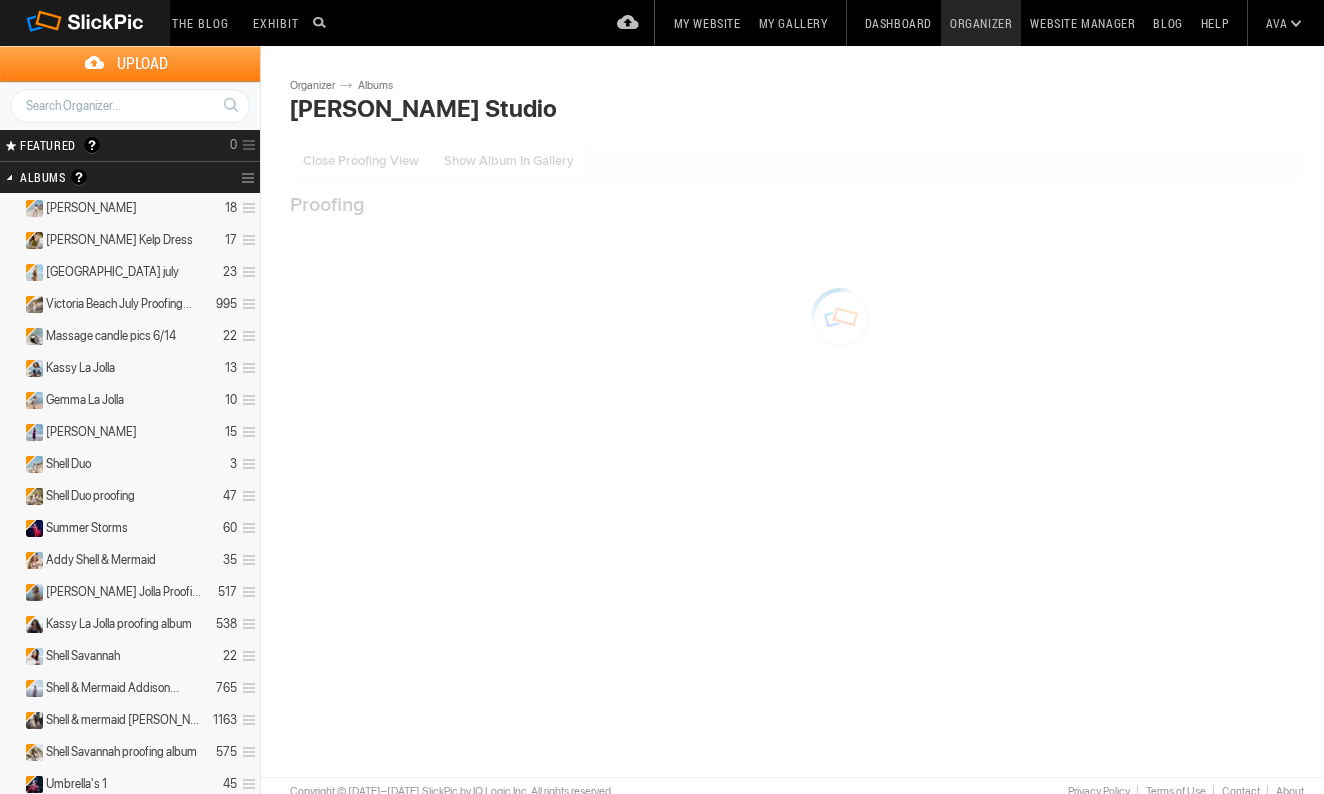 scroll, scrollTop: 0, scrollLeft: 0, axis: both 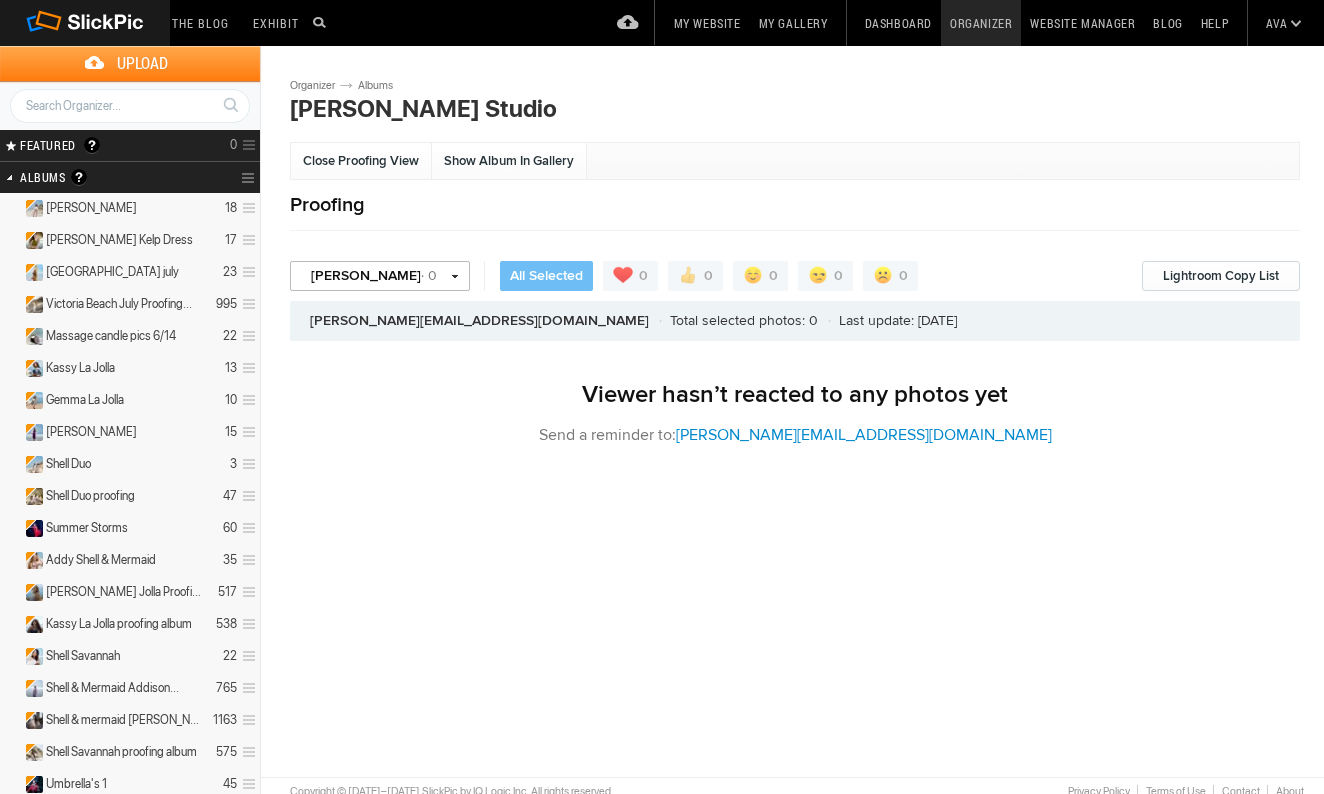 click on "[PERSON_NAME]  · 0" at bounding box center [380, 276] 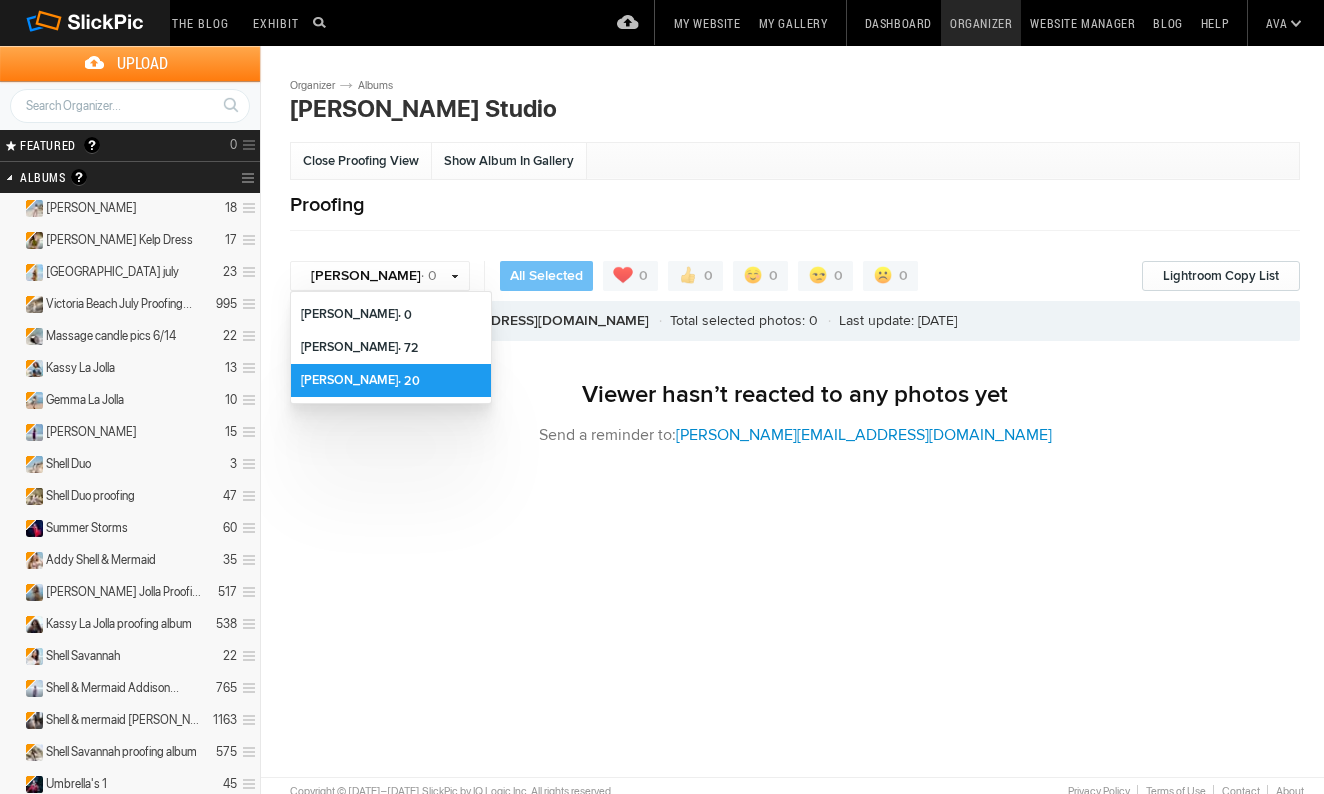 click on "Bobo  · 20" at bounding box center [391, 380] 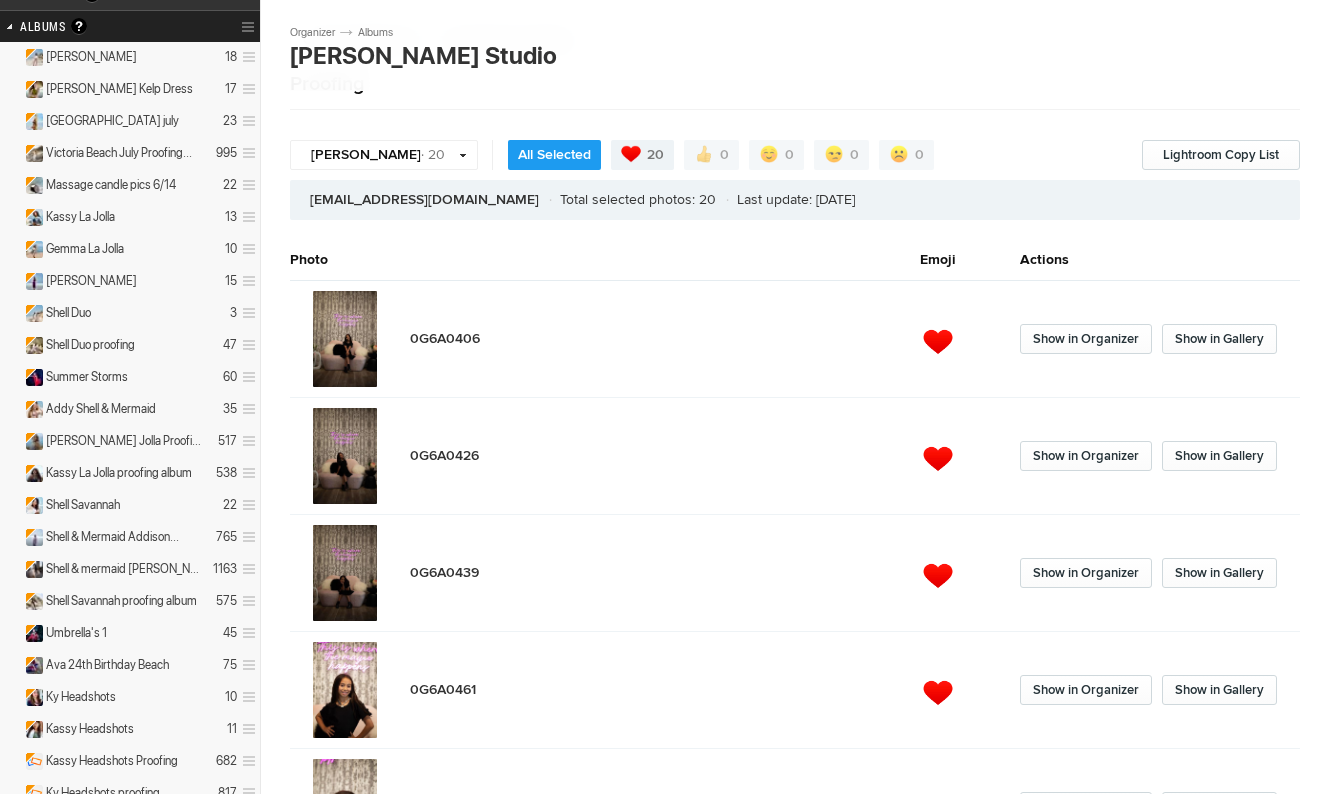 scroll, scrollTop: 151, scrollLeft: 0, axis: vertical 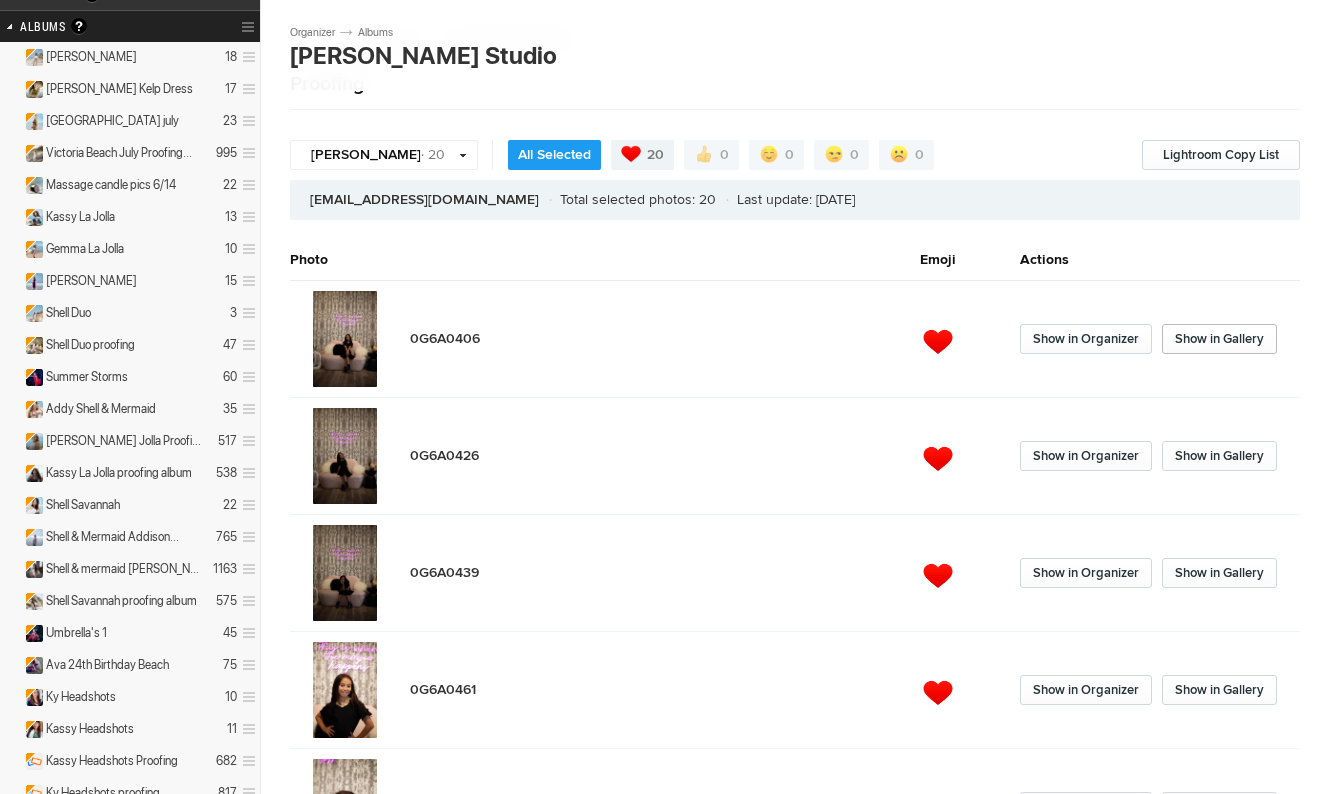 click on "Show in Gallery" at bounding box center (1219, 339) 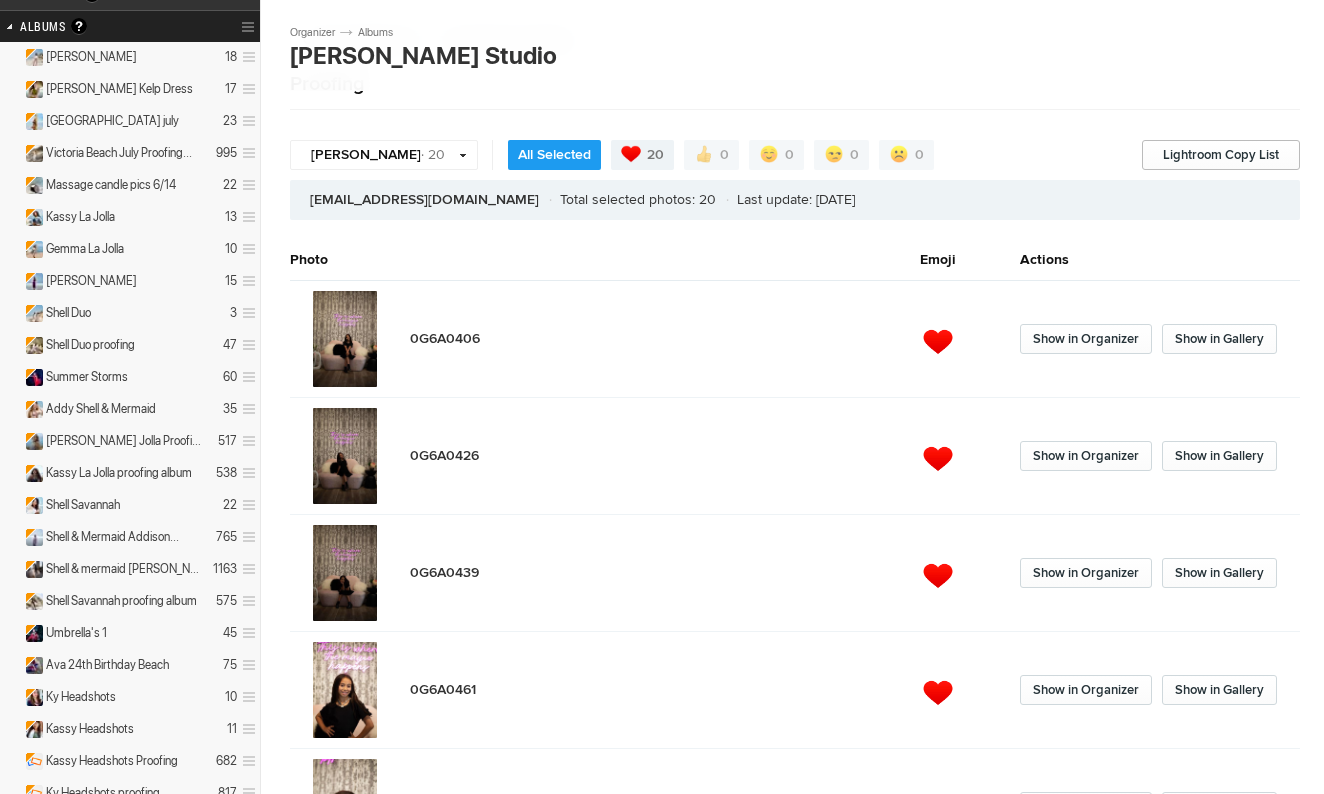 click on "Lightroom Copy List" at bounding box center (1221, 155) 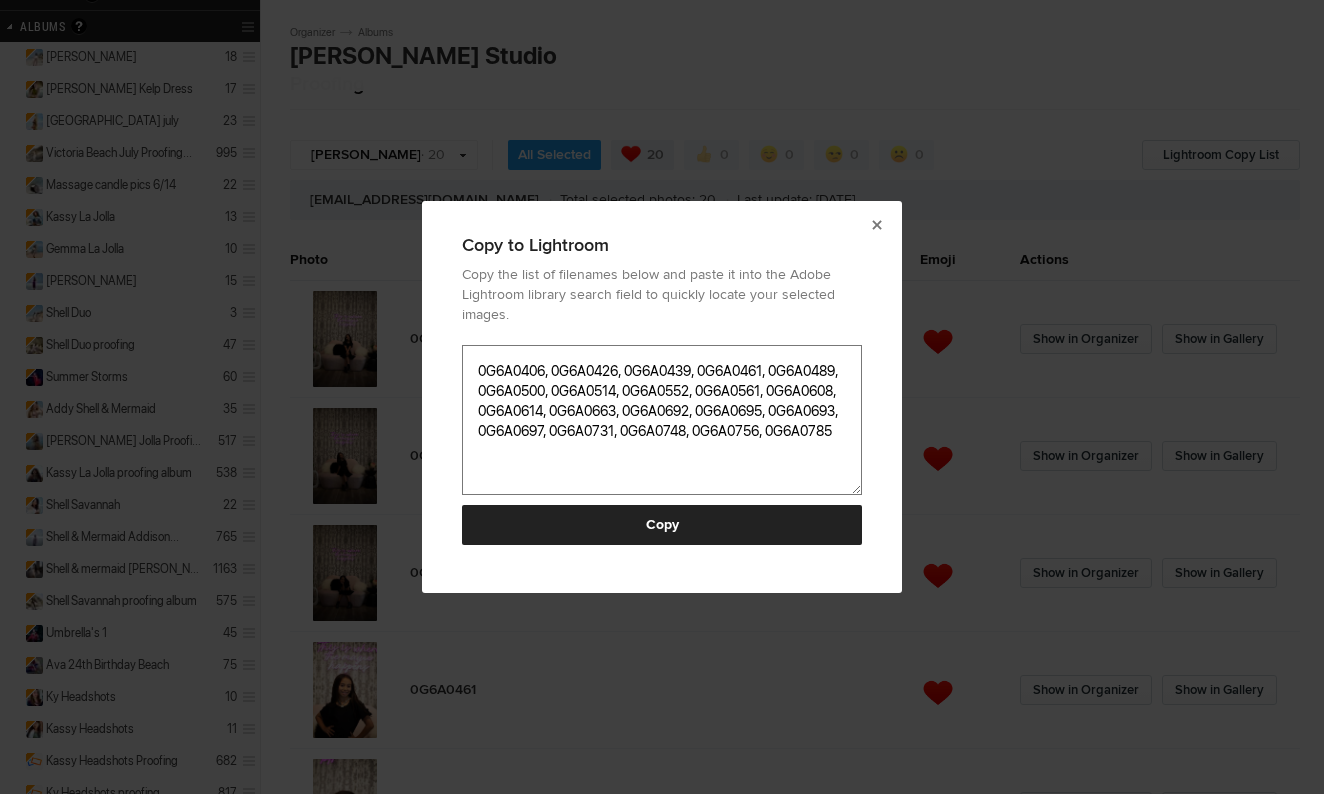 drag, startPoint x: 637, startPoint y: 449, endPoint x: 454, endPoint y: 346, distance: 209.99524 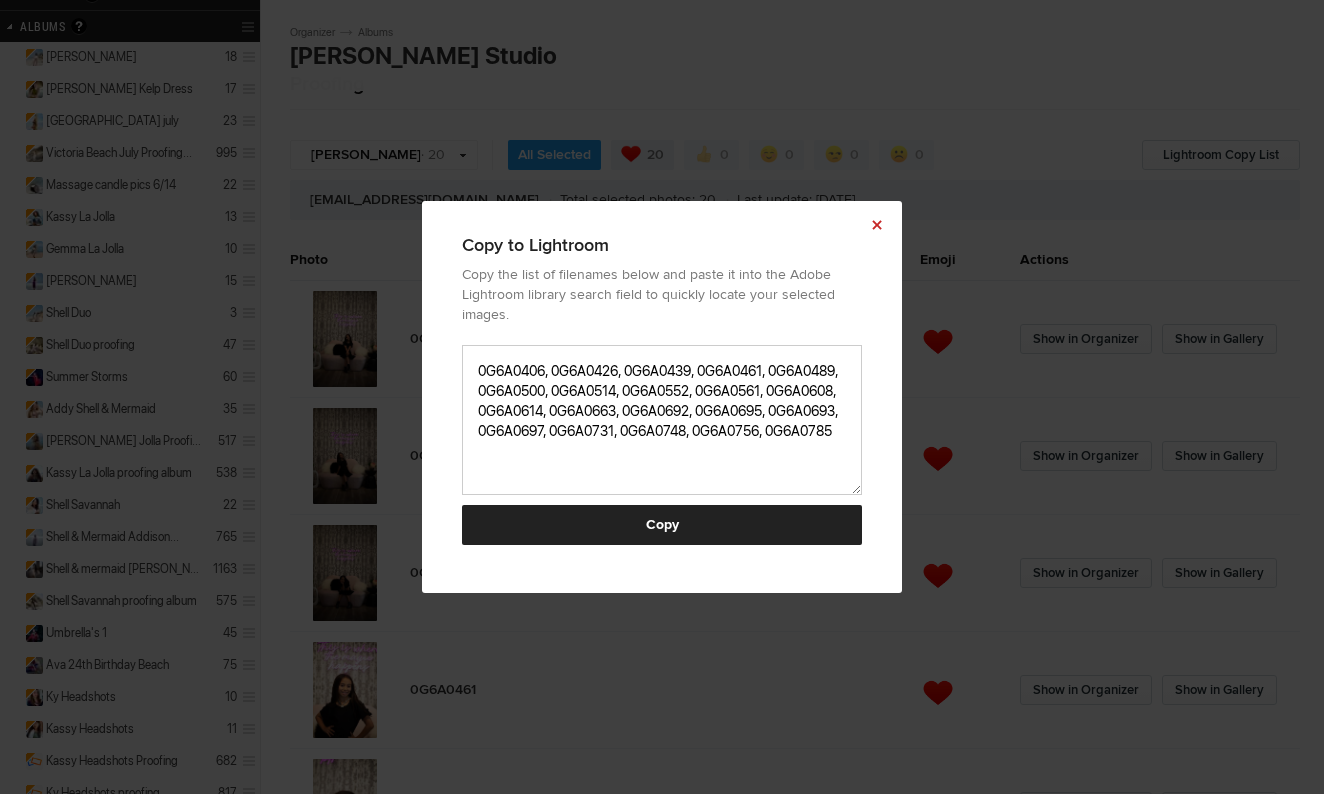 click on "×" 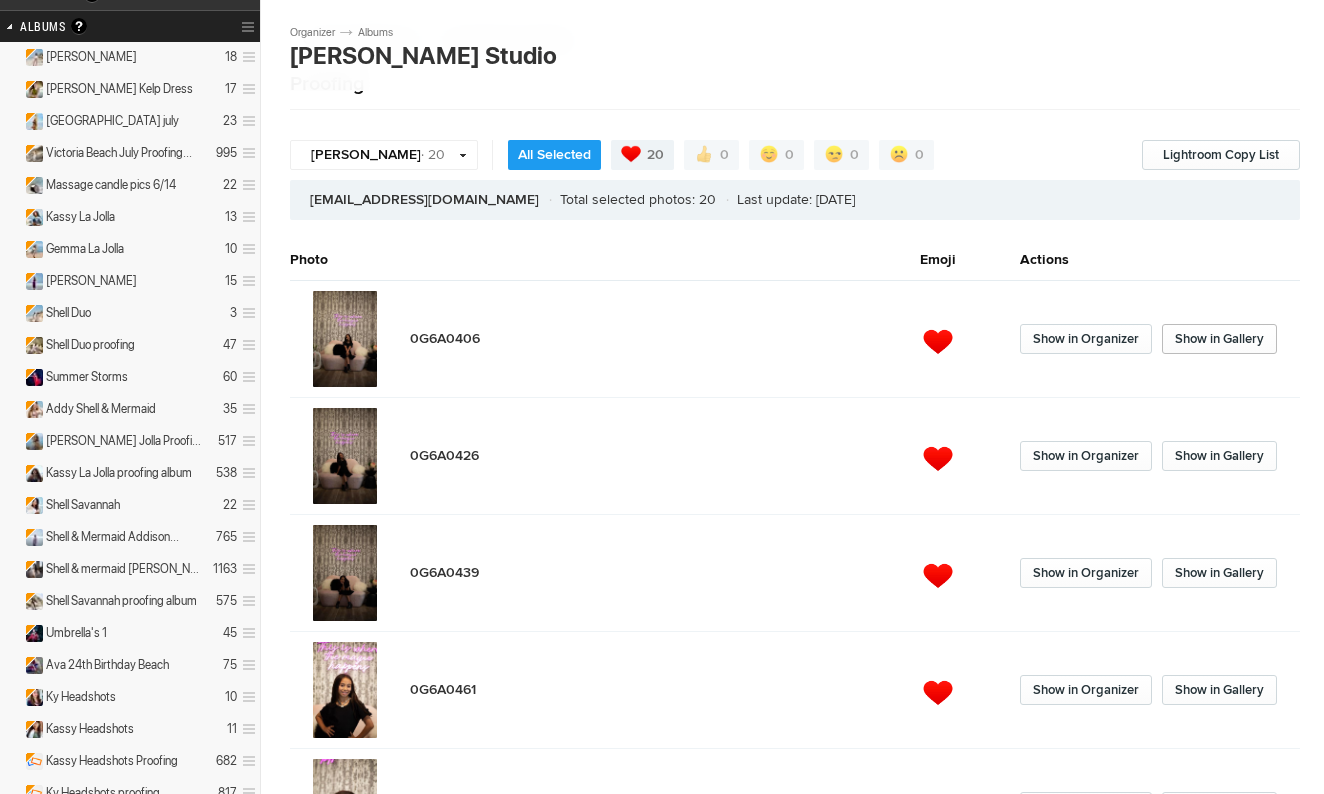 click on "Show in Gallery" at bounding box center [1219, 339] 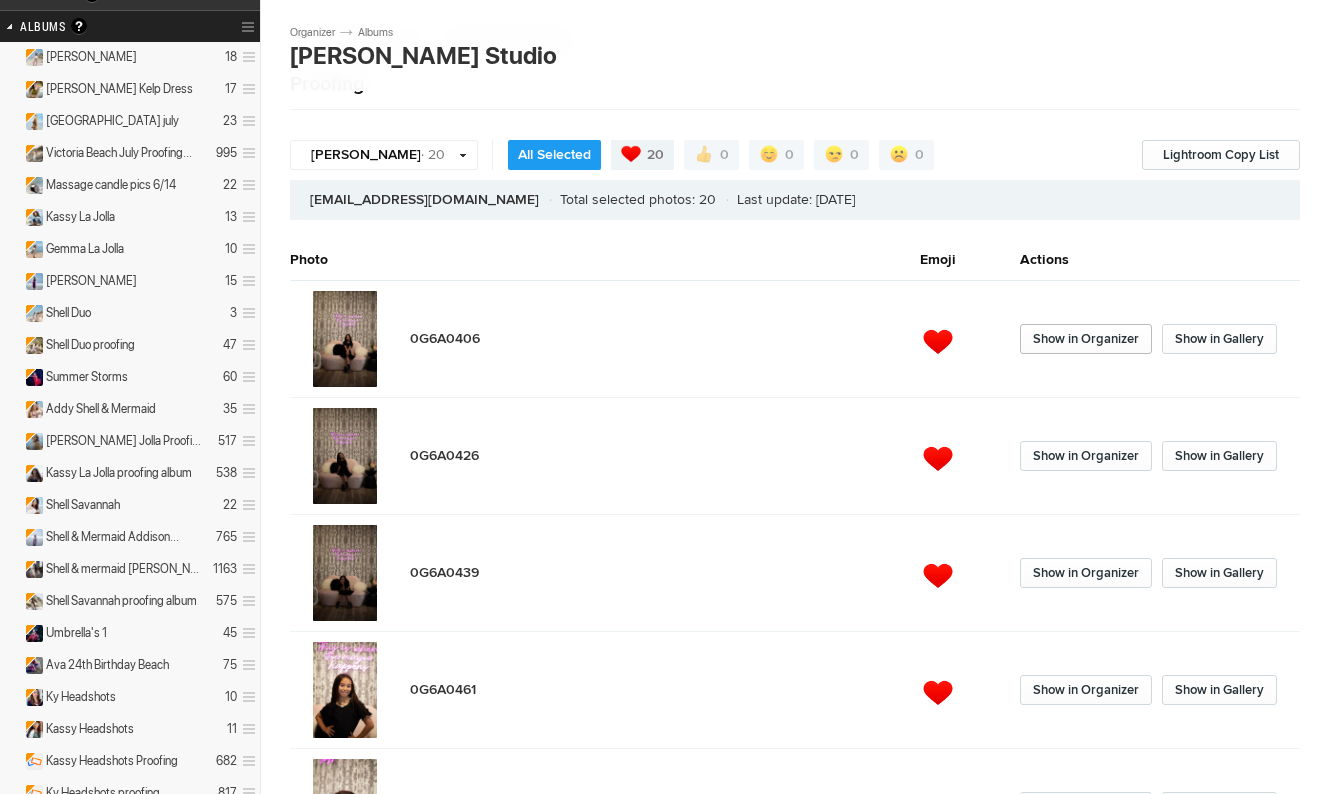 click on "Show in Organizer" at bounding box center [1086, 339] 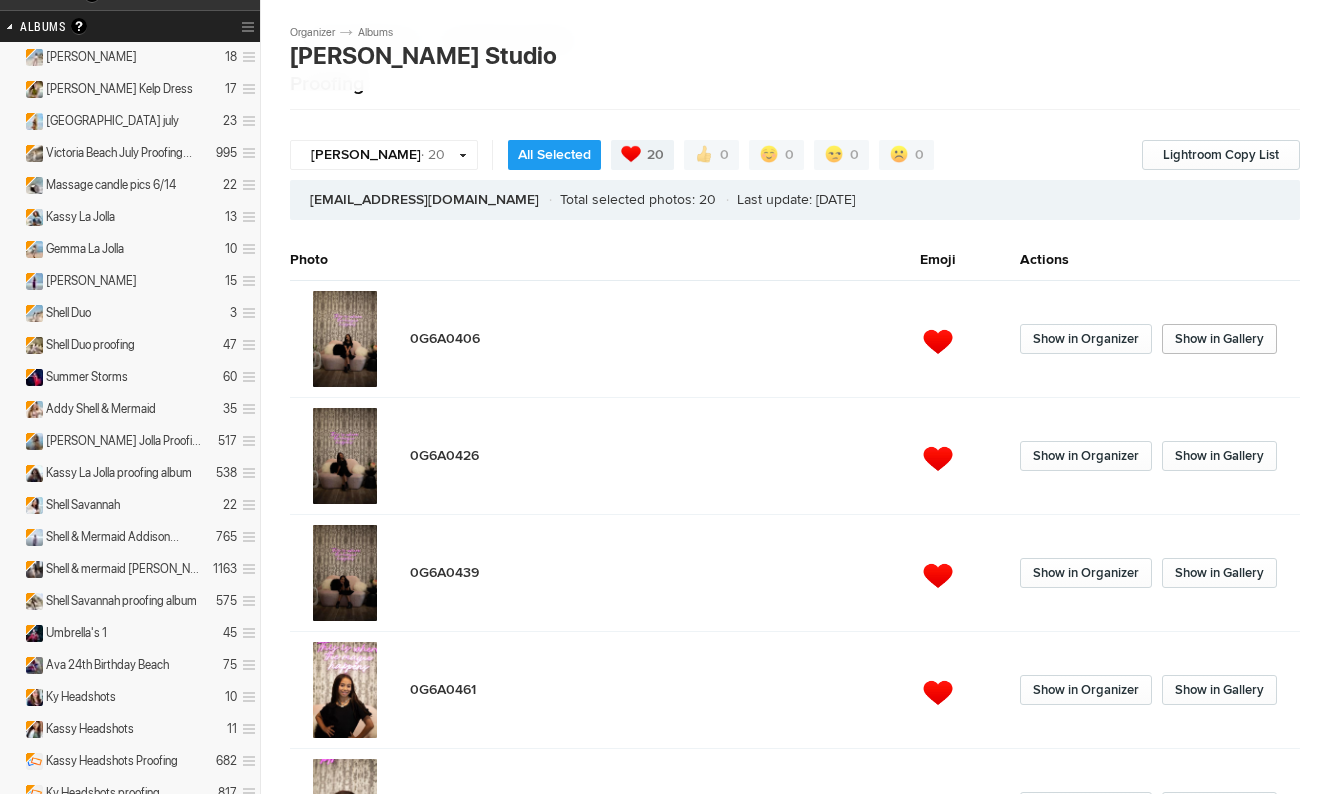 click on "Show in Gallery" at bounding box center [1219, 339] 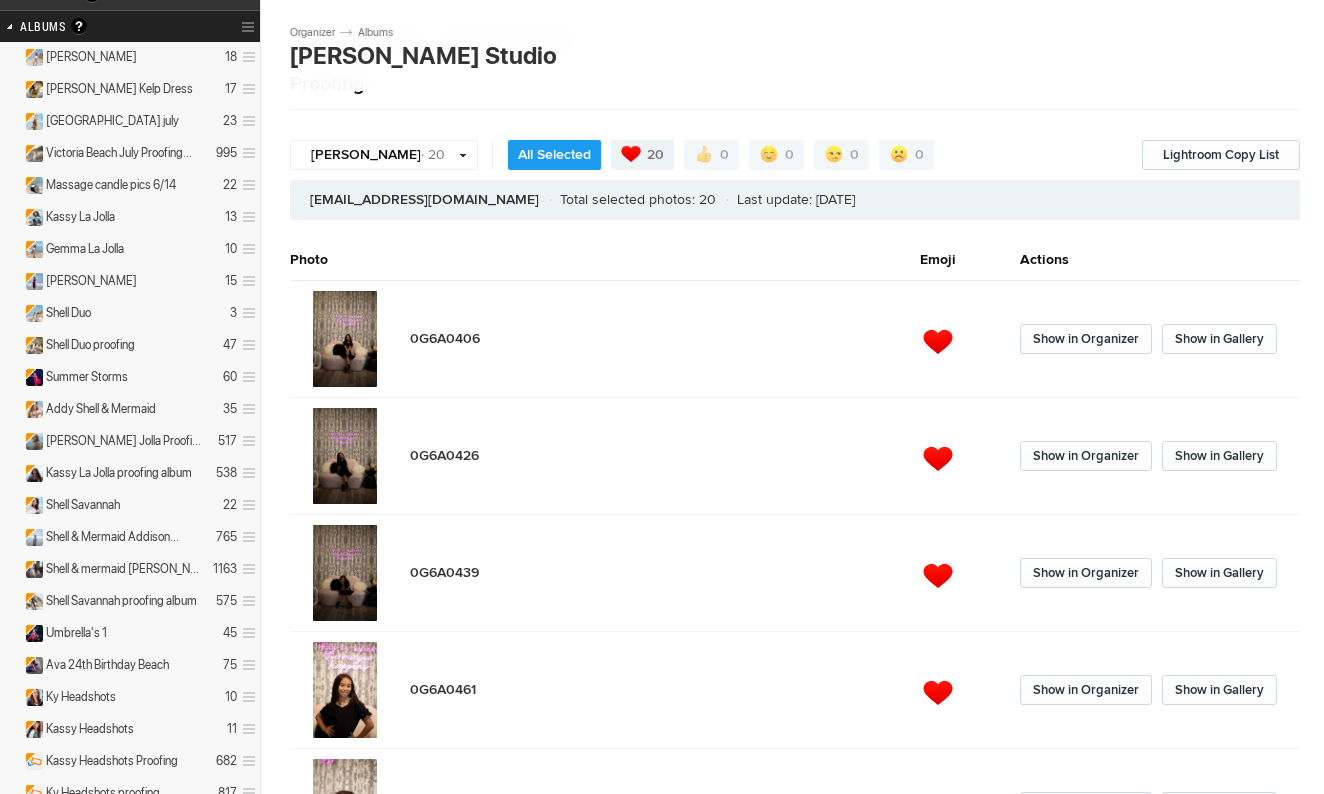 click on "0G6A0406" at bounding box center (445, 338) 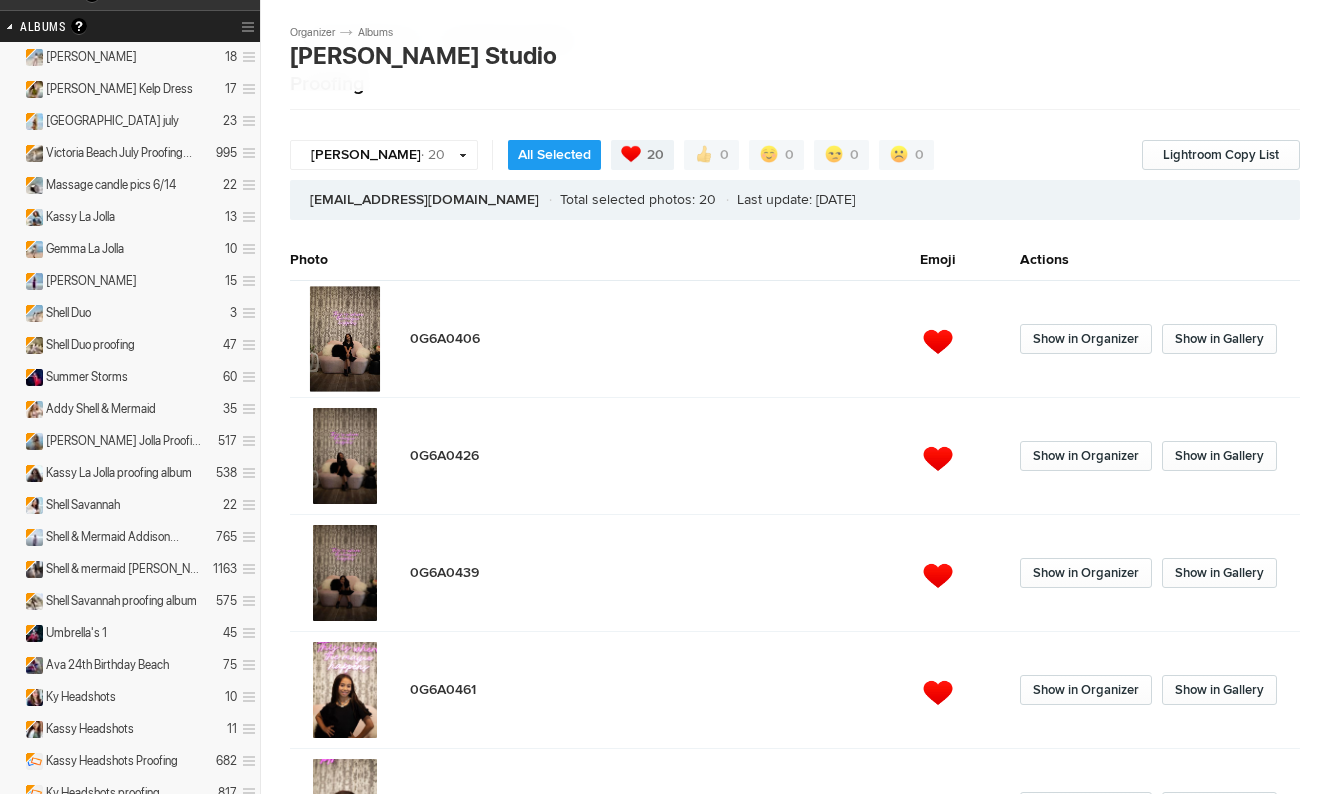 click 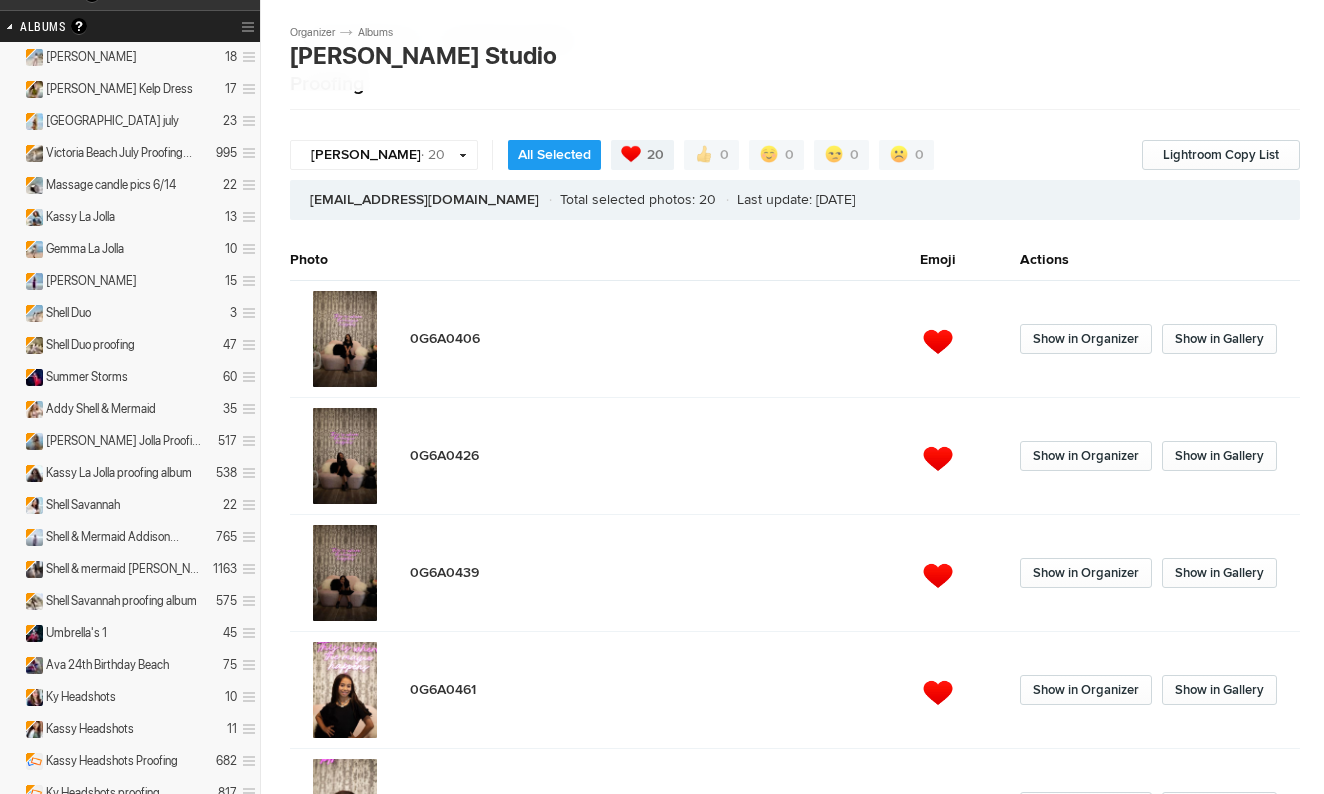 click on "Actions Album Actions Actions View Sort Albums Sort Photos
Show in Gallery
Share Album
Share Gallery" 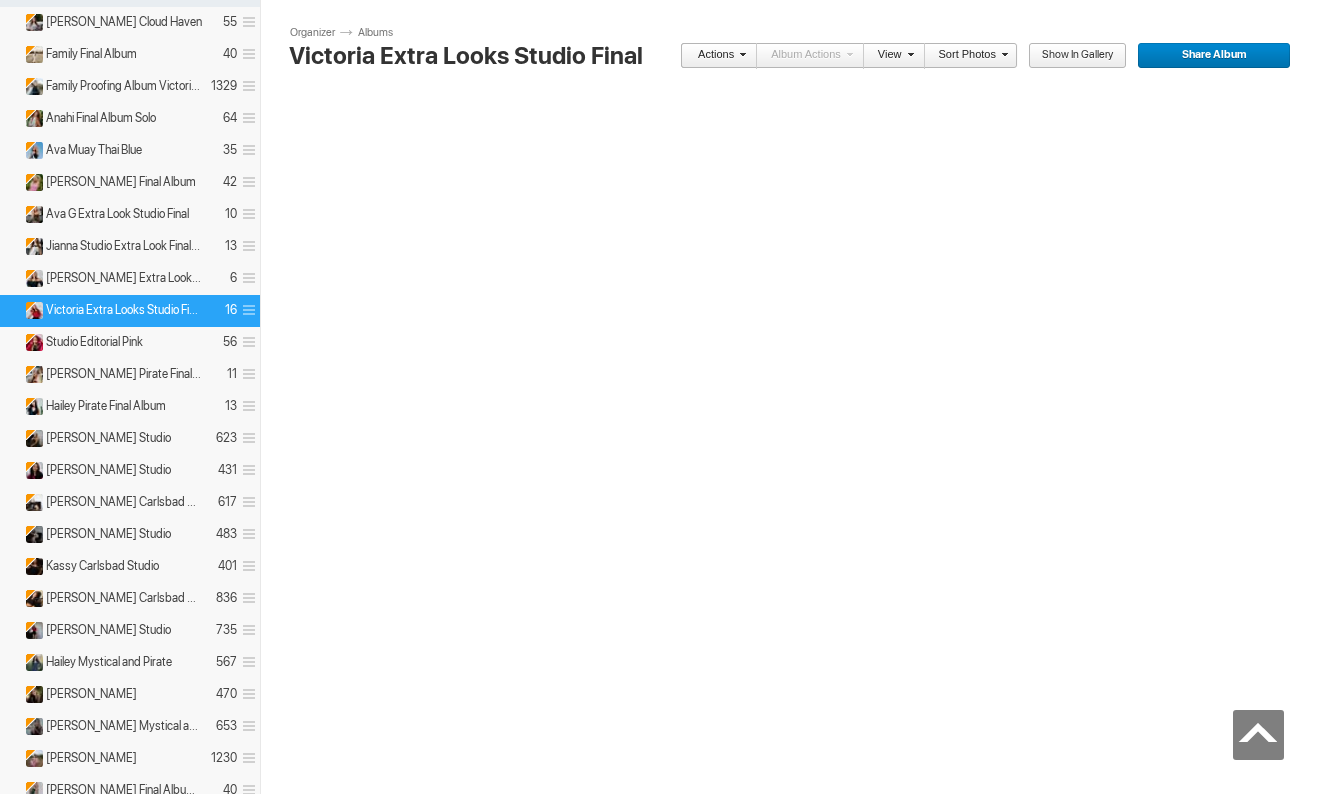 scroll, scrollTop: 3963, scrollLeft: 0, axis: vertical 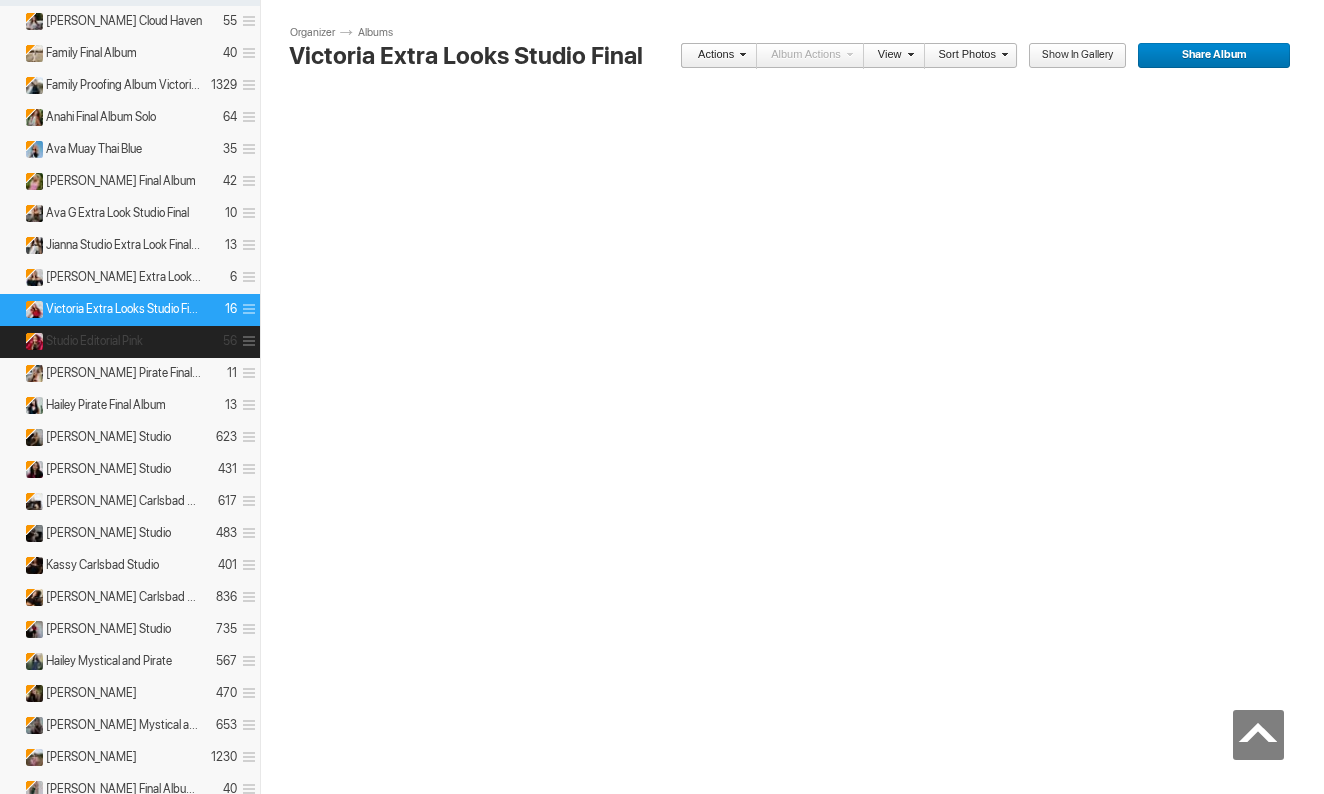 click on "Studio Editorial Pink
56" at bounding box center (130, 342) 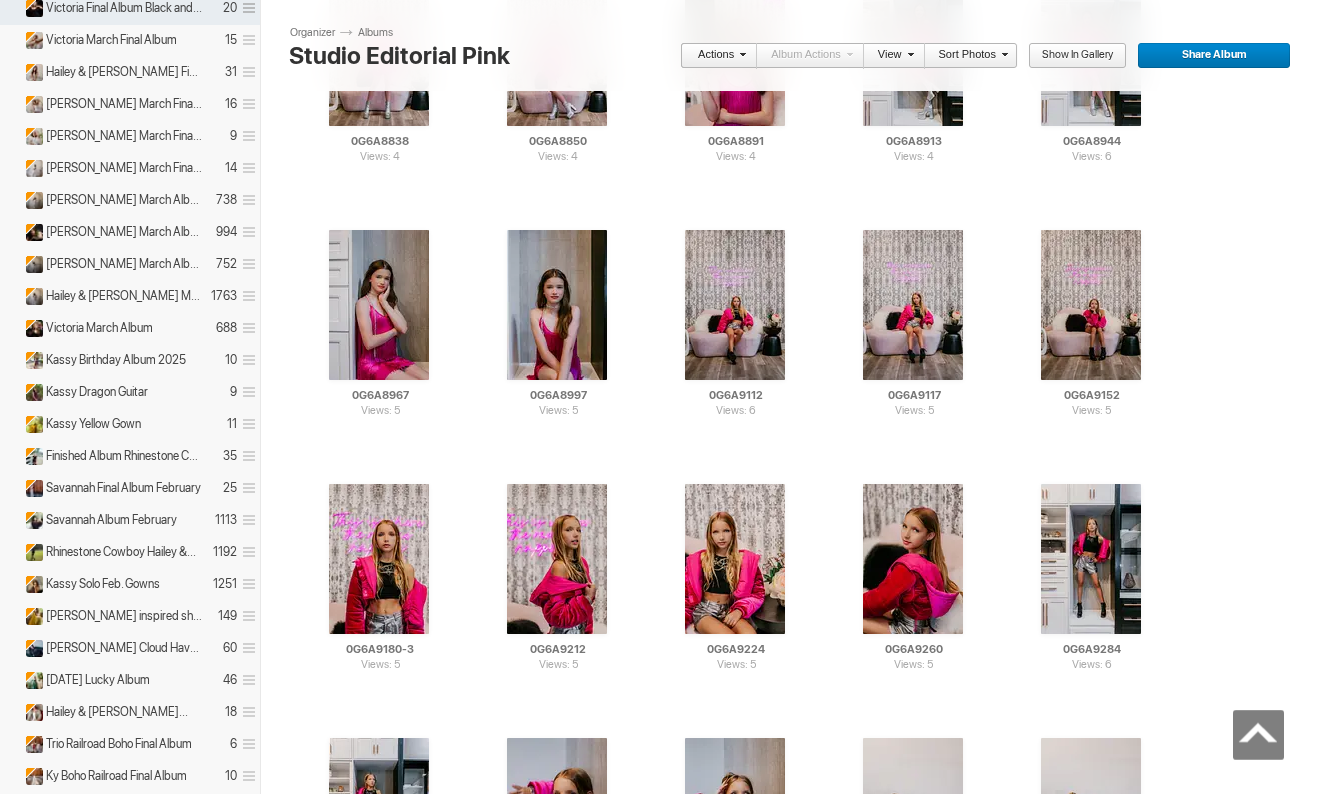 scroll, scrollTop: 2110, scrollLeft: 0, axis: vertical 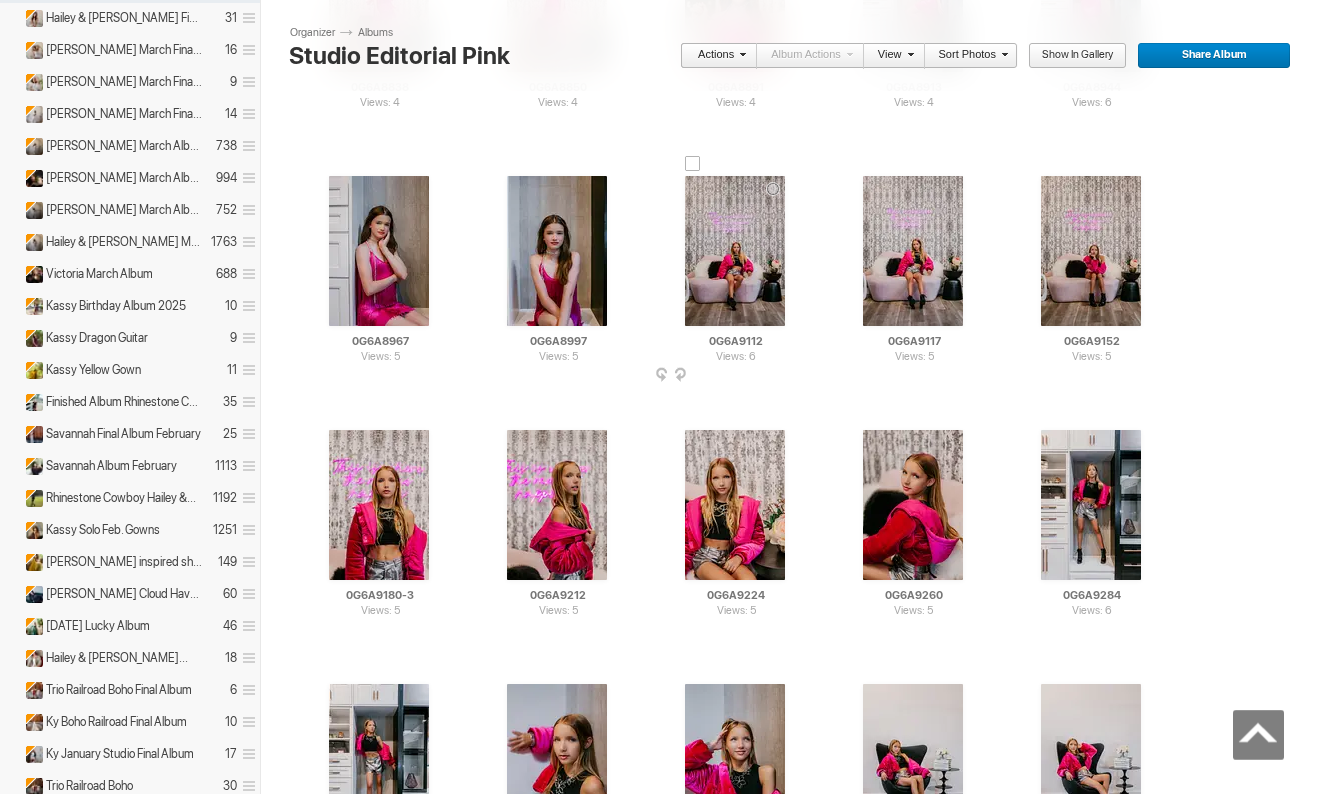 click at bounding box center [735, 251] 